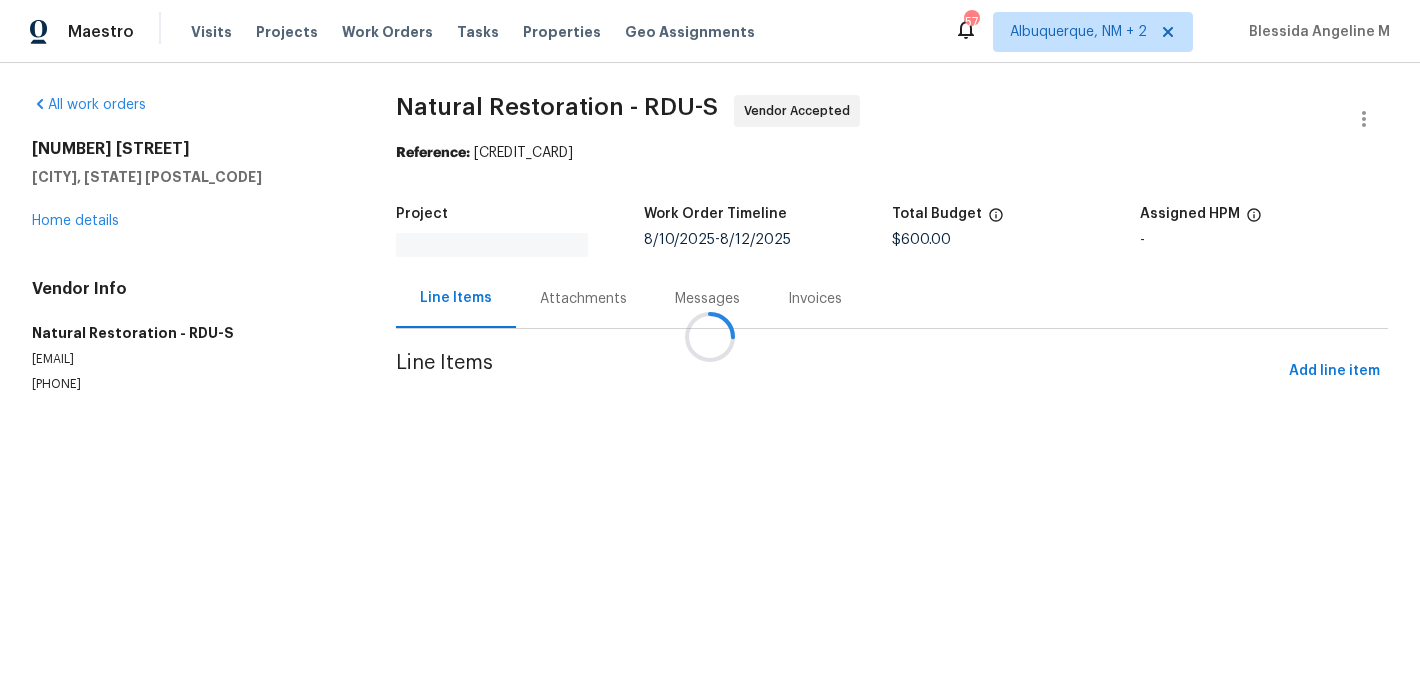 scroll, scrollTop: 0, scrollLeft: 0, axis: both 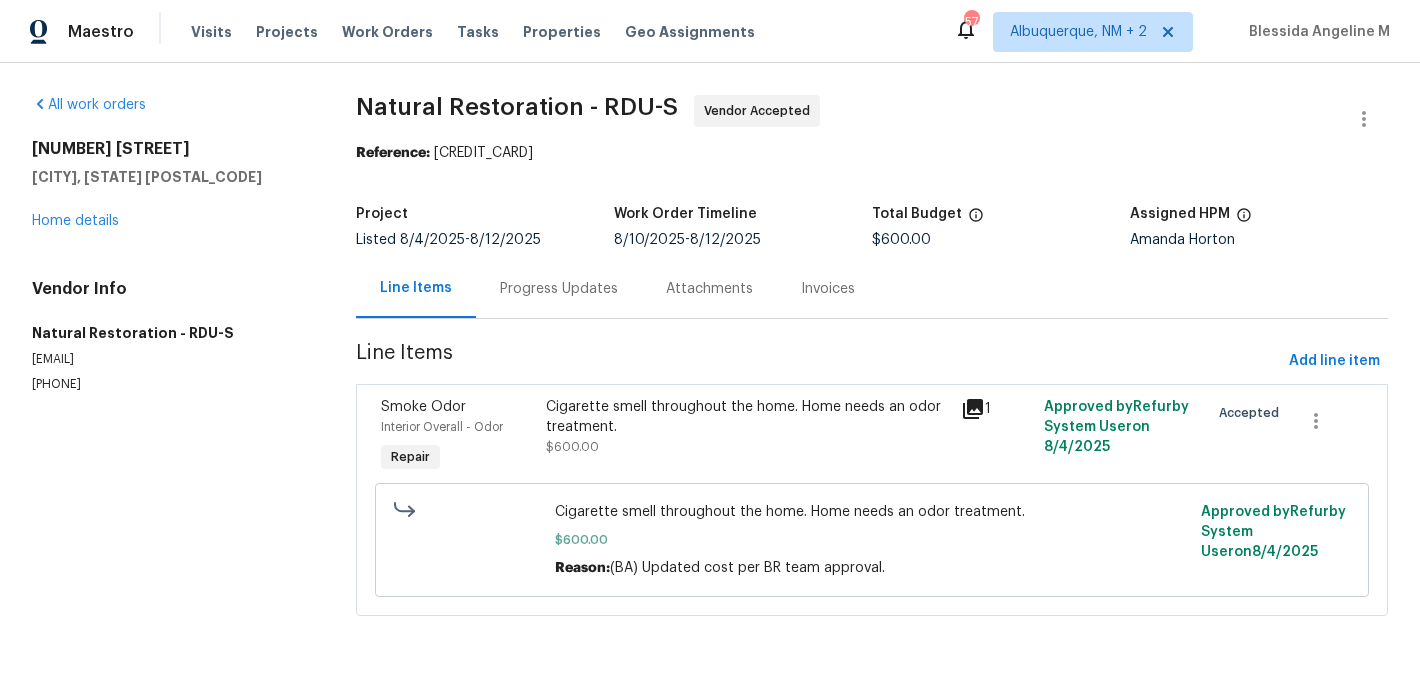 click on "Progress Updates" at bounding box center [559, 289] 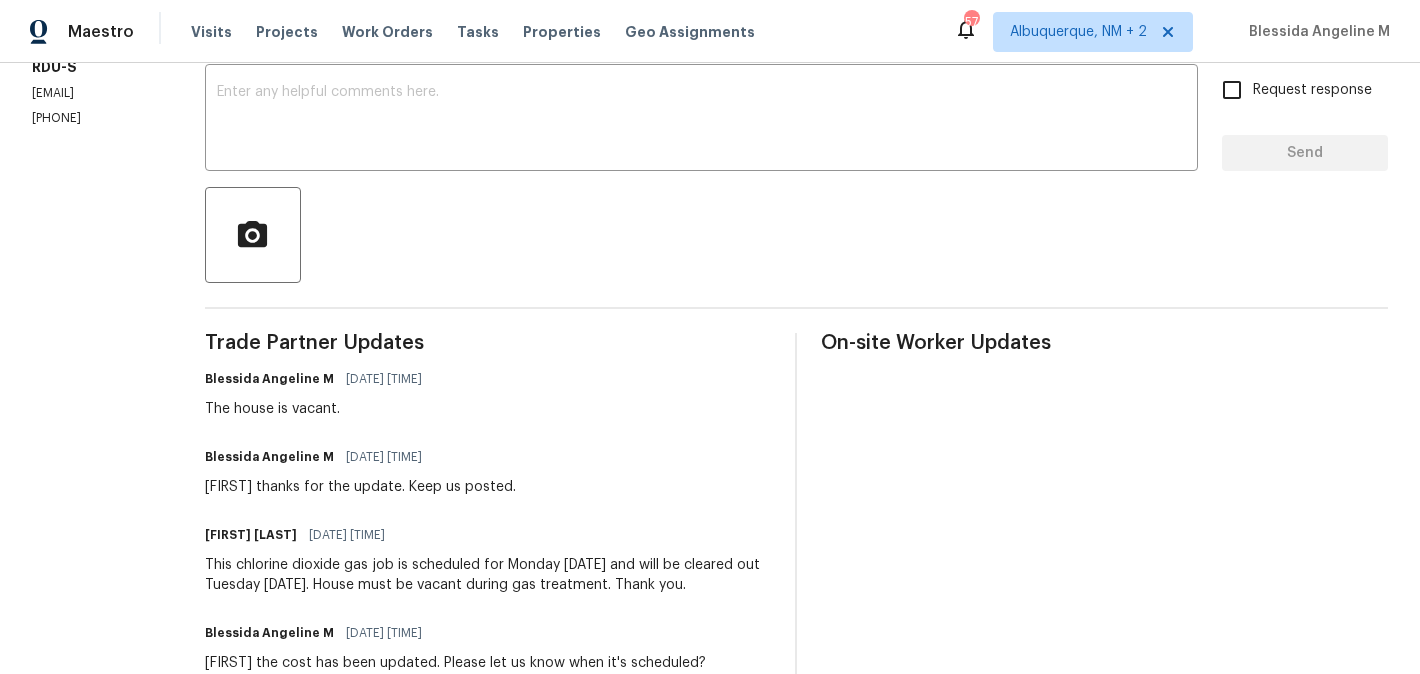 scroll, scrollTop: 0, scrollLeft: 0, axis: both 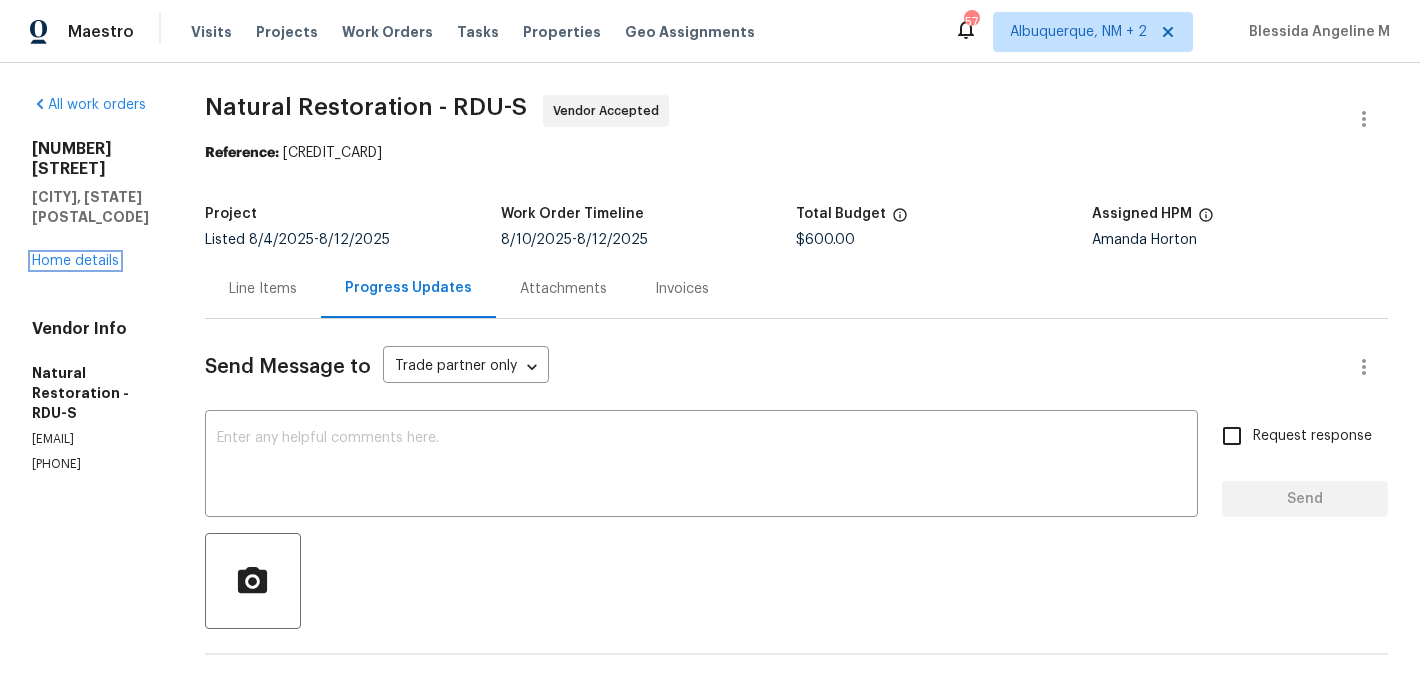 click on "Home details" at bounding box center [75, 261] 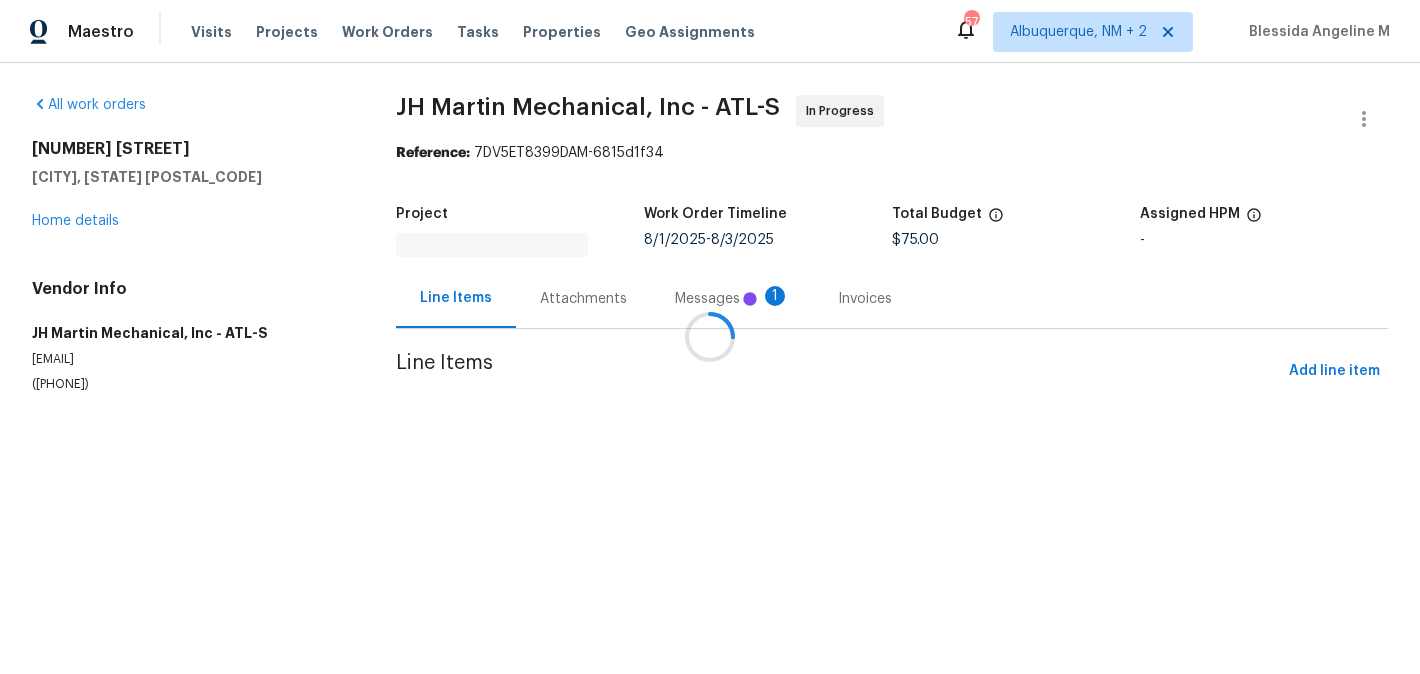 scroll, scrollTop: 0, scrollLeft: 0, axis: both 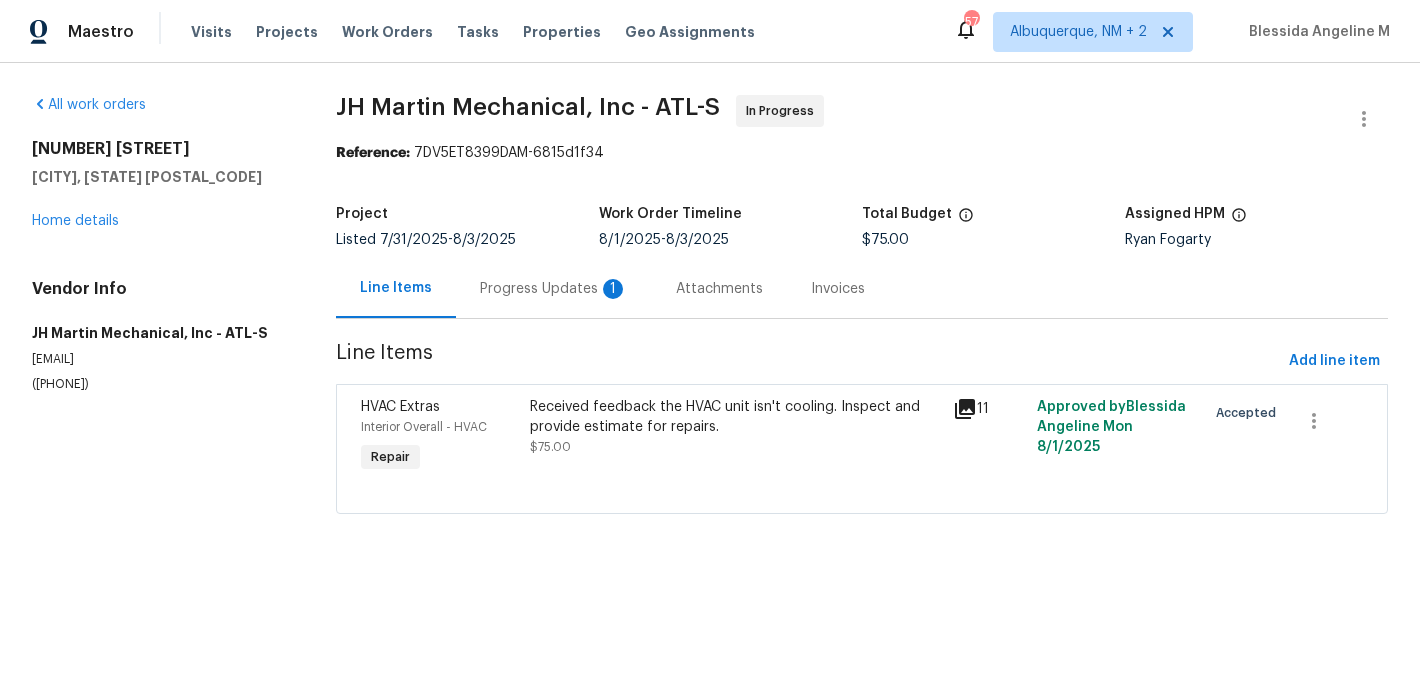 click on "1" at bounding box center [613, 289] 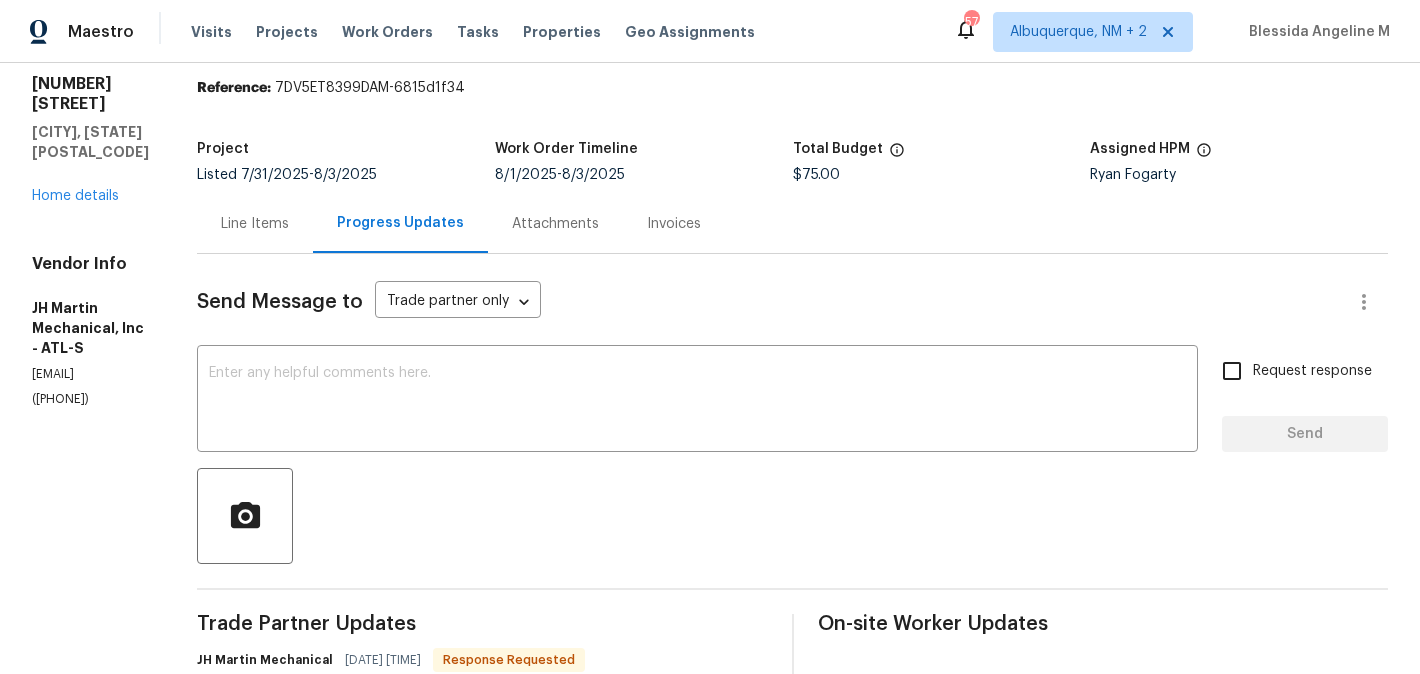 scroll, scrollTop: 0, scrollLeft: 0, axis: both 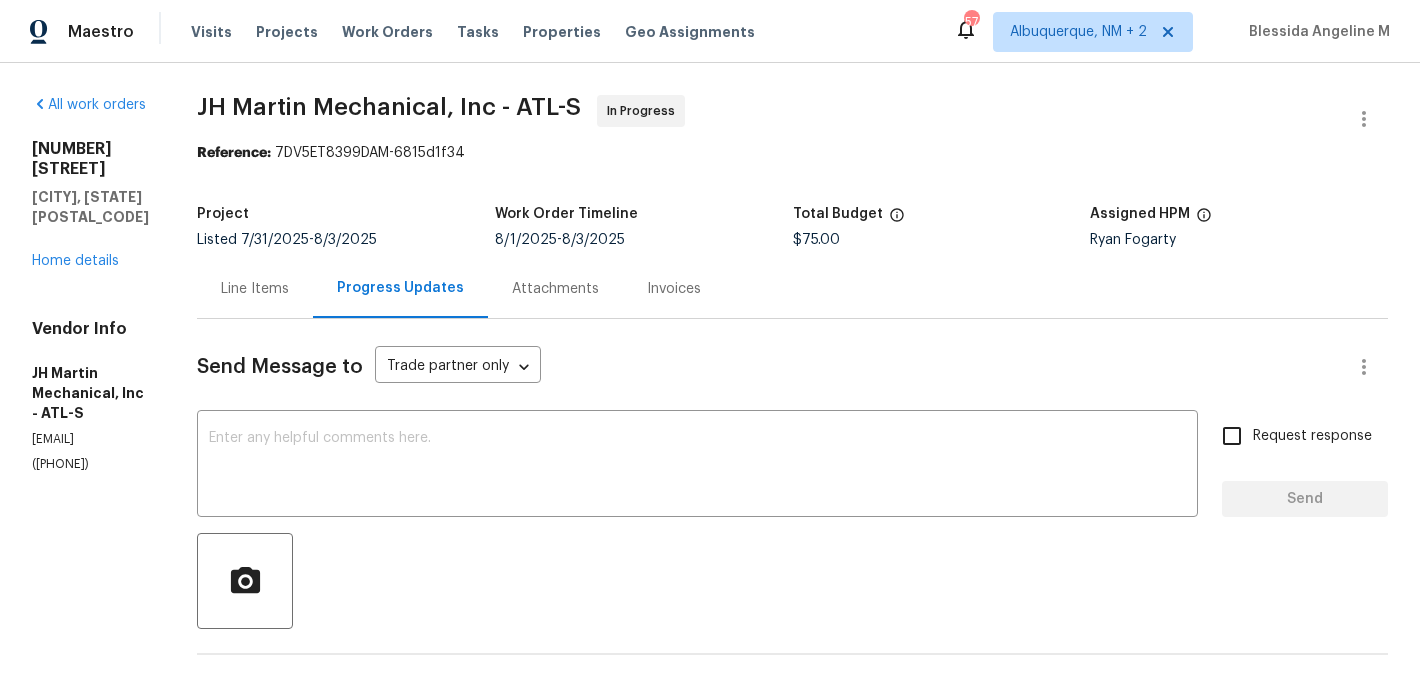 click on "Line Items" at bounding box center [255, 288] 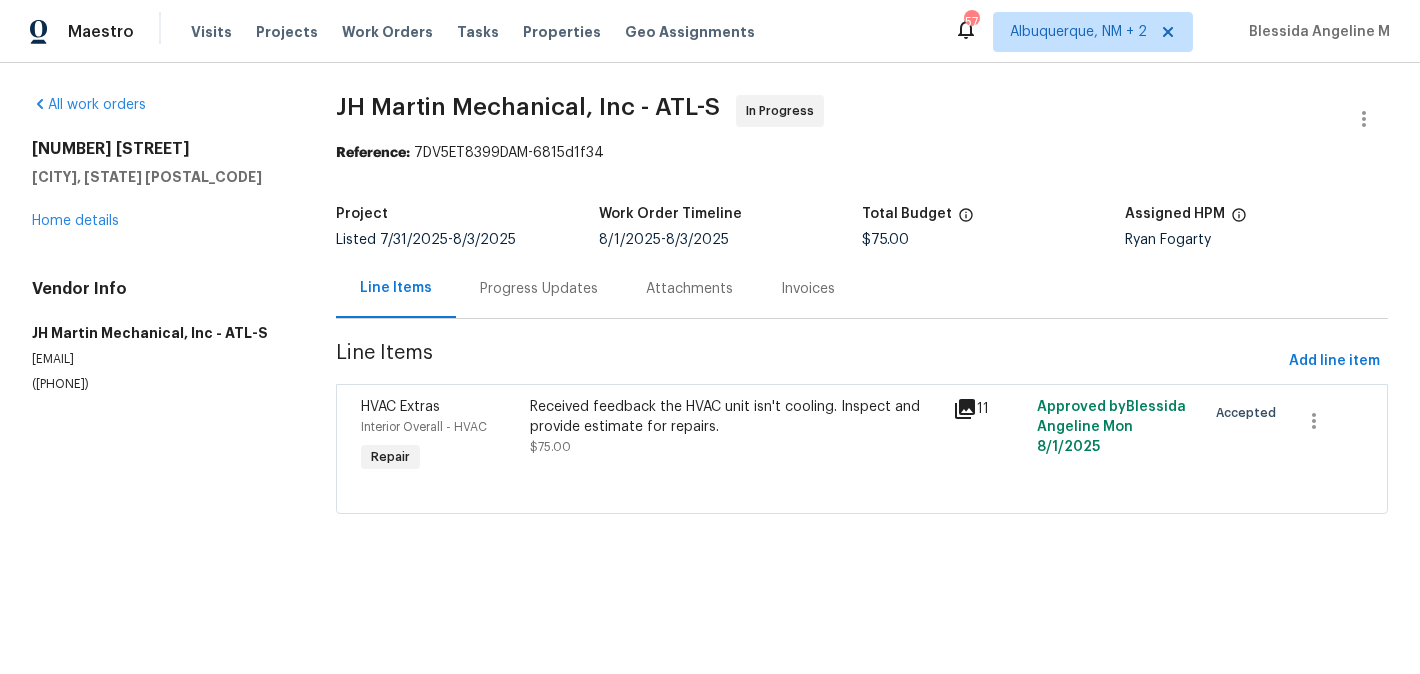click on "Received feedback the HVAC unit isn't cooling. Inspect and provide estimate for repairs. $75.00" at bounding box center [735, 427] 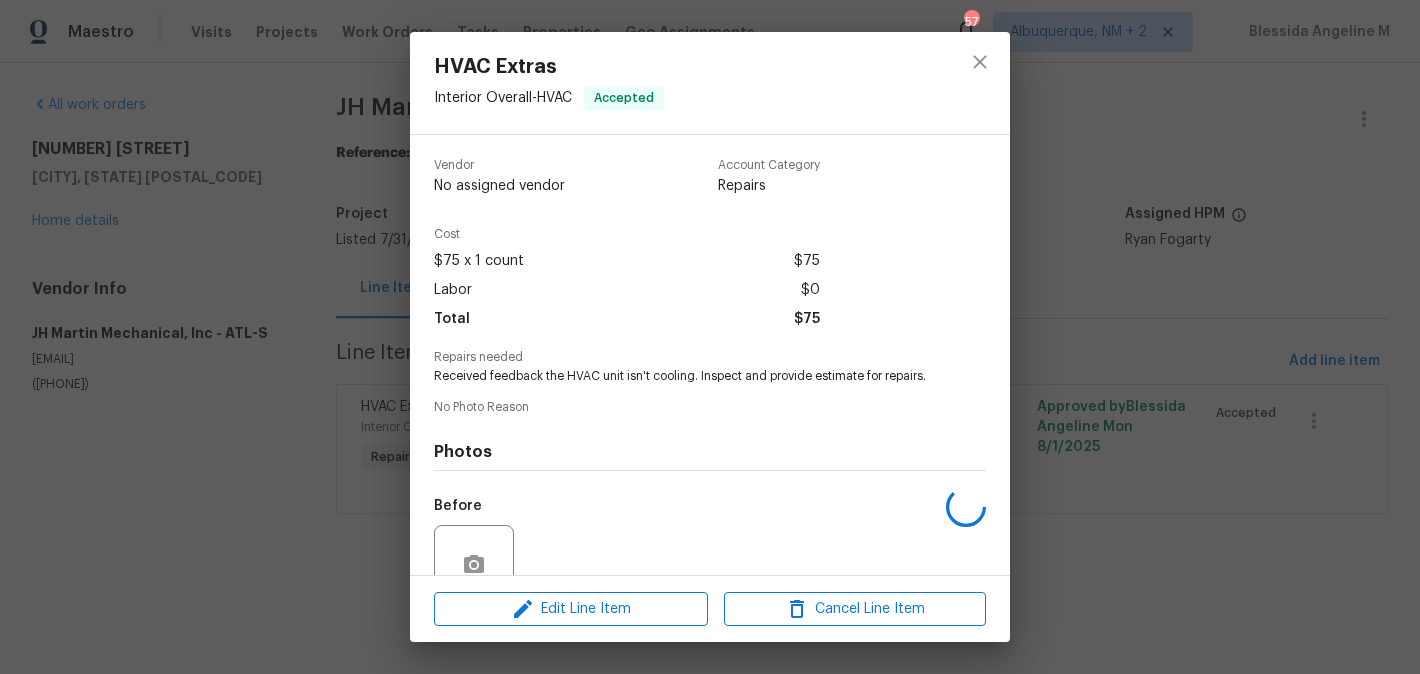 scroll, scrollTop: 179, scrollLeft: 0, axis: vertical 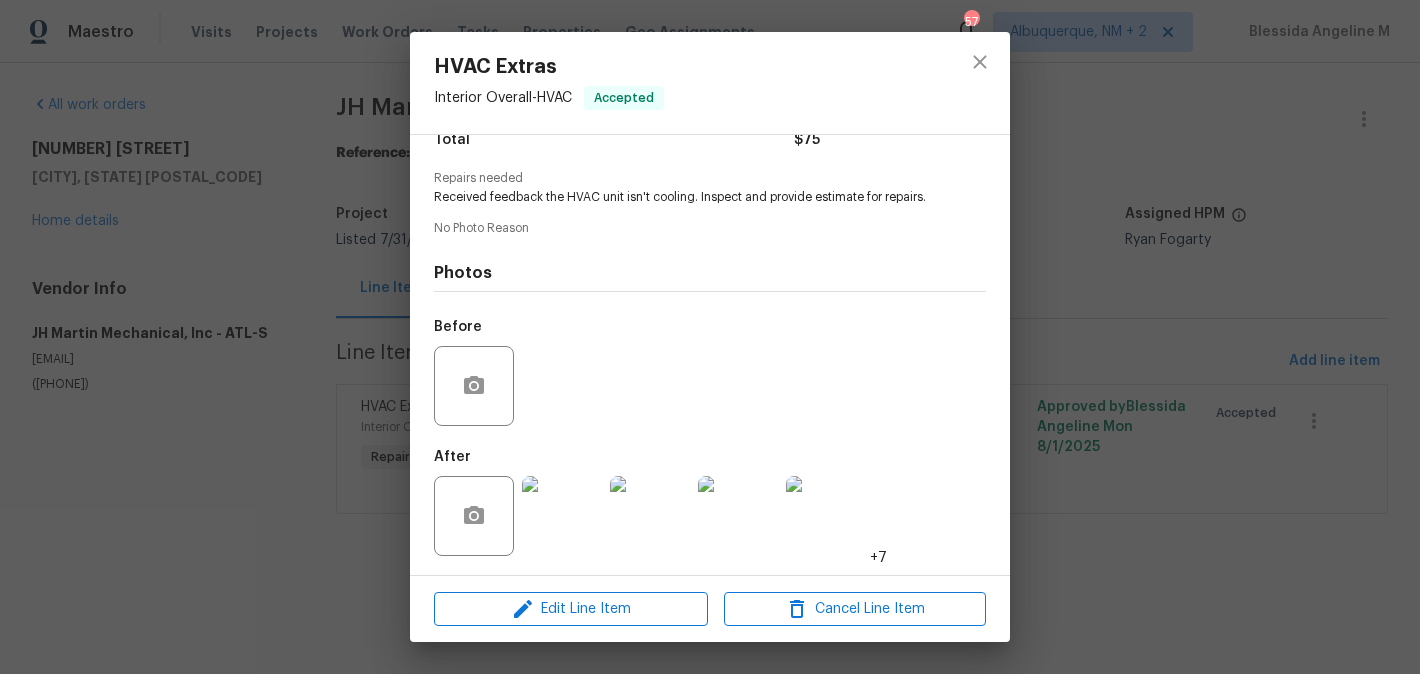 click on "HVAC Extras Interior Overall  -  HVAC Accepted Vendor JH Martin Mechanical, Inc Account Category Repairs Cost $75 x 1 count $75 Labor $0 Total $75 Repairs needed Received feedback the HVAC unit isn't cooling. Inspect and provide estimate for repairs. No Photo Reason   Photos Before After  +7  Edit Line Item  Cancel Line Item" at bounding box center [710, 337] 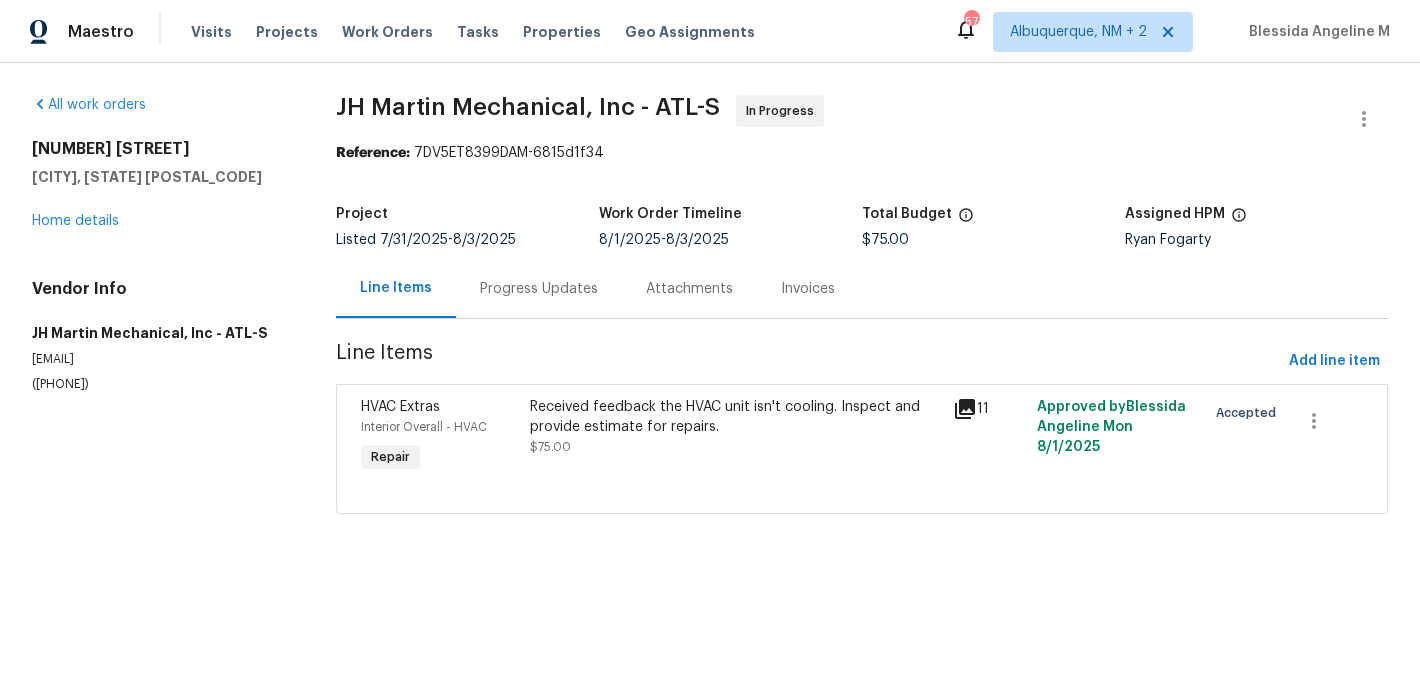 click on "Received feedback the HVAC unit isn't cooling. Inspect and provide estimate for repairs." at bounding box center [735, 417] 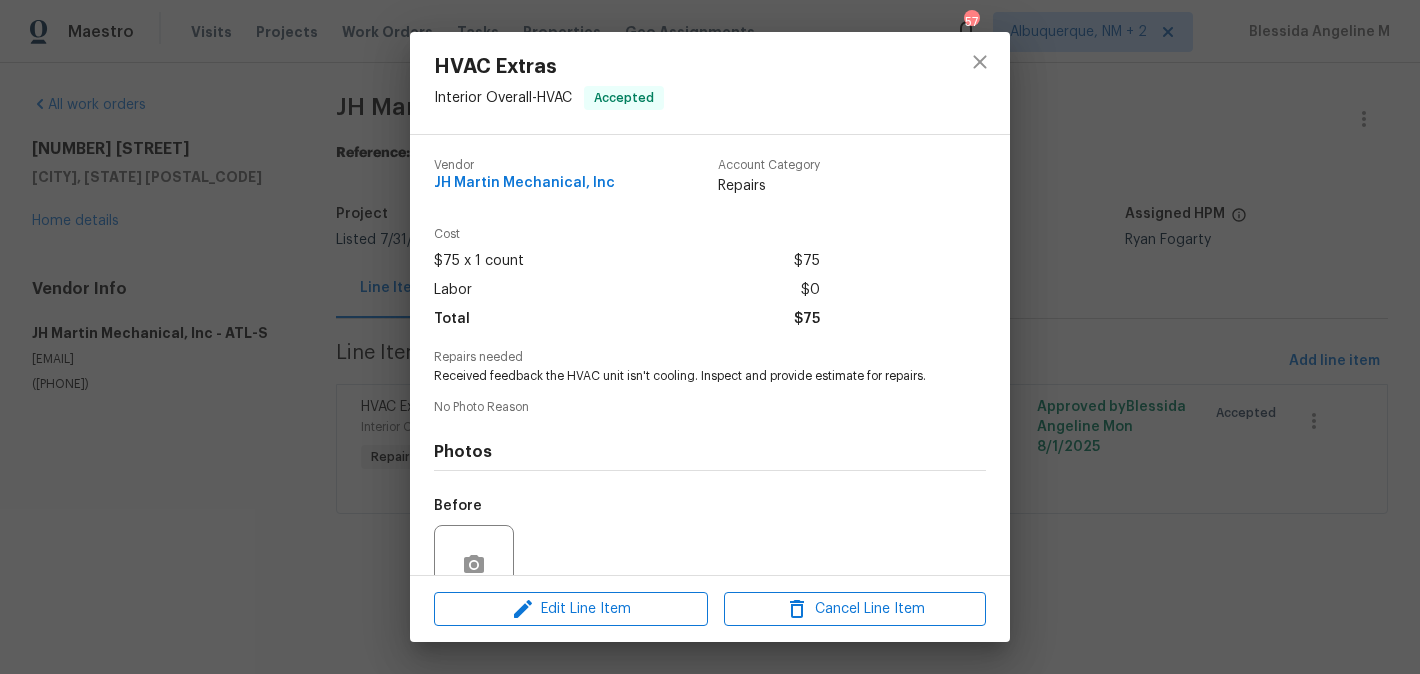 scroll, scrollTop: 179, scrollLeft: 0, axis: vertical 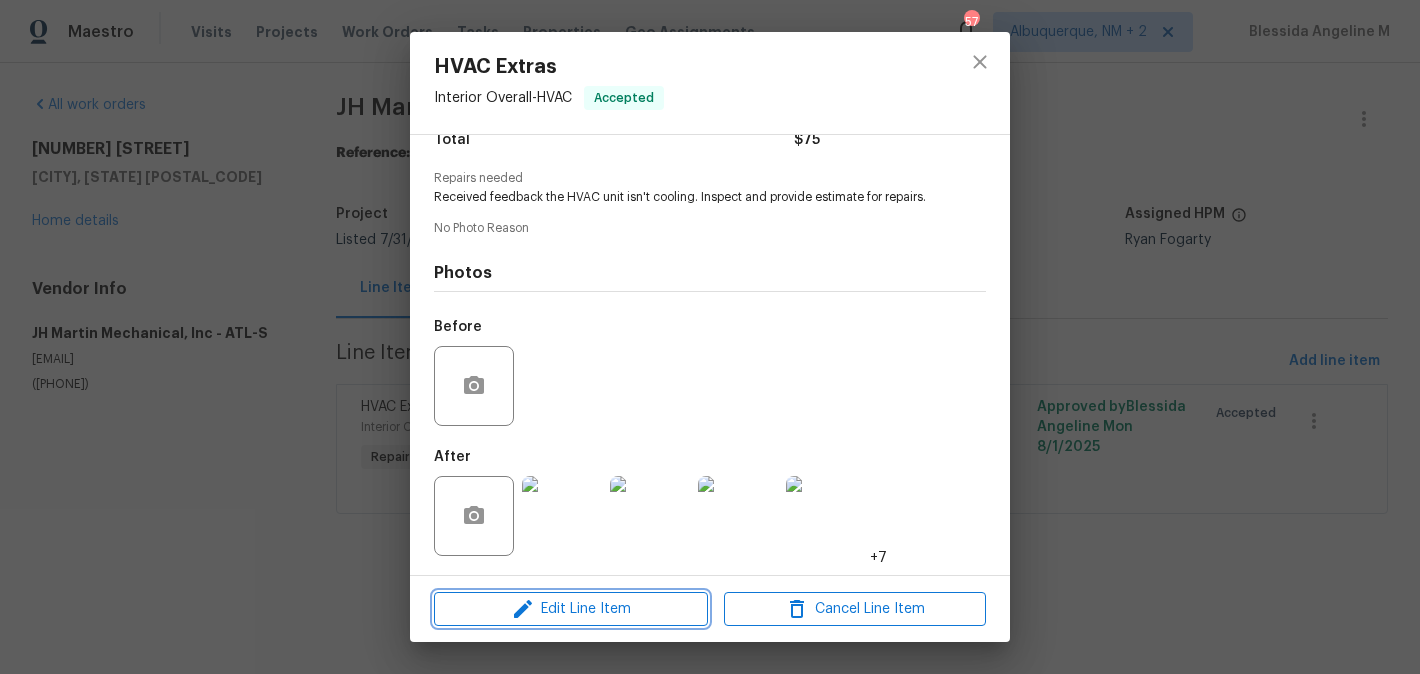 click on "Edit Line Item" at bounding box center (571, 609) 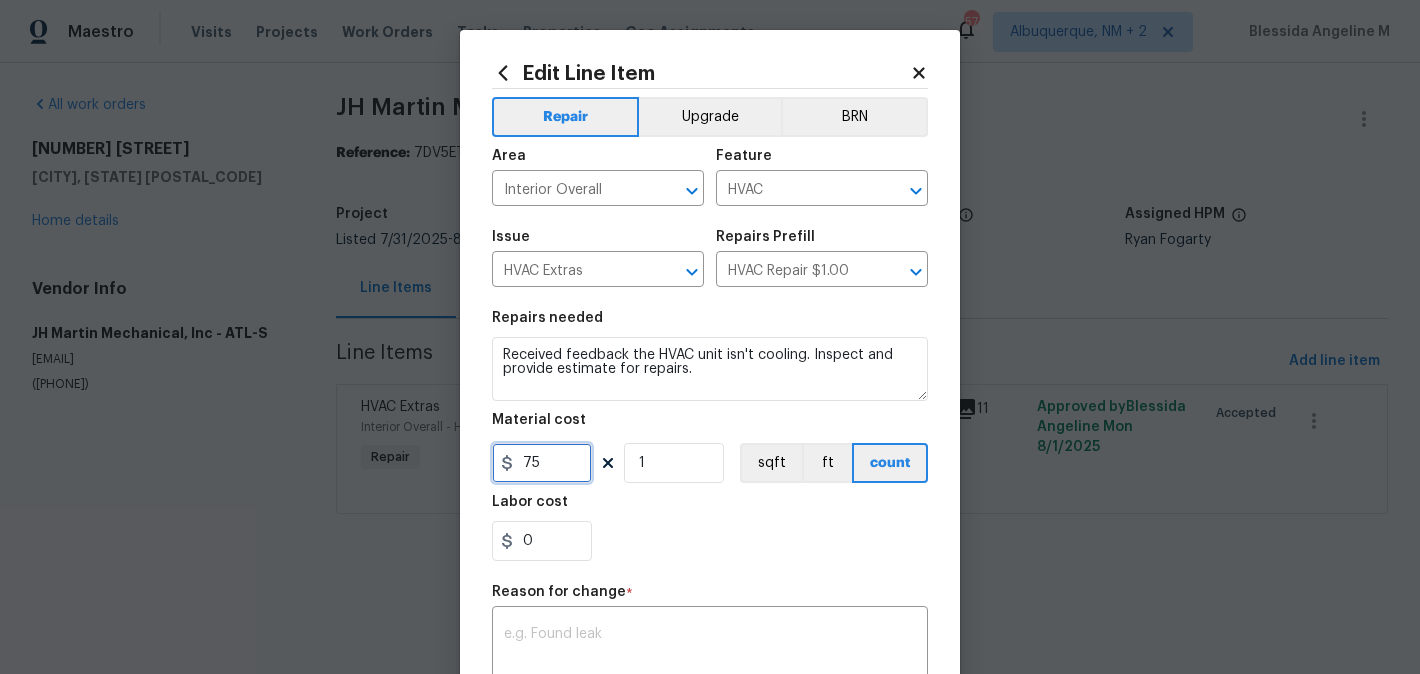 click on "75" at bounding box center (542, 463) 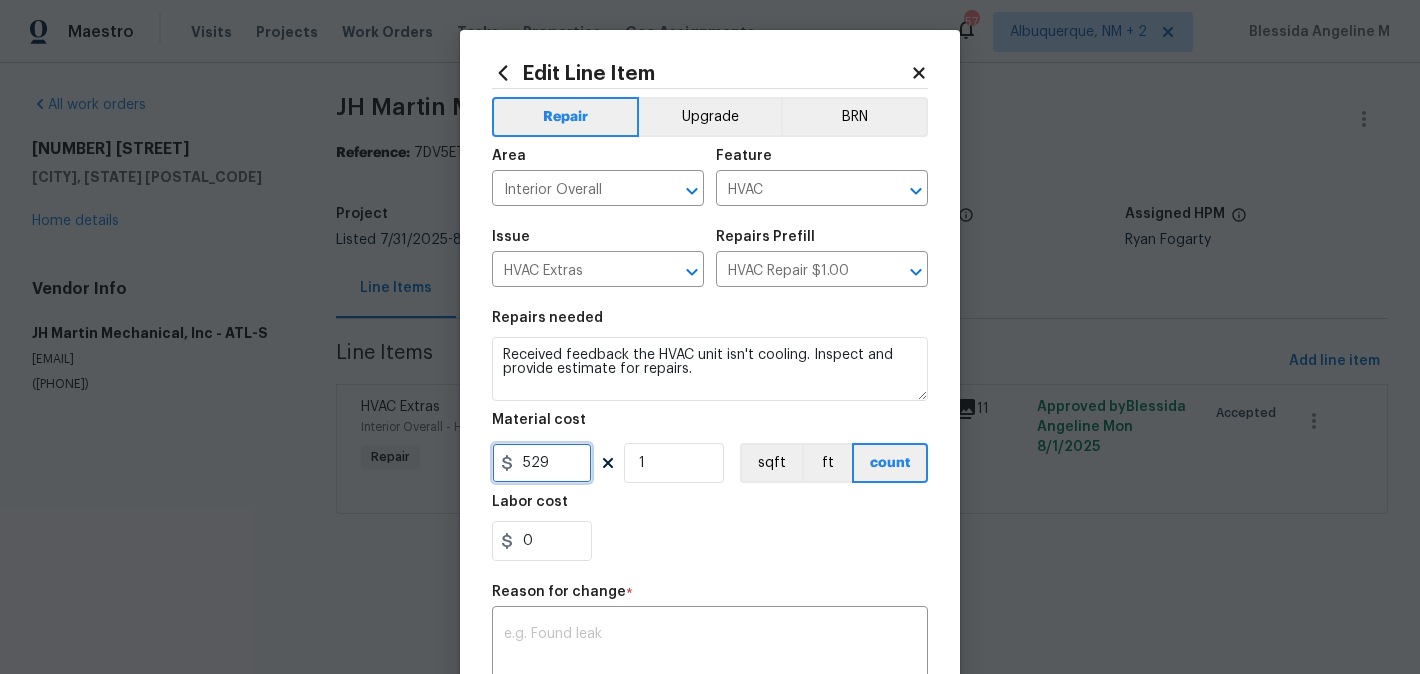 type on "529" 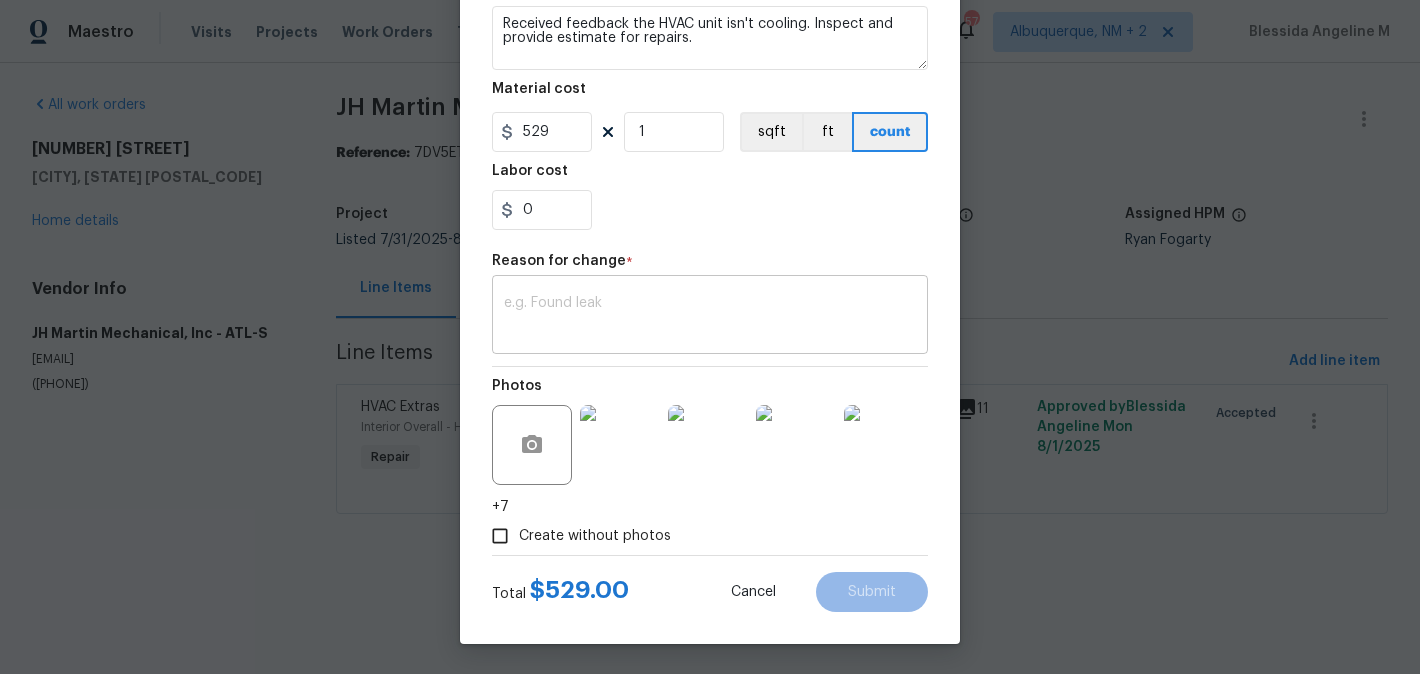 click at bounding box center [710, 317] 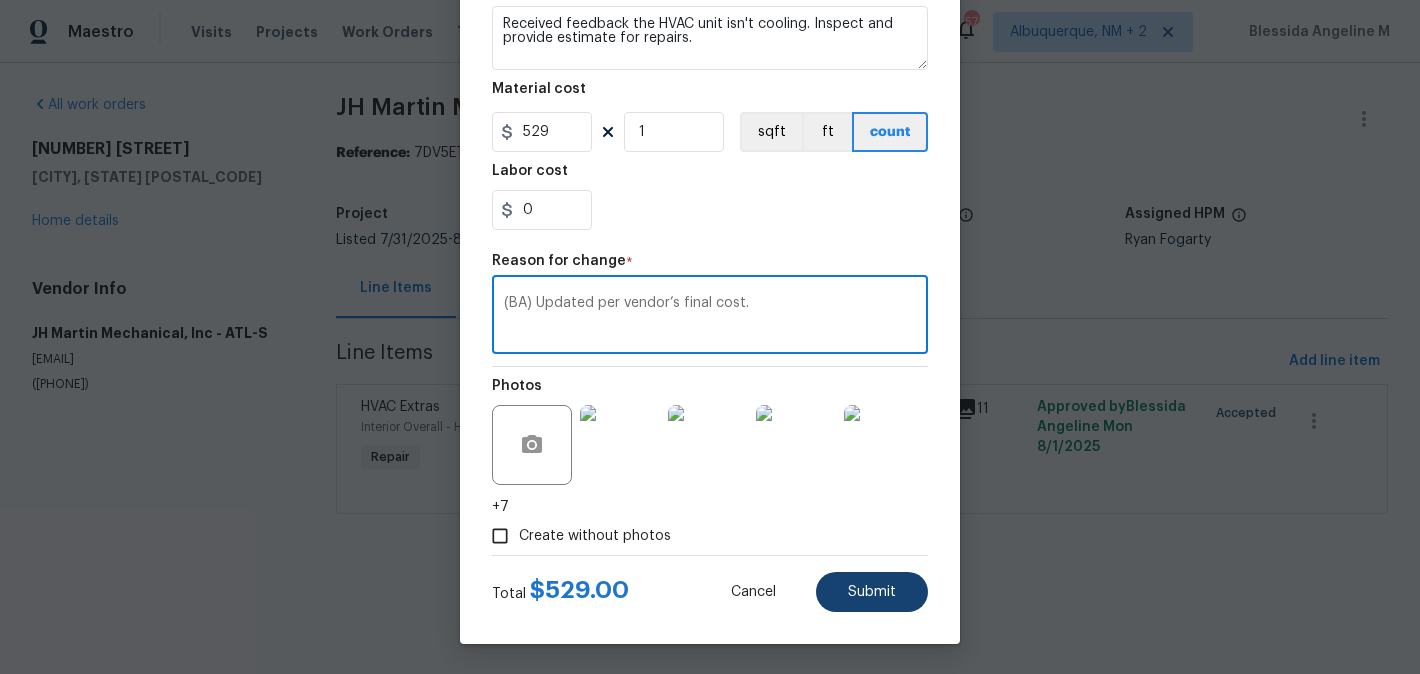 type on "(BA) Updated per vendor’s final cost." 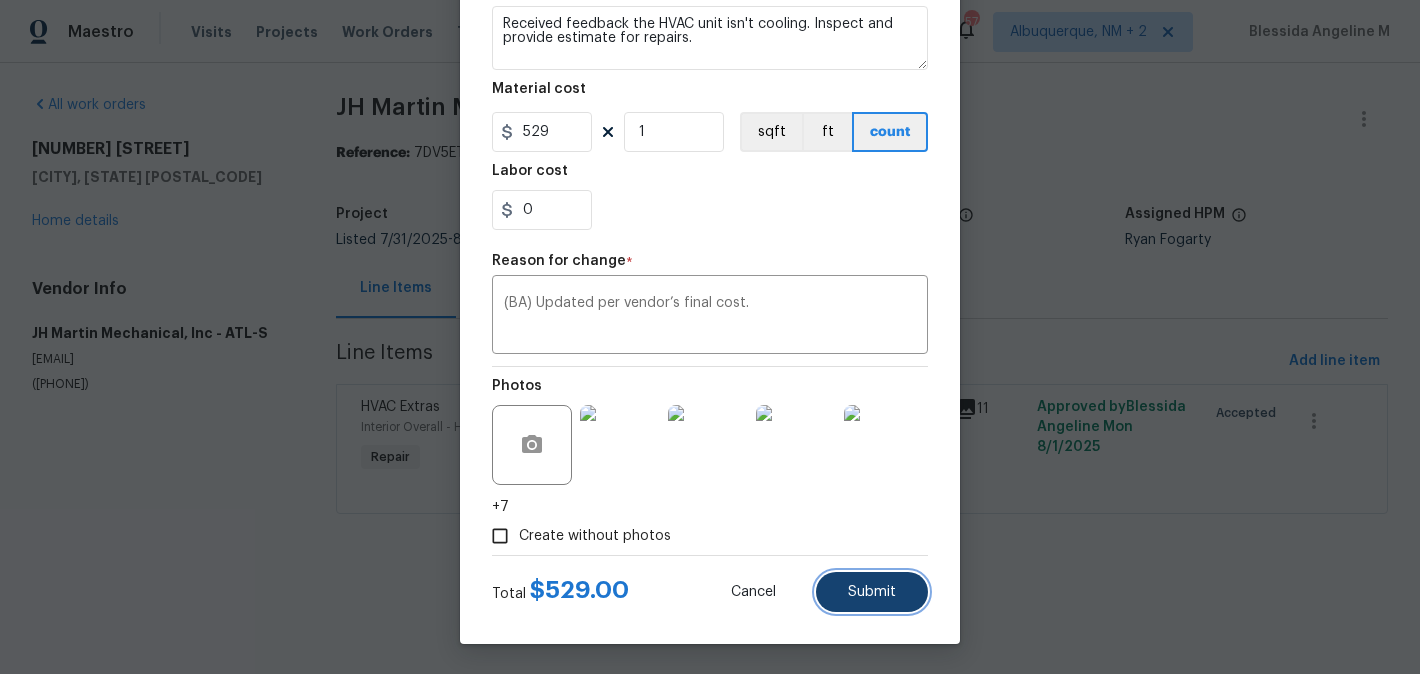 click on "Submit" at bounding box center (872, 592) 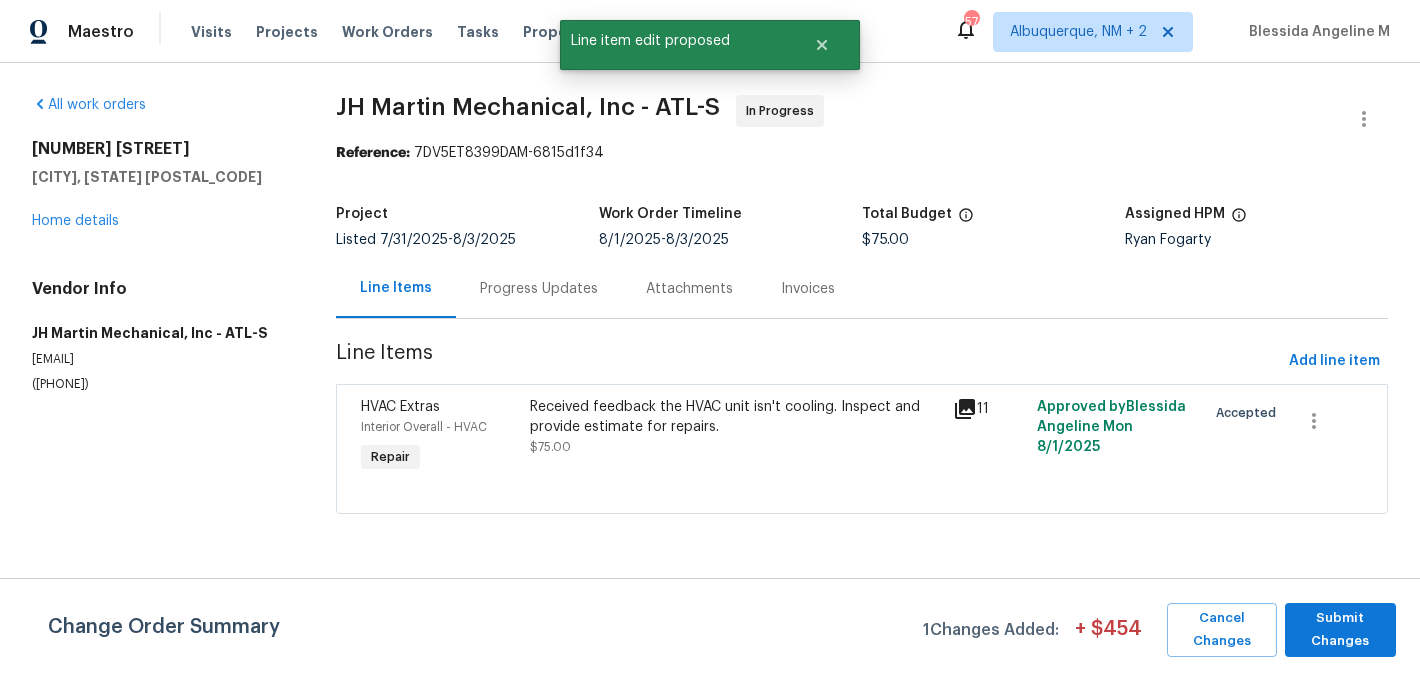 scroll, scrollTop: 0, scrollLeft: 0, axis: both 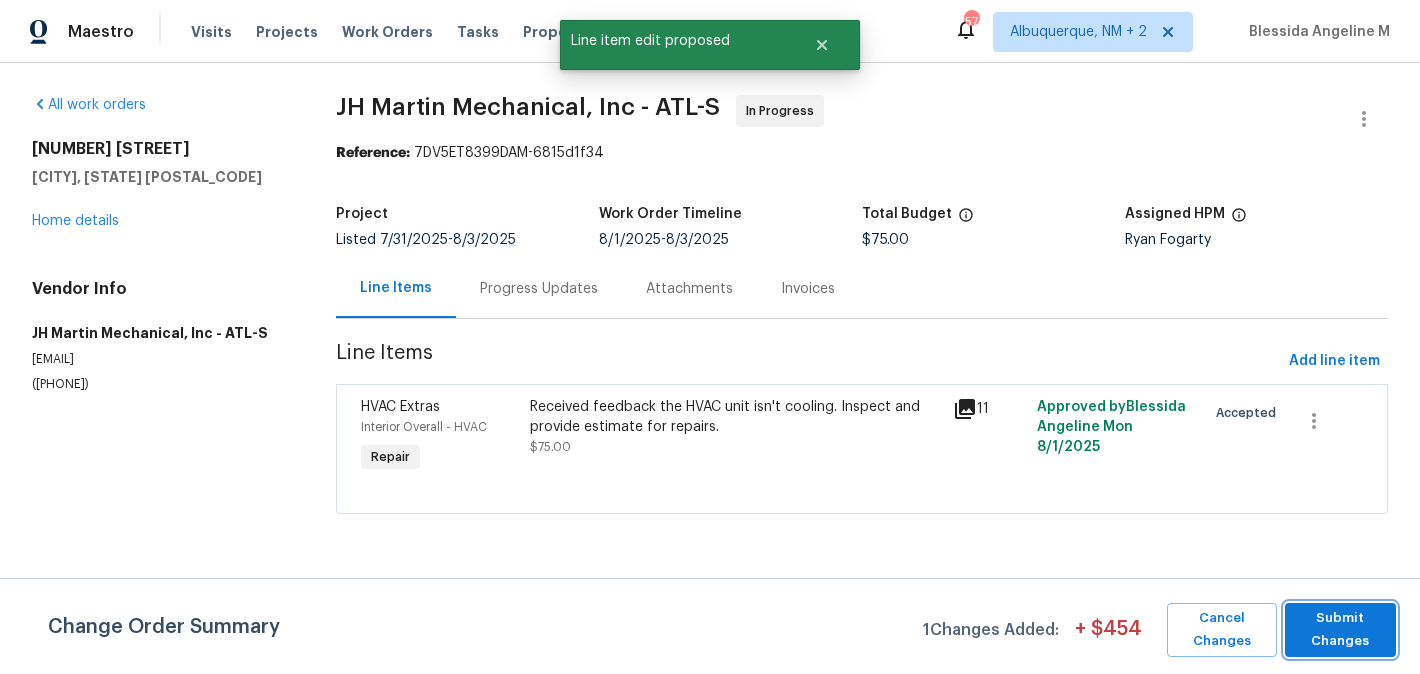 click on "Submit Changes" at bounding box center [1340, 630] 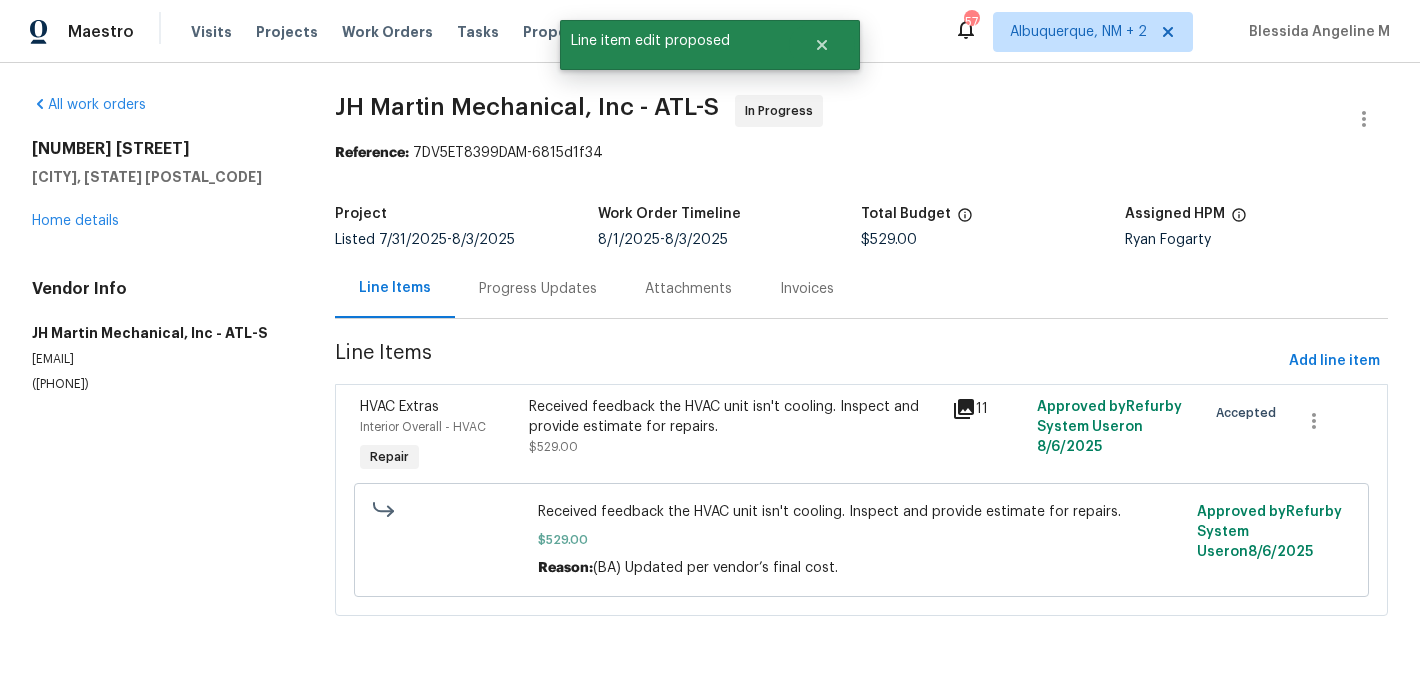 click on "Progress Updates" at bounding box center [538, 289] 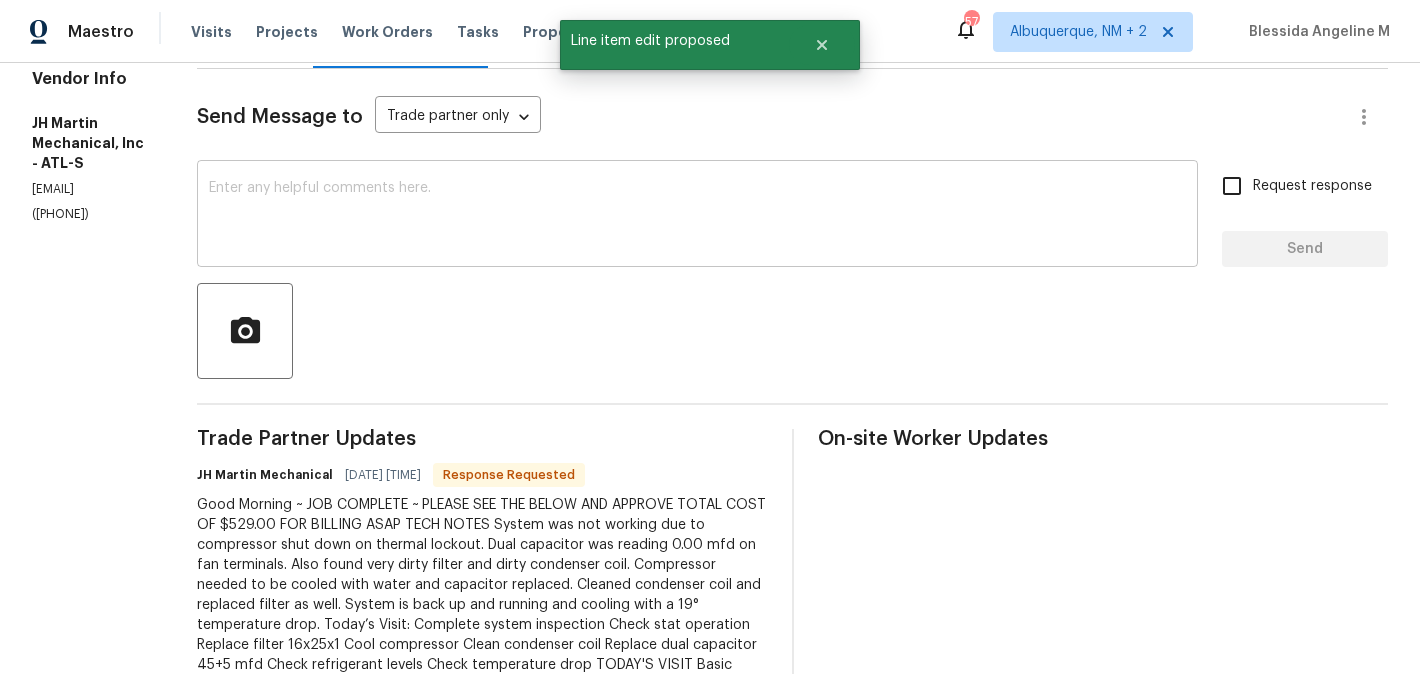 scroll, scrollTop: 254, scrollLeft: 0, axis: vertical 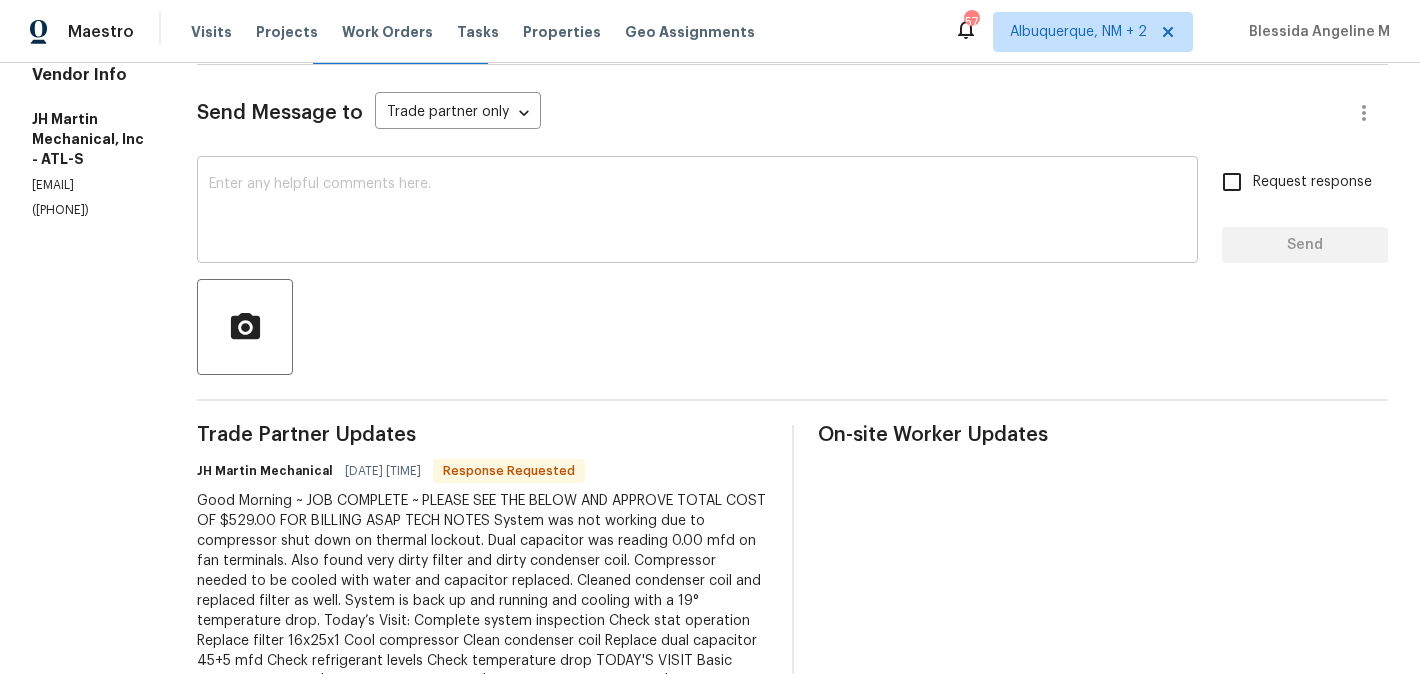 click at bounding box center [697, 212] 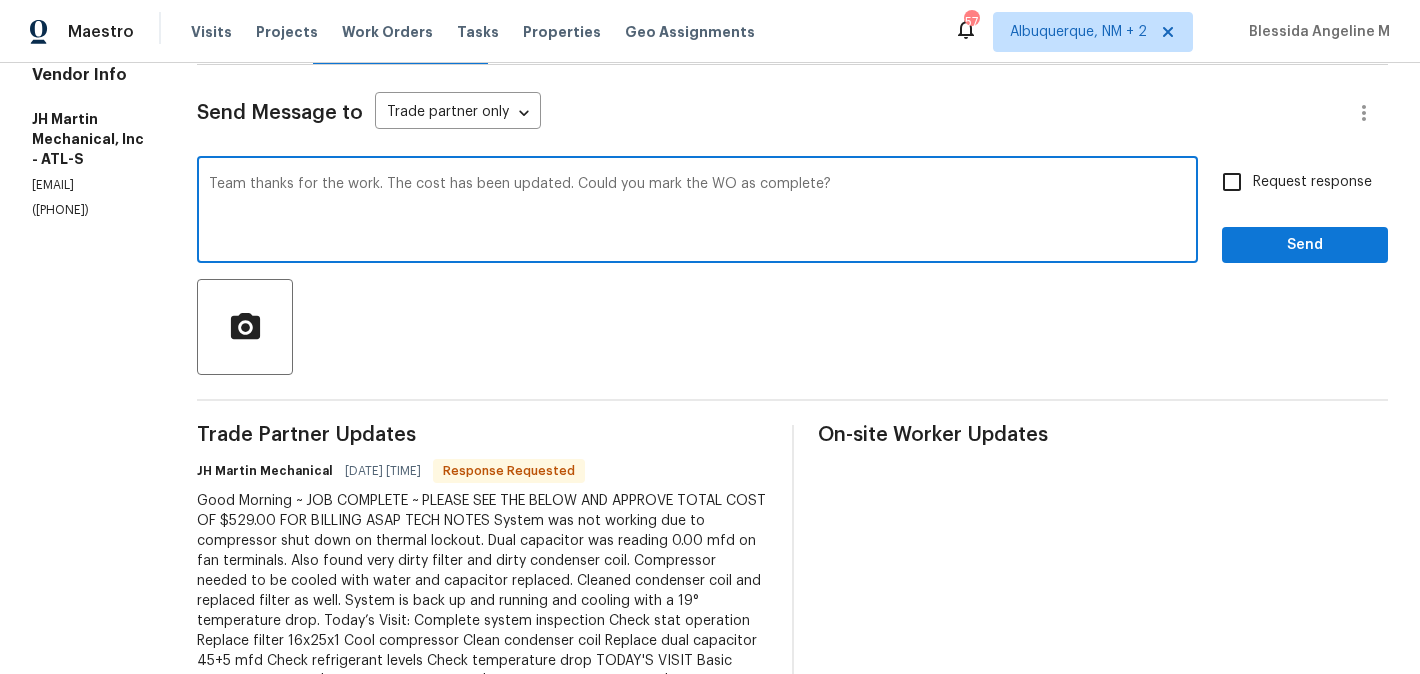 type on "Team thanks for the work. The cost has been updated. Could you mark the WO as complete?" 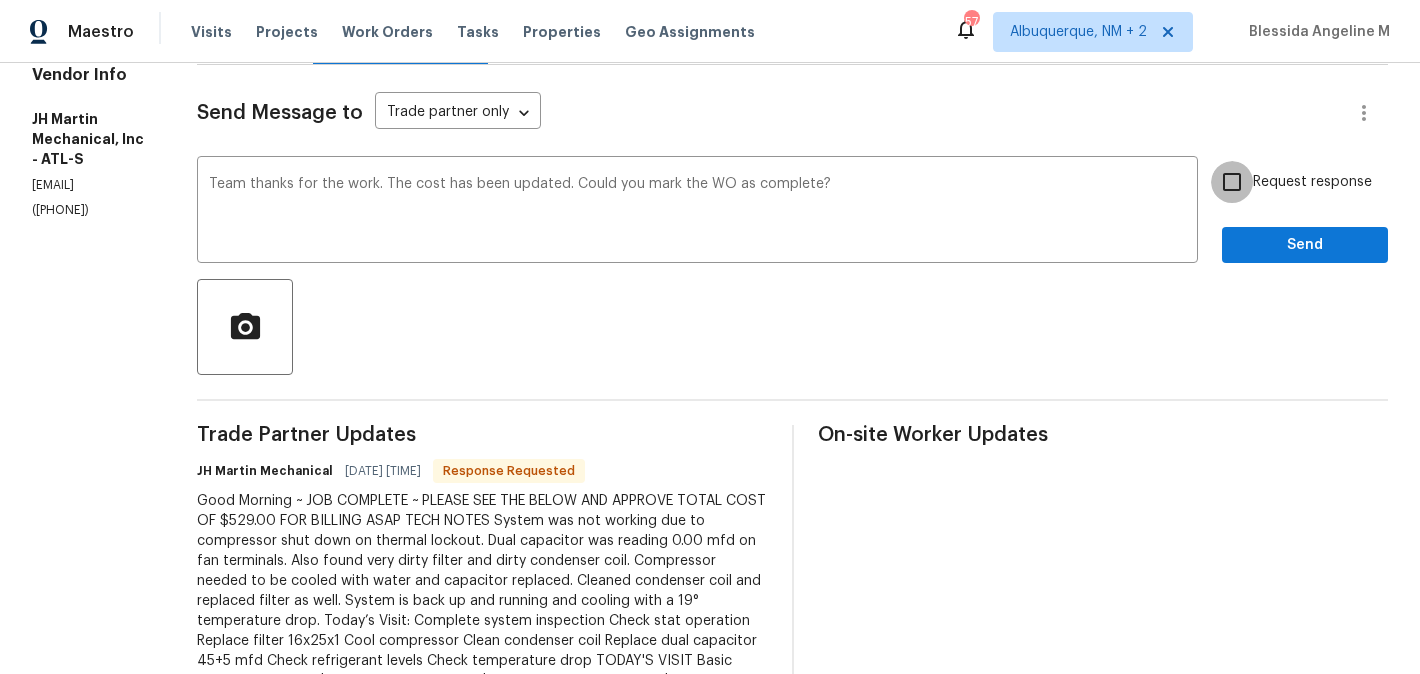 click on "Request response" at bounding box center (1232, 182) 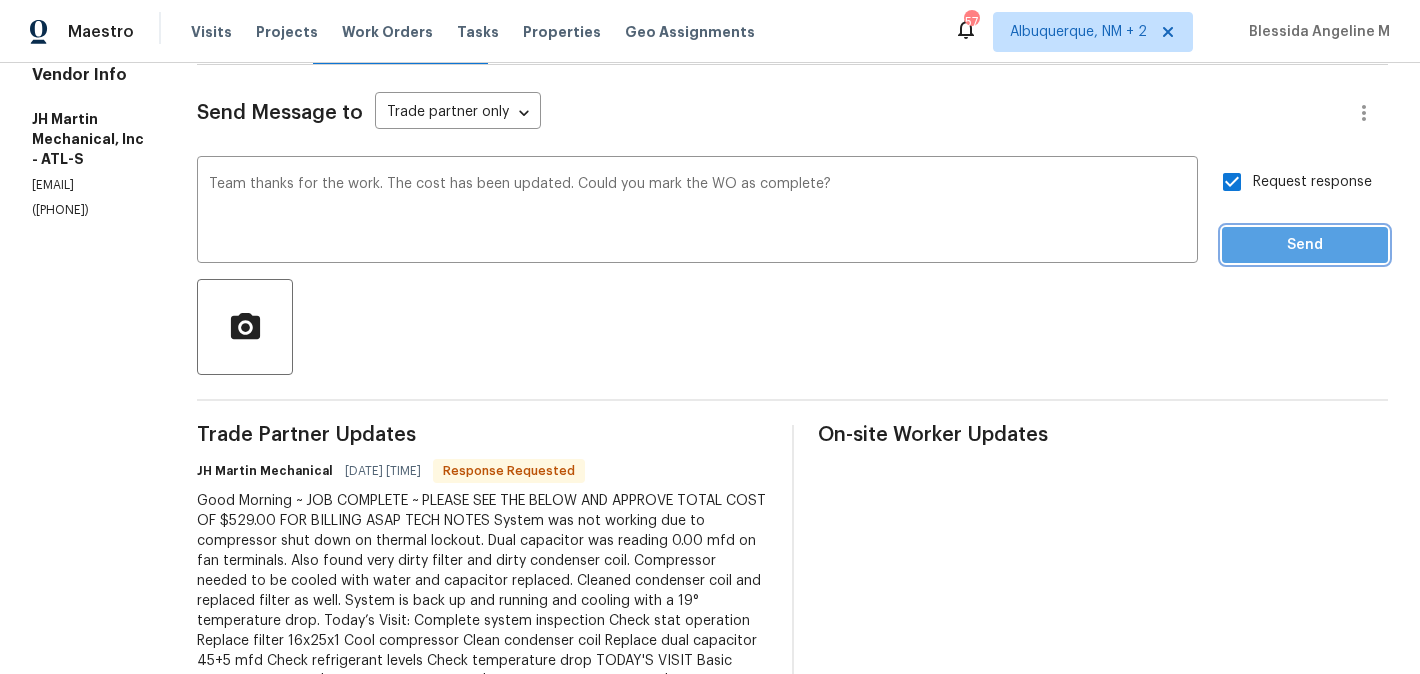 click on "Send" at bounding box center (1305, 245) 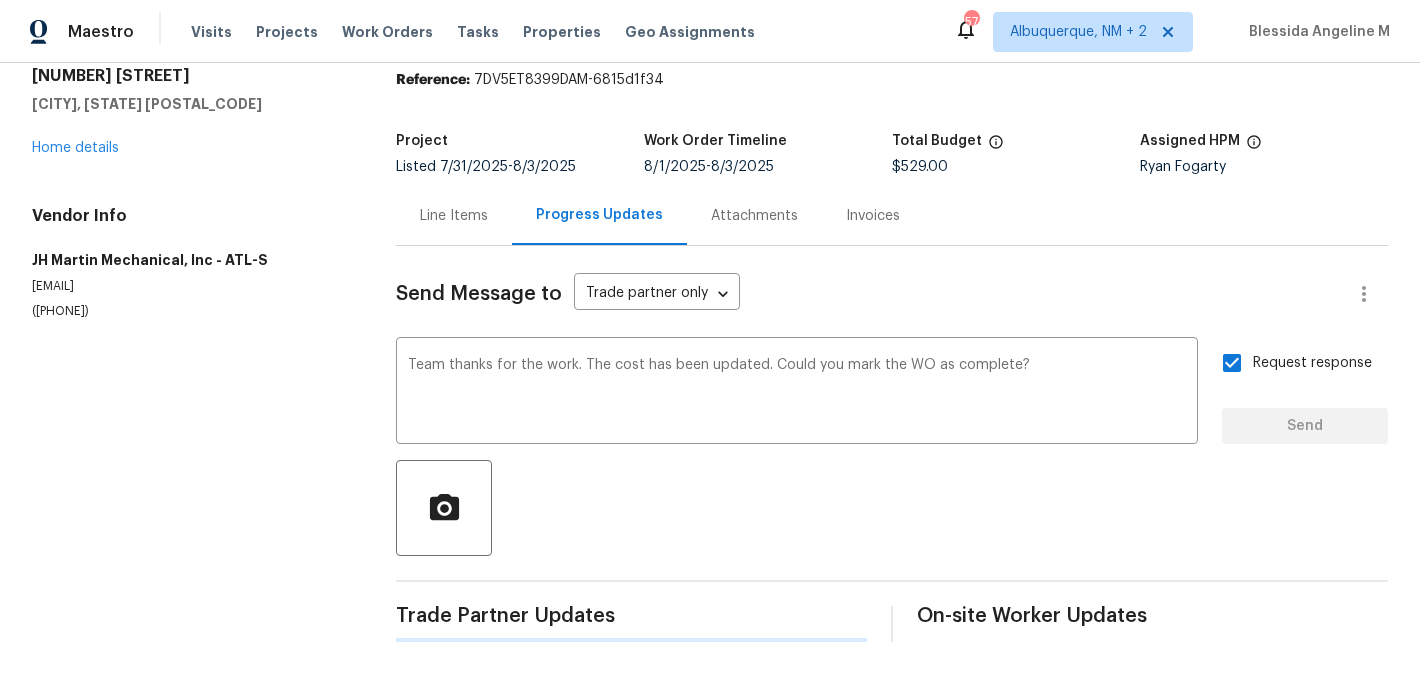 type 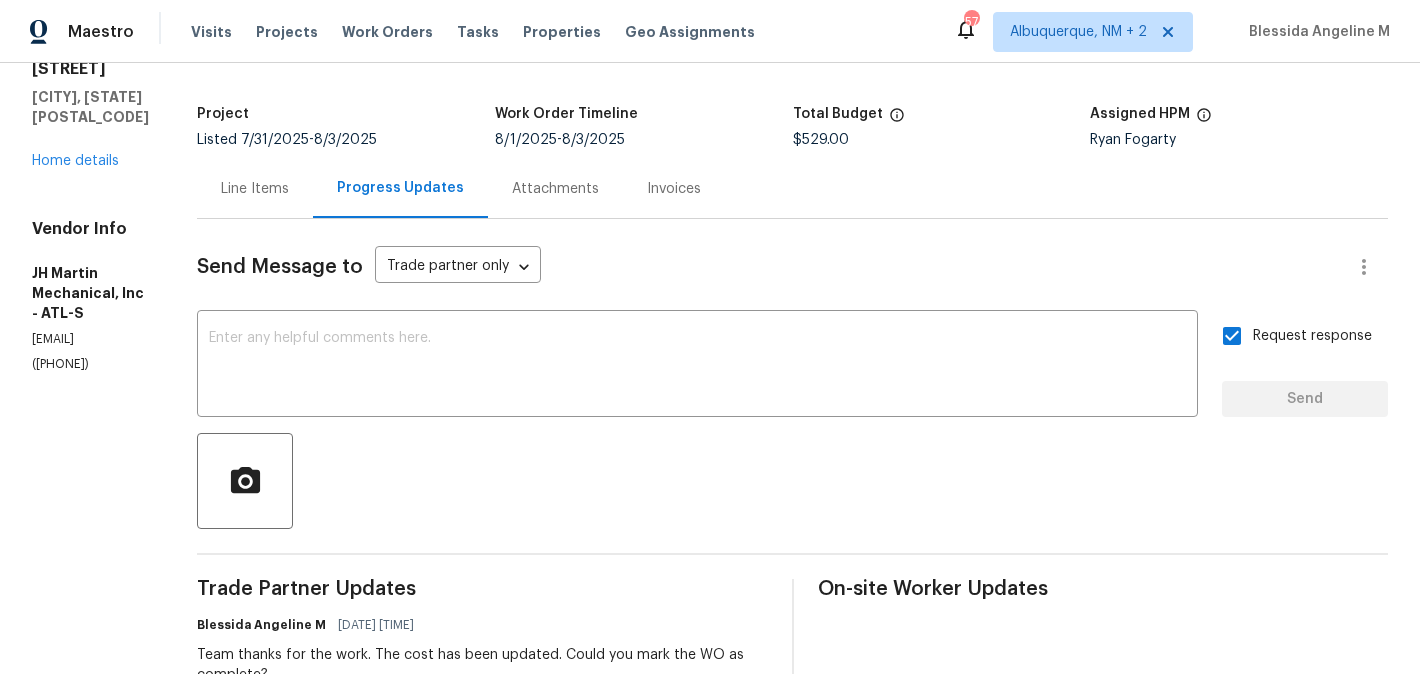 scroll, scrollTop: 0, scrollLeft: 0, axis: both 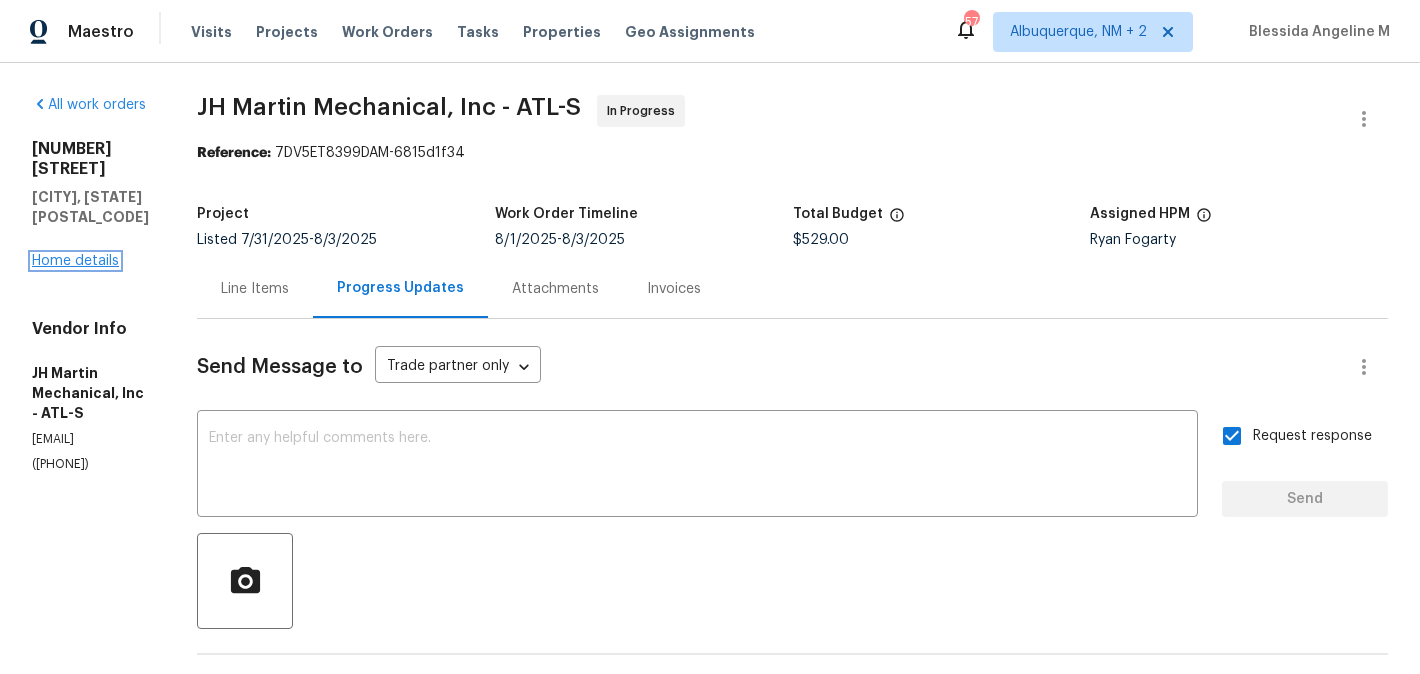 click on "Home details" at bounding box center [75, 261] 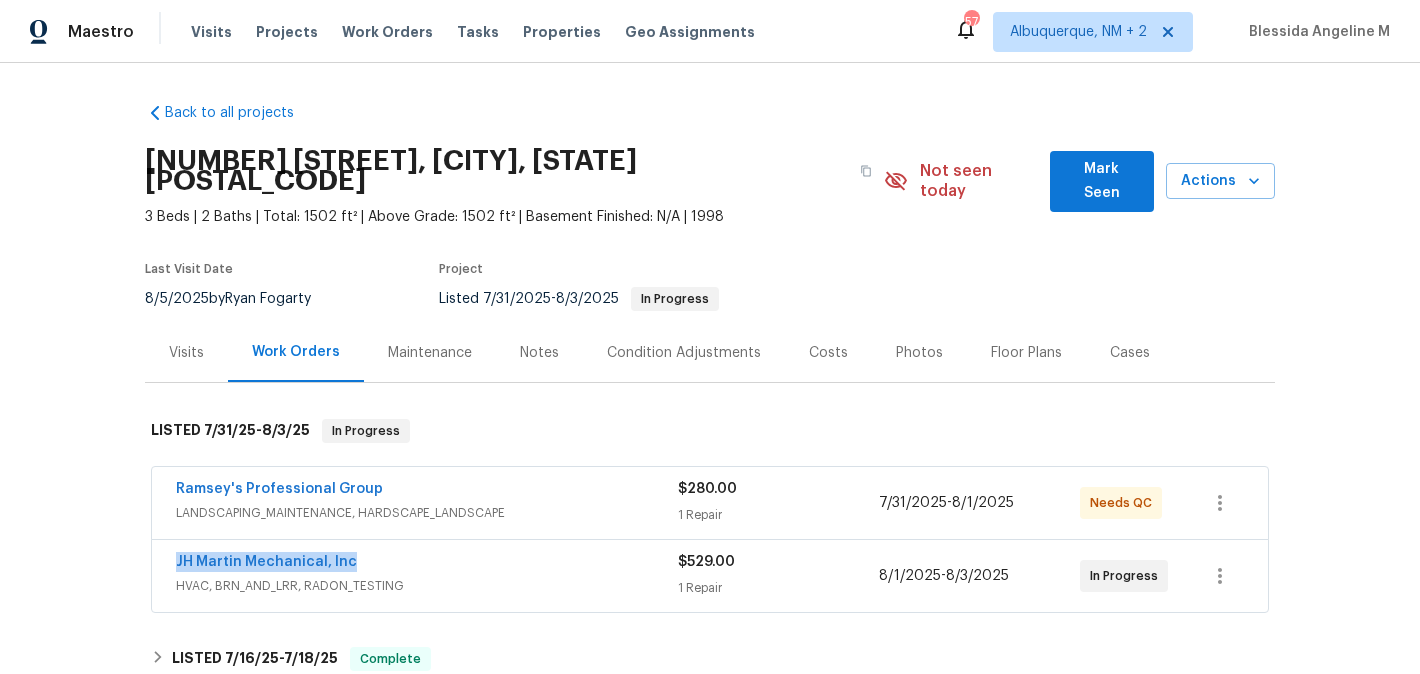 drag, startPoint x: 360, startPoint y: 540, endPoint x: 129, endPoint y: 540, distance: 231 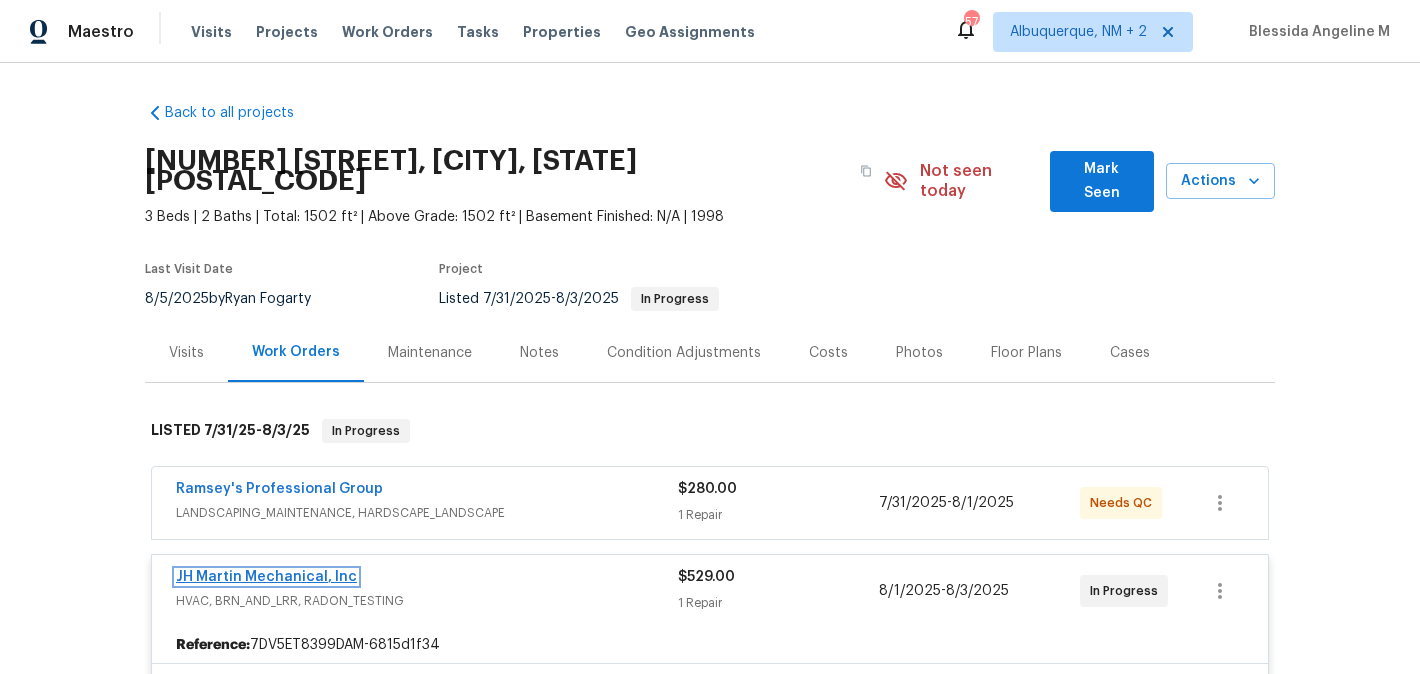 click on "JH Martin Mechanical, Inc" at bounding box center [266, 577] 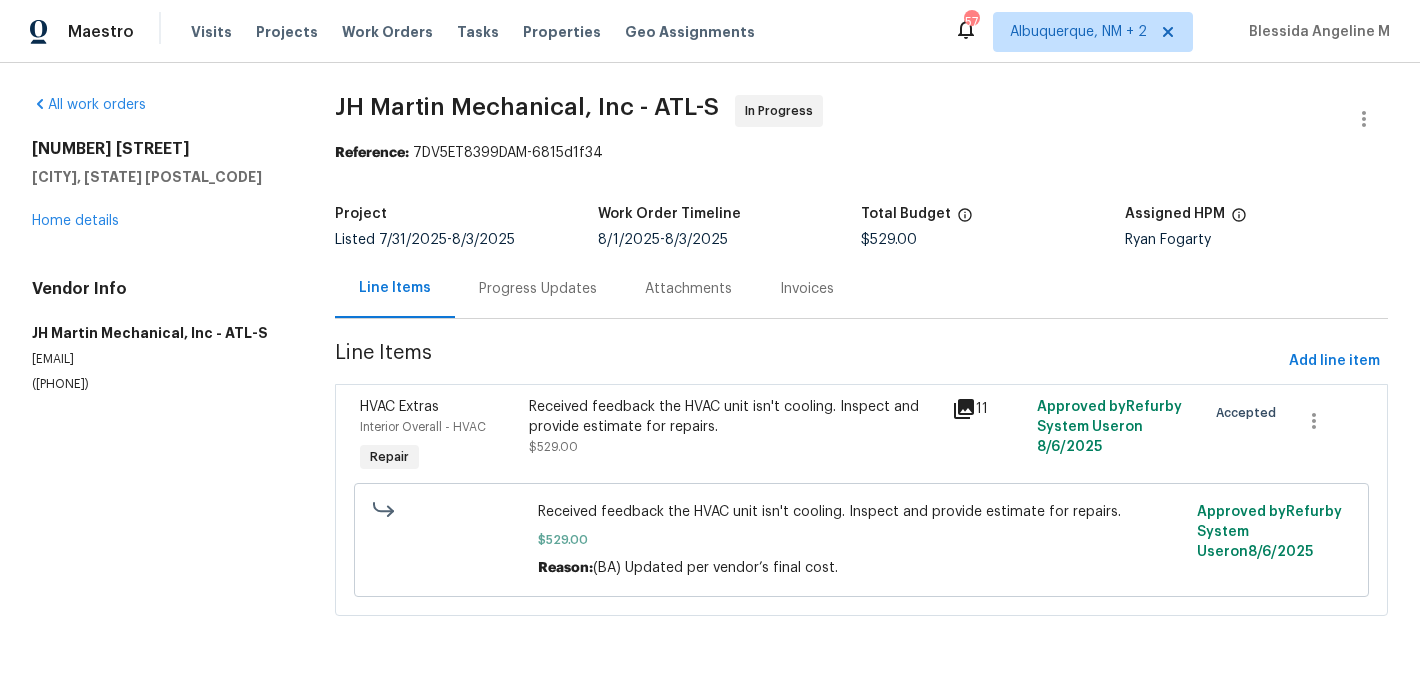 click on "Received feedback the HVAC unit isn't cooling. Inspect and provide estimate for repairs." at bounding box center [734, 417] 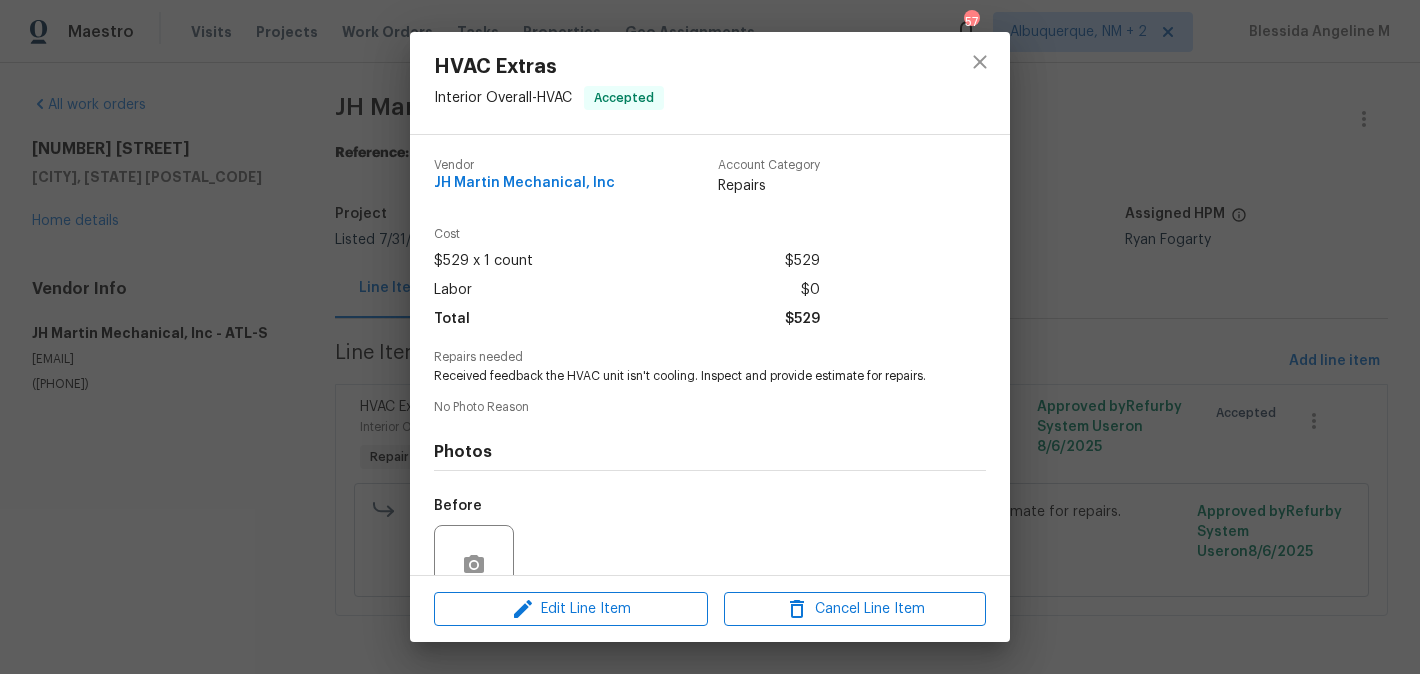 click on "Received feedback the HVAC unit isn't cooling. Inspect and provide estimate for repairs." at bounding box center [682, 376] 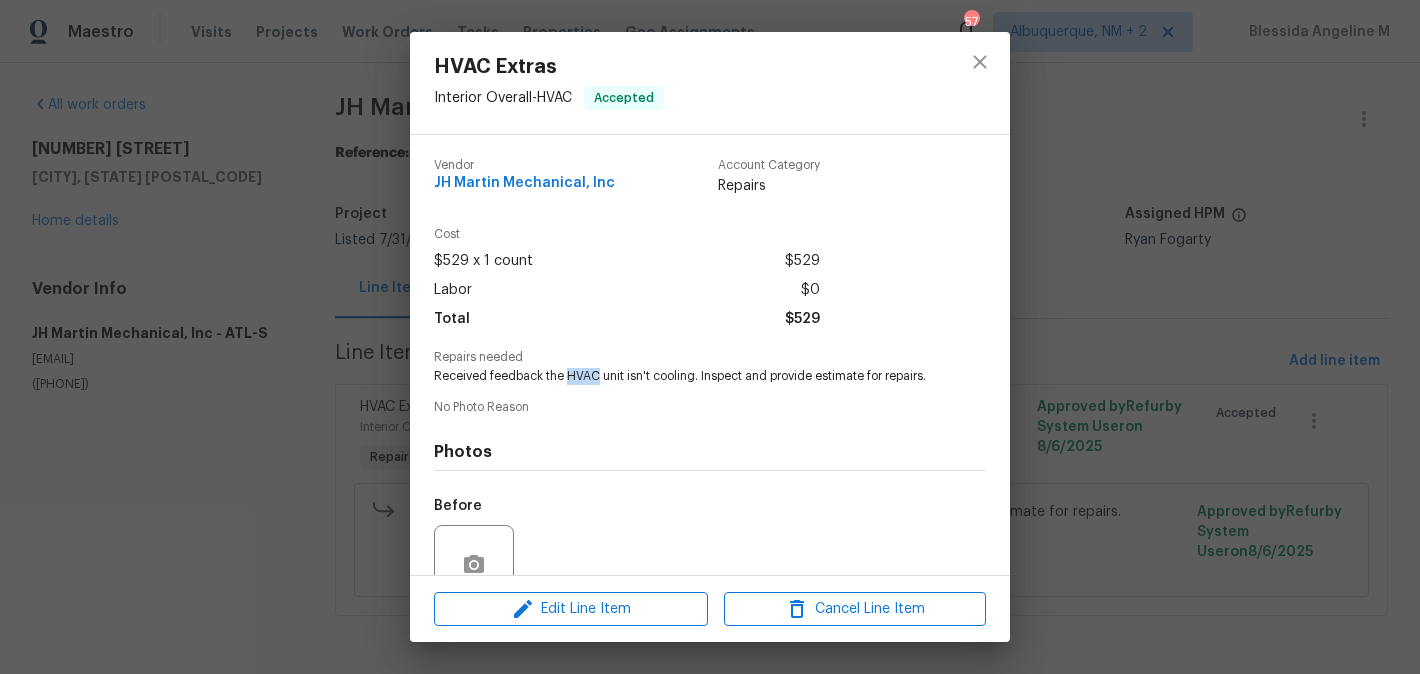 click on "Received feedback the HVAC unit isn't cooling. Inspect and provide estimate for repairs." at bounding box center (682, 376) 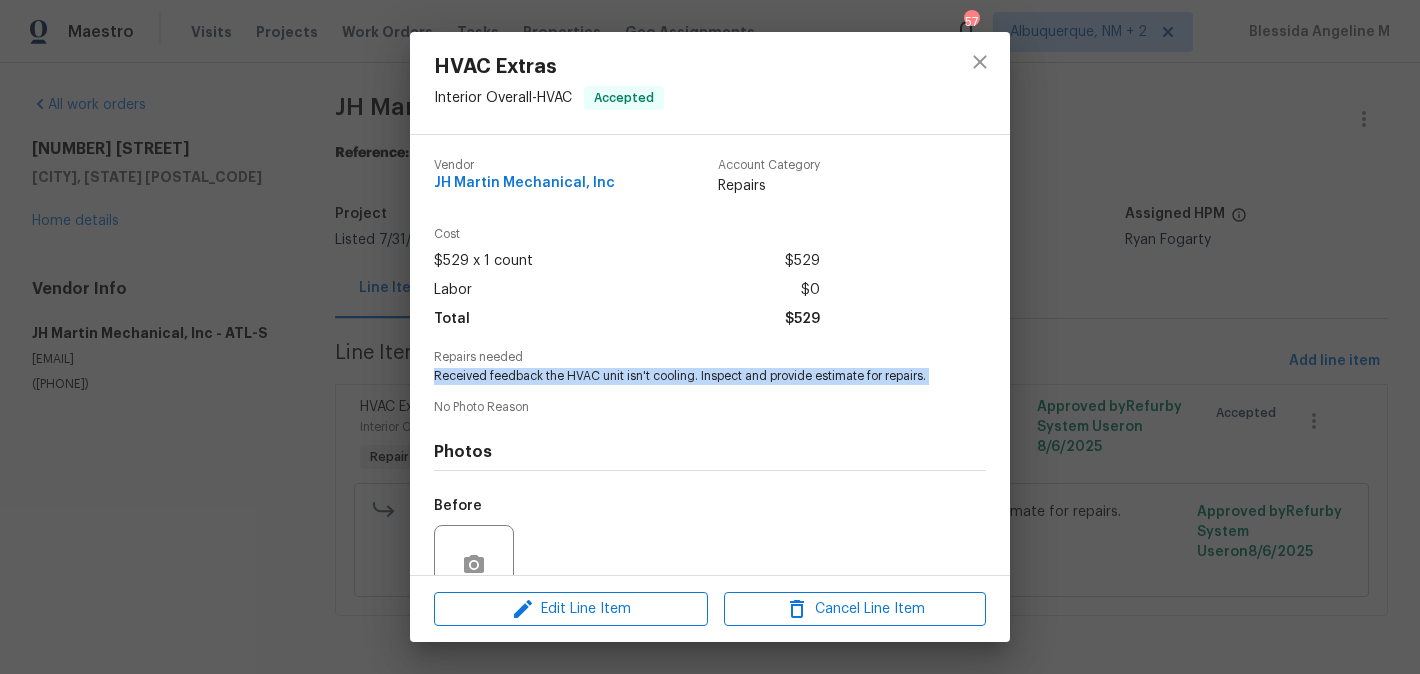 click on "Received feedback the HVAC unit isn't cooling. Inspect and provide estimate for repairs." at bounding box center (682, 376) 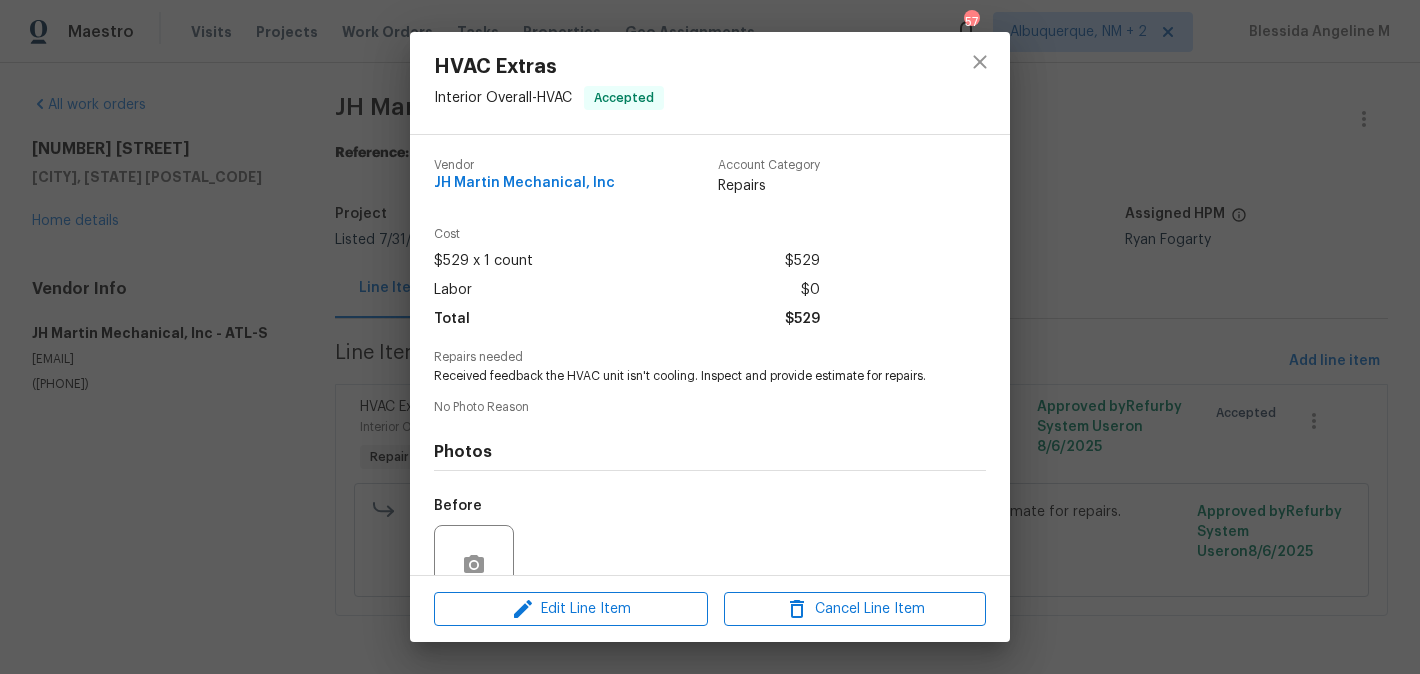 click on "HVAC Extras Interior Overall  -  HVAC Accepted Vendor JH Martin Mechanical, Inc Account Category Repairs Cost $529 x 1 count $529 Labor $0 Total $529 Repairs needed Received feedback the HVAC unit isn't cooling. Inspect and provide estimate for repairs. No Photo Reason   Photos Before After  +7  Edit Line Item  Cancel Line Item" at bounding box center (710, 337) 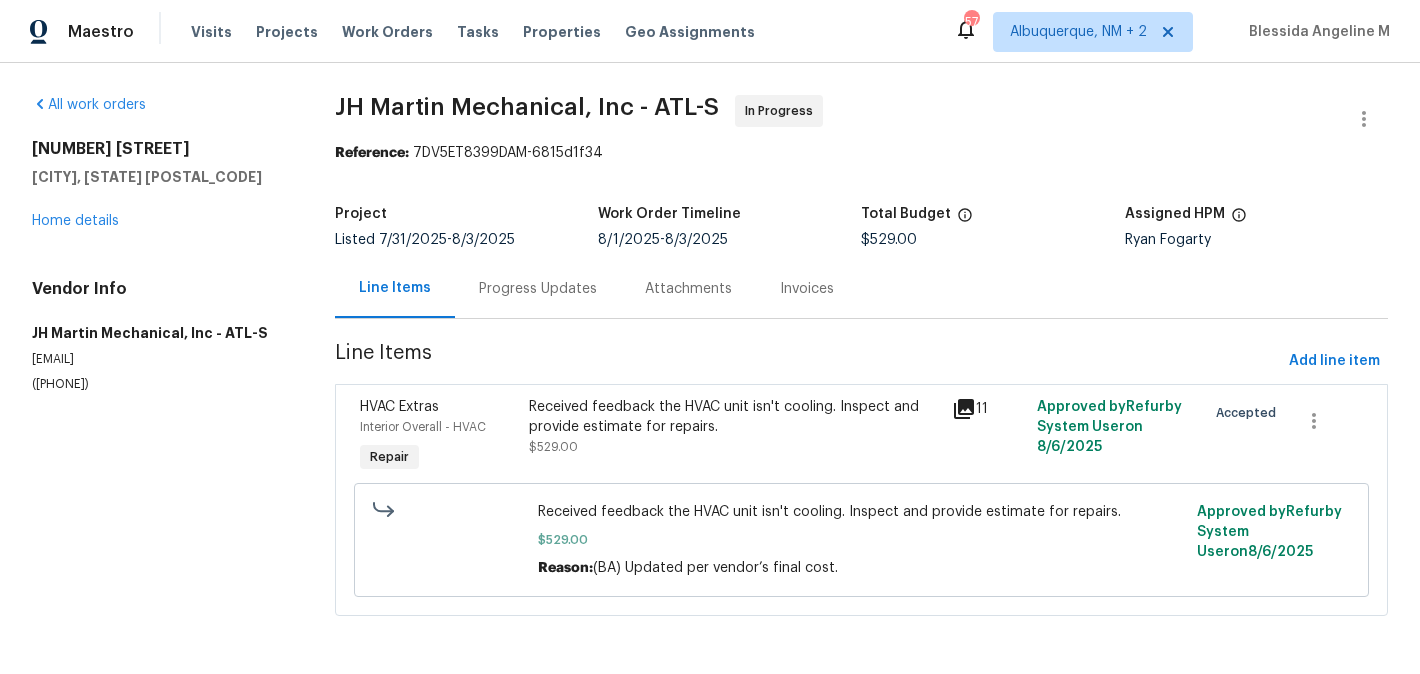 click on "Progress Updates" at bounding box center [538, 288] 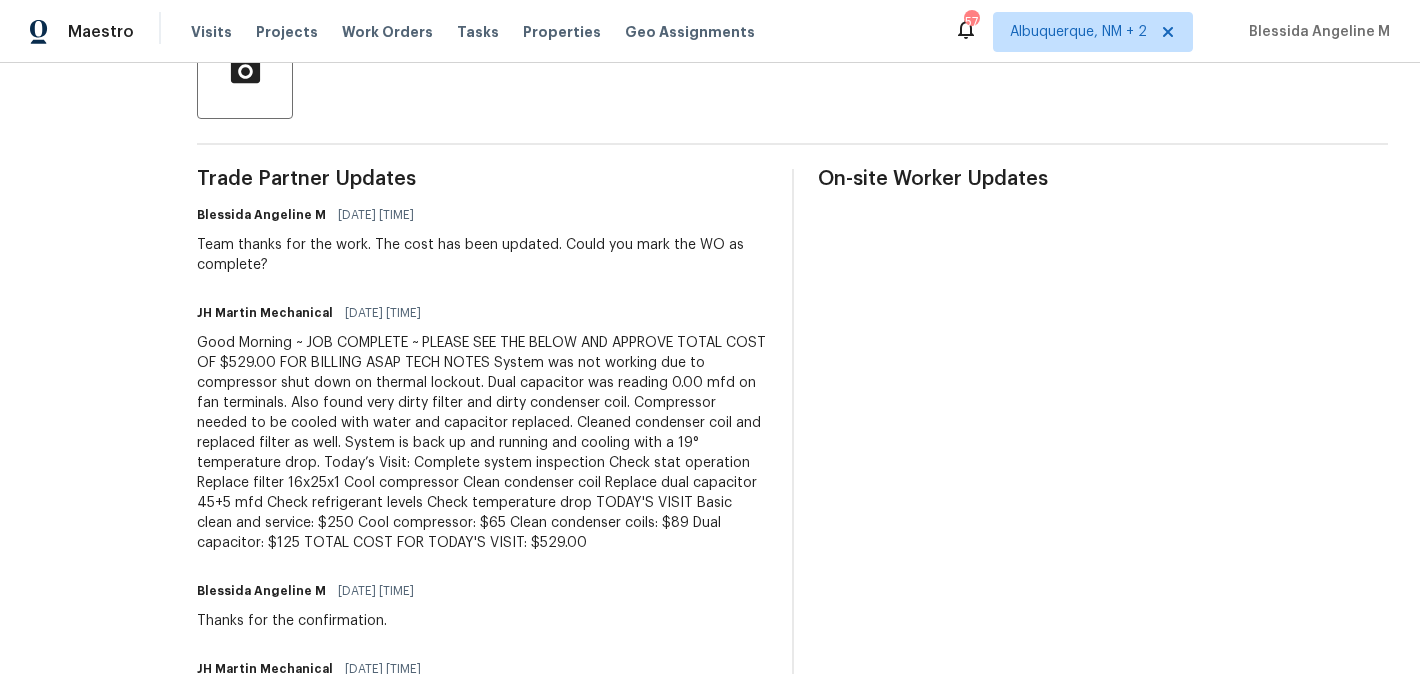 scroll, scrollTop: 616, scrollLeft: 0, axis: vertical 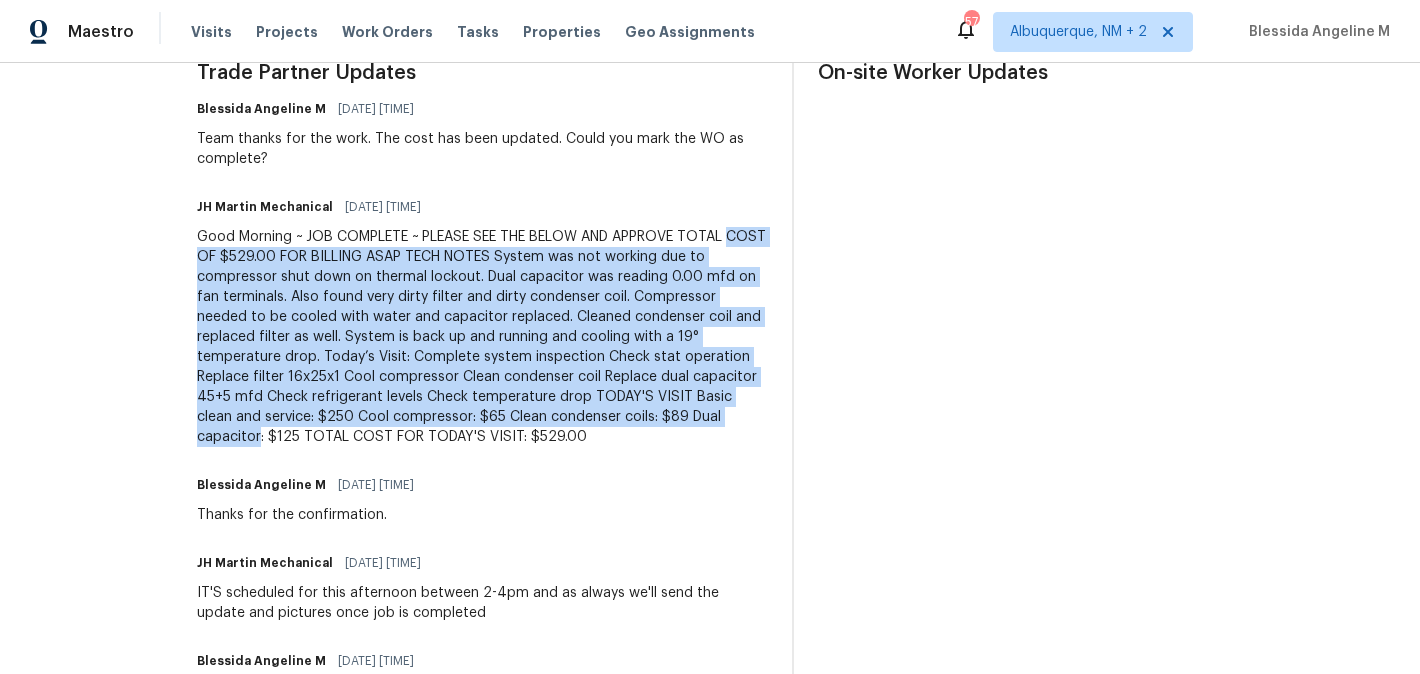 drag, startPoint x: 268, startPoint y: 256, endPoint x: 507, endPoint y: 442, distance: 302.84814 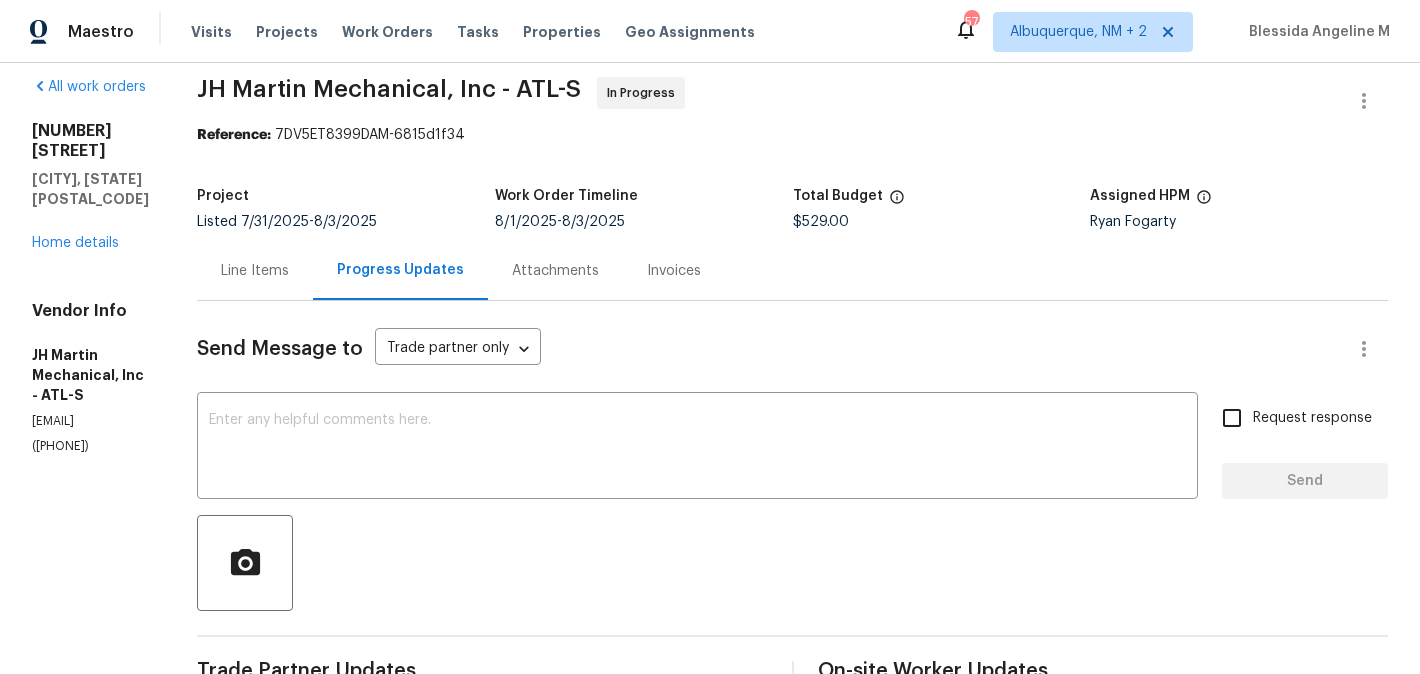 scroll, scrollTop: 0, scrollLeft: 0, axis: both 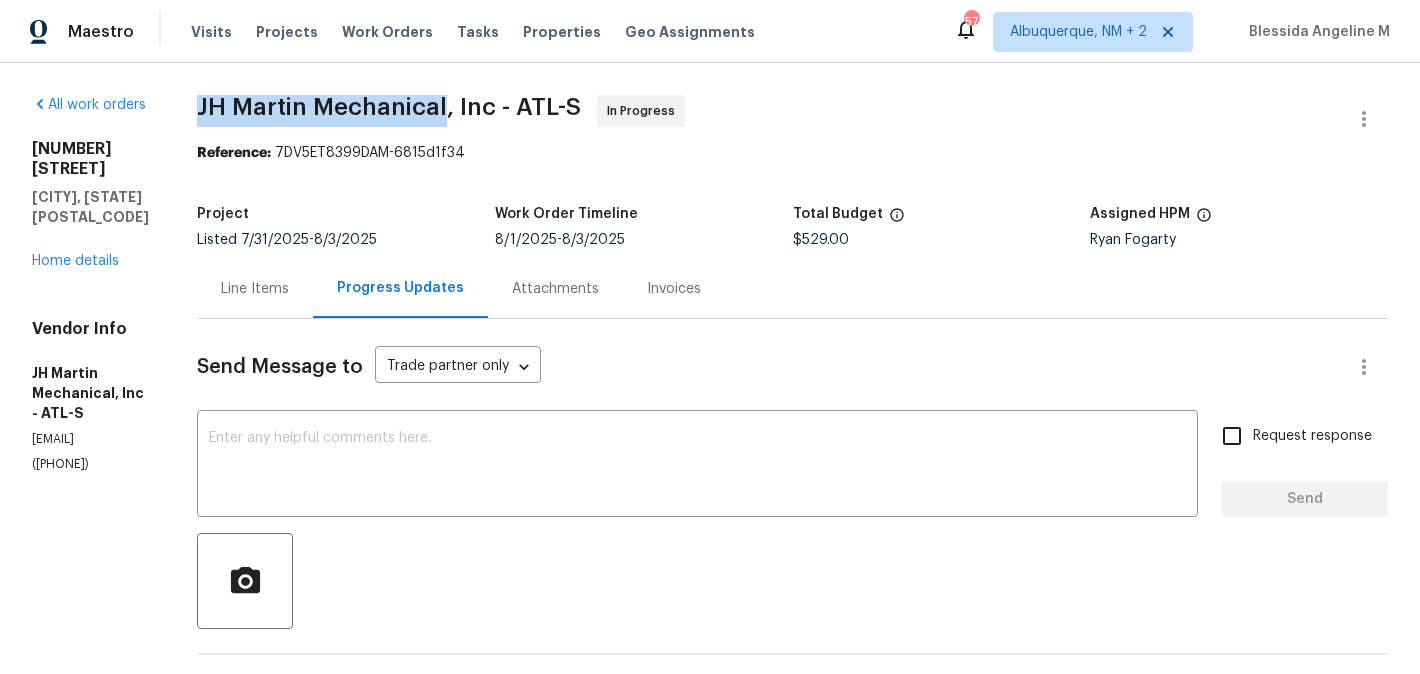drag, startPoint x: 268, startPoint y: 118, endPoint x: 515, endPoint y: 118, distance: 247 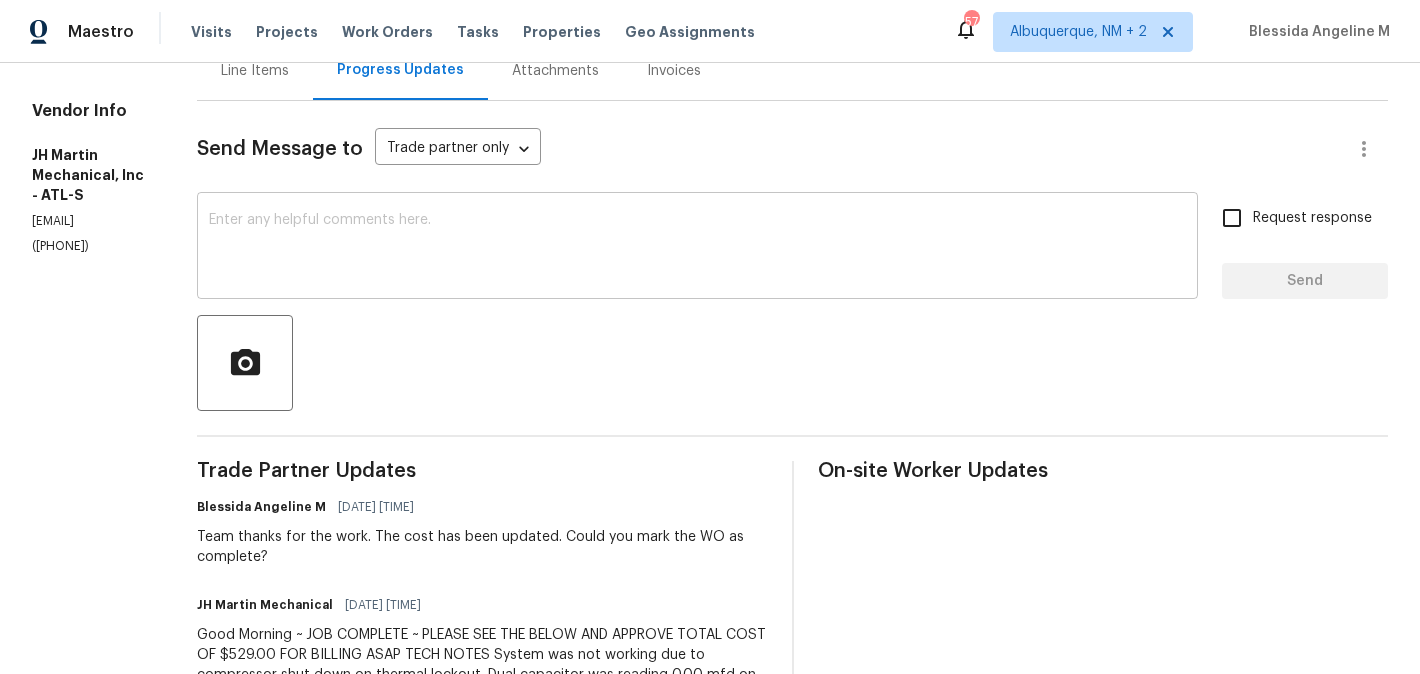 scroll, scrollTop: 576, scrollLeft: 0, axis: vertical 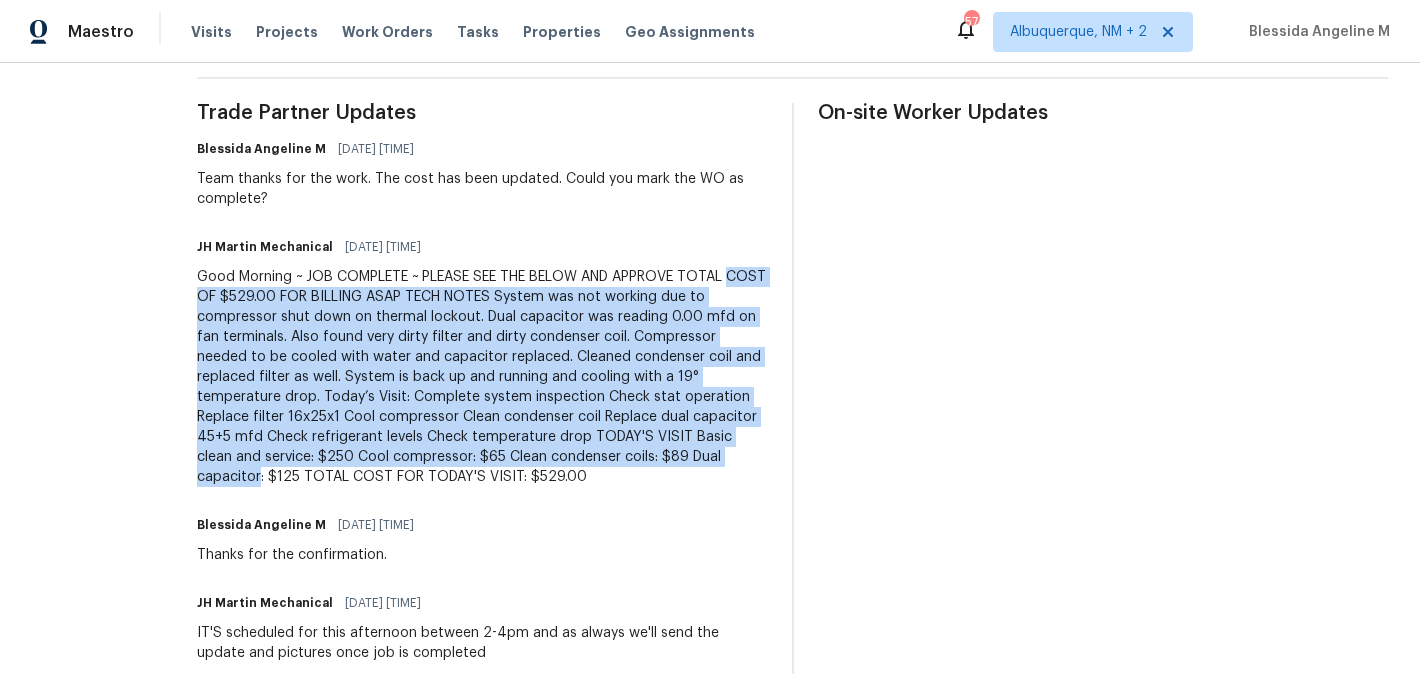 drag, startPoint x: 270, startPoint y: 299, endPoint x: 505, endPoint y: 485, distance: 299.7015 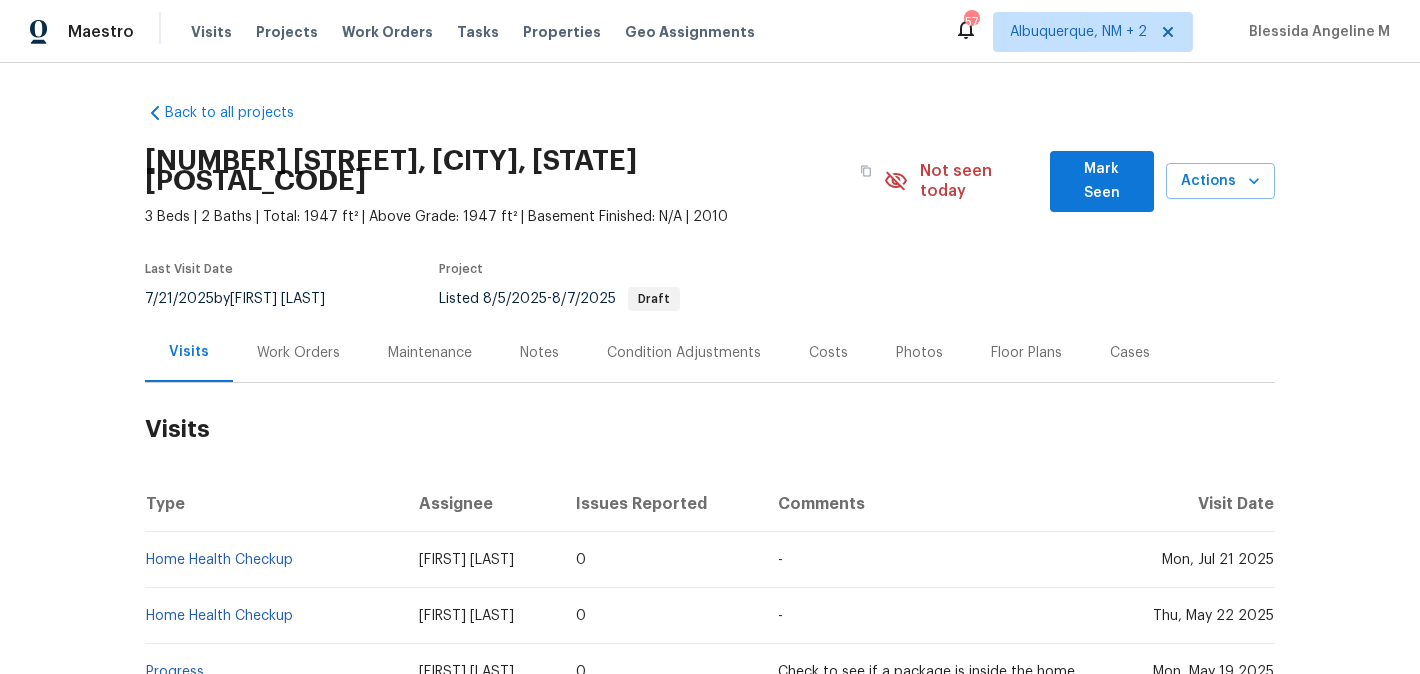 scroll, scrollTop: 0, scrollLeft: 0, axis: both 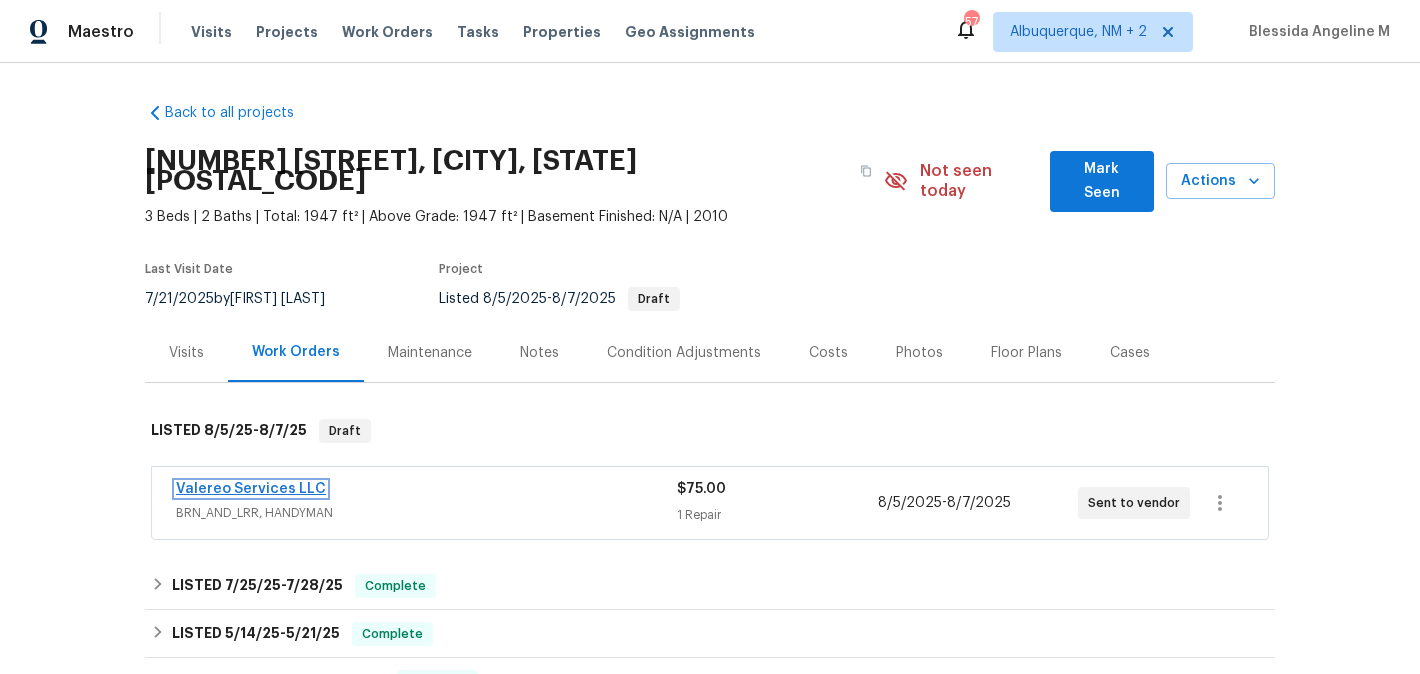 click on "Valereo Services LLC" at bounding box center (251, 489) 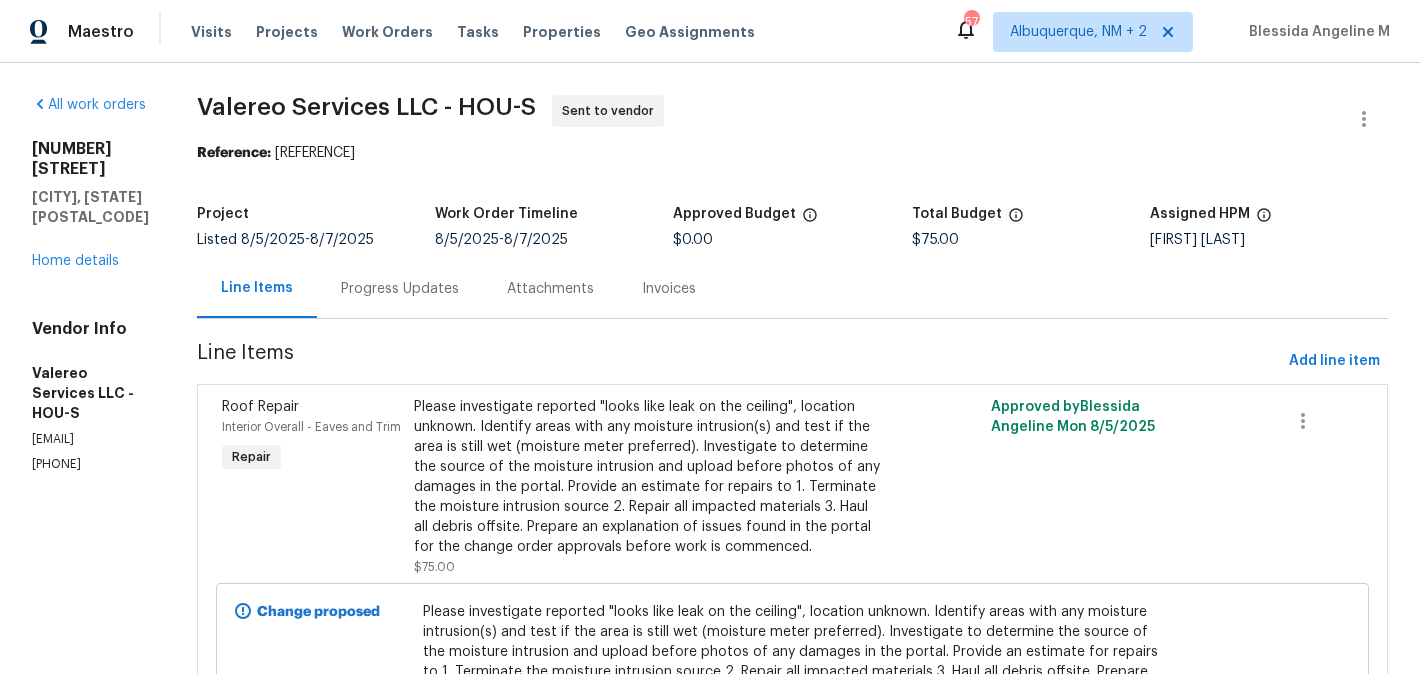click on "Attachments" at bounding box center [550, 288] 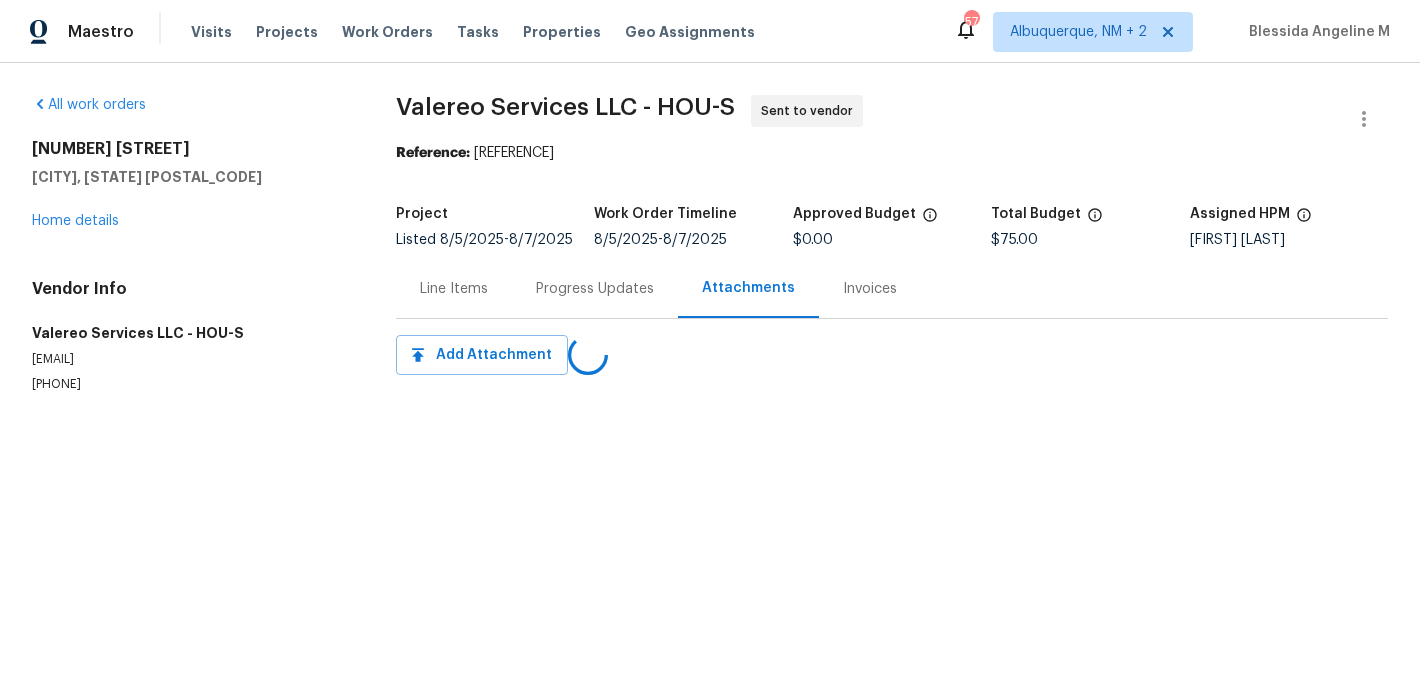 click on "Progress Updates" at bounding box center [595, 288] 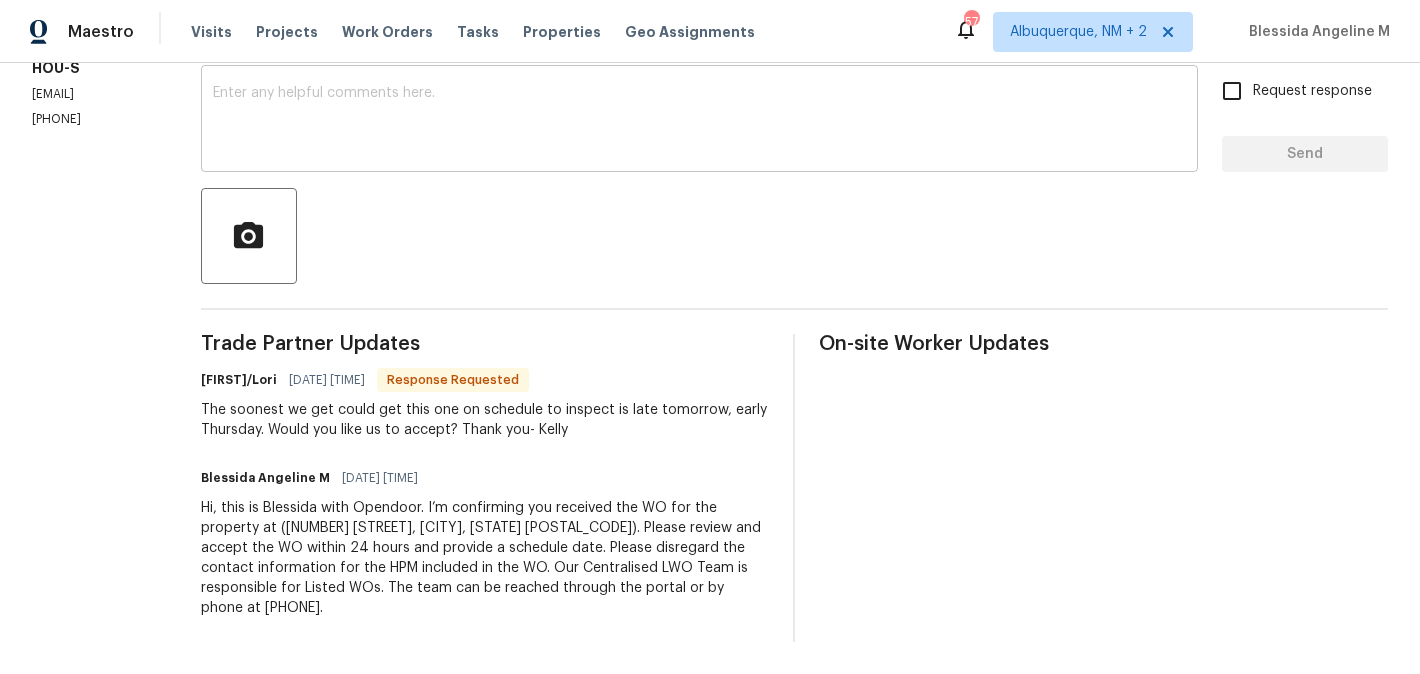 scroll, scrollTop: 344, scrollLeft: 0, axis: vertical 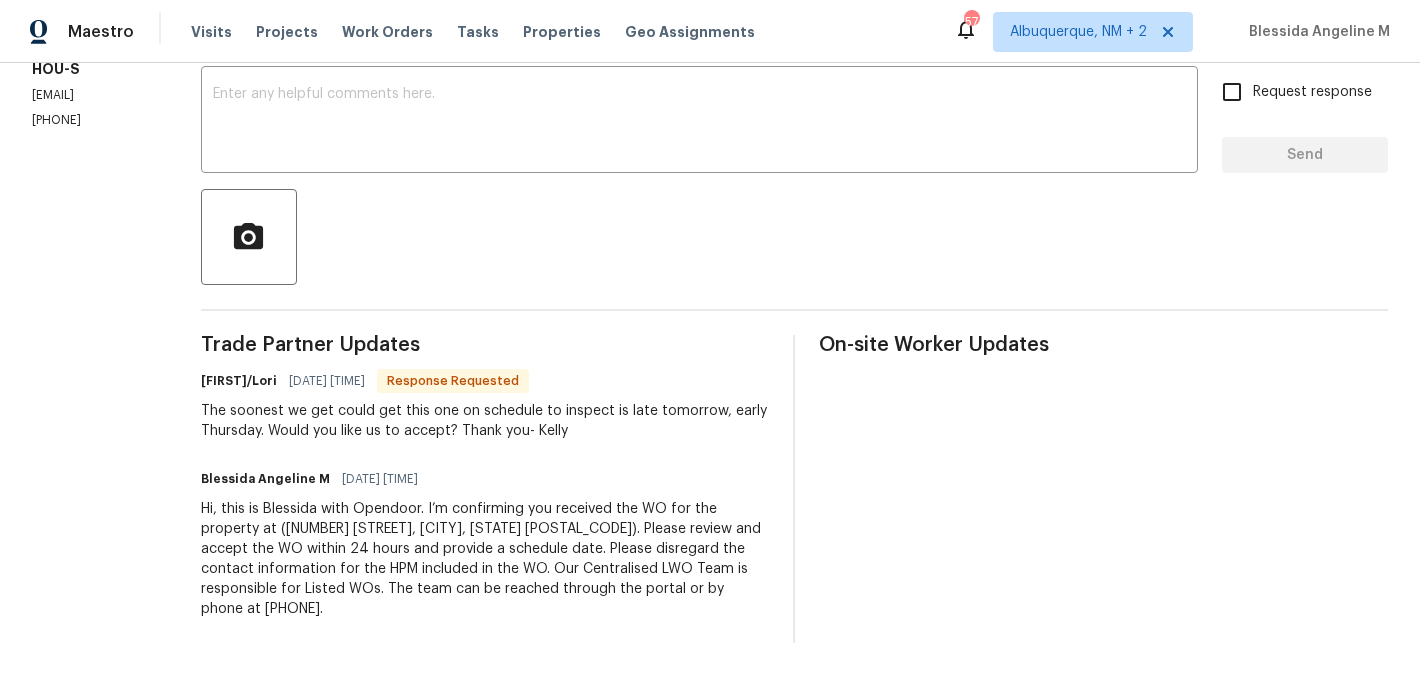 click on "Jeromy/Lori" at bounding box center [239, 381] 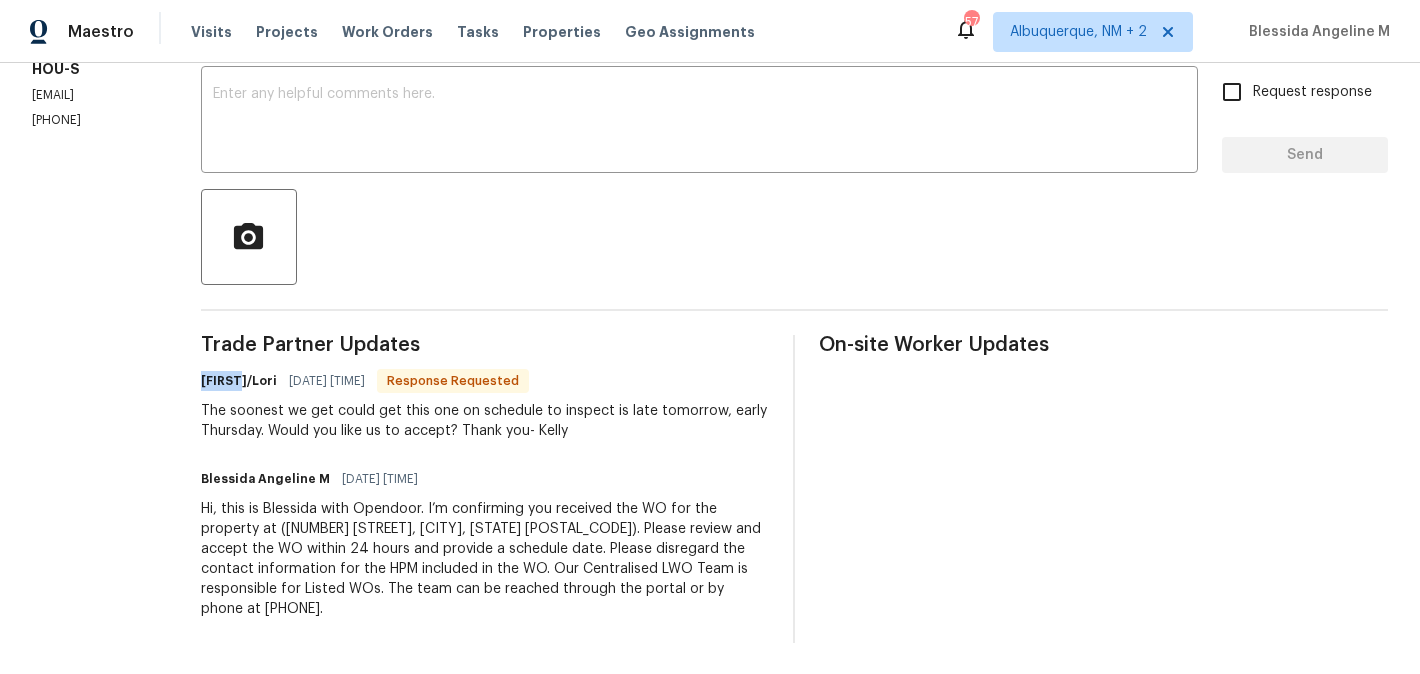 click on "Jeromy/Lori" at bounding box center [239, 381] 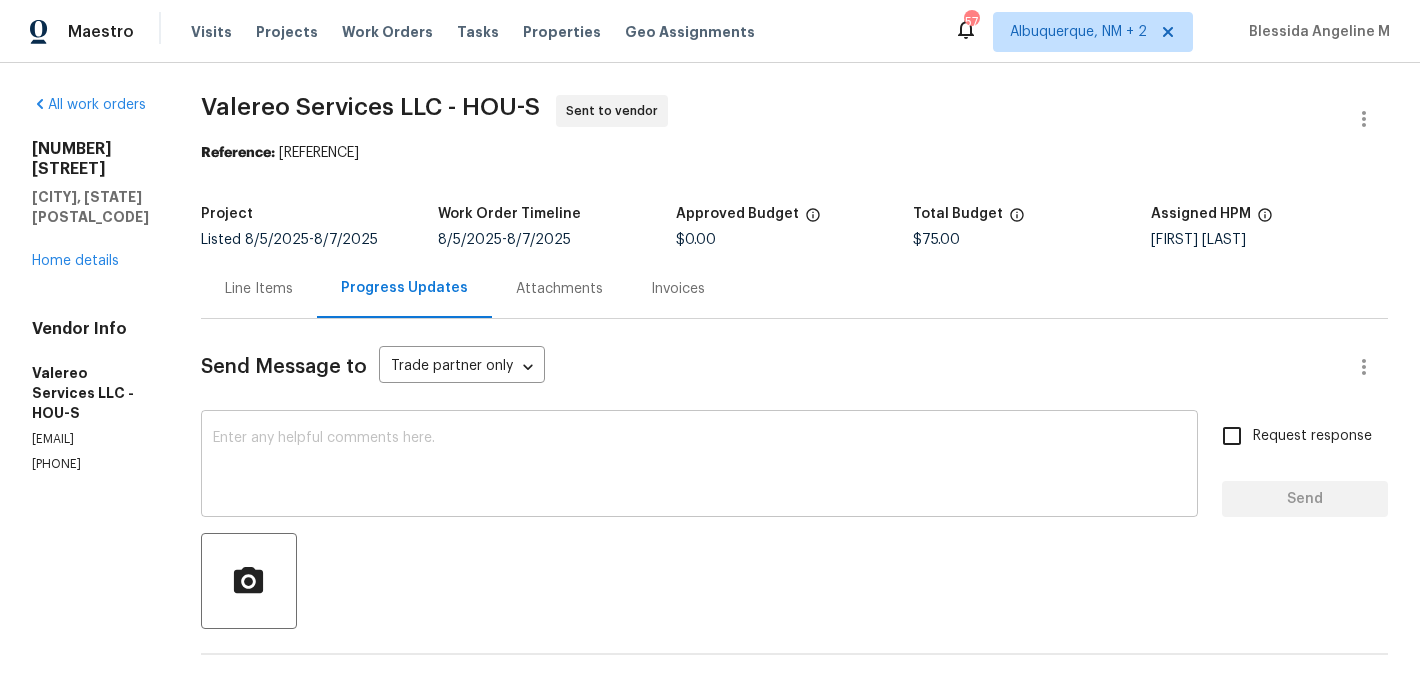 click at bounding box center (699, 466) 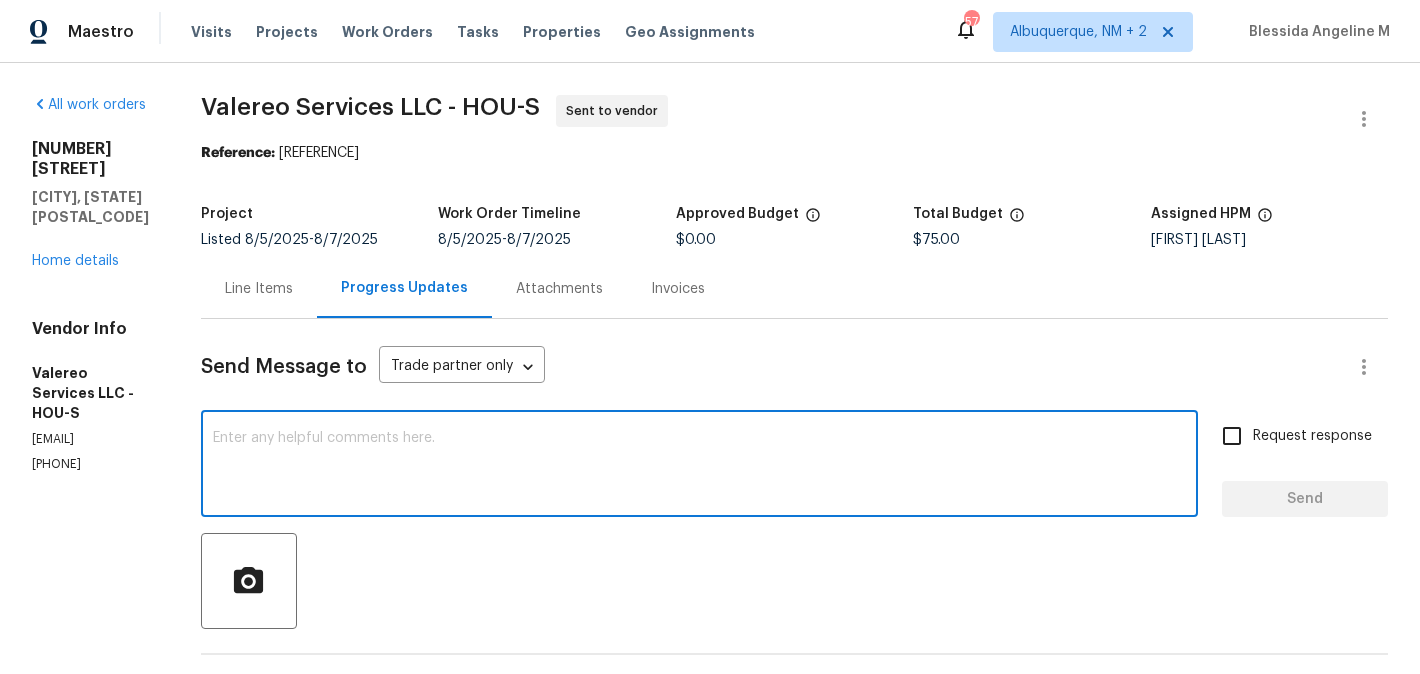 paste on "Jeromy" 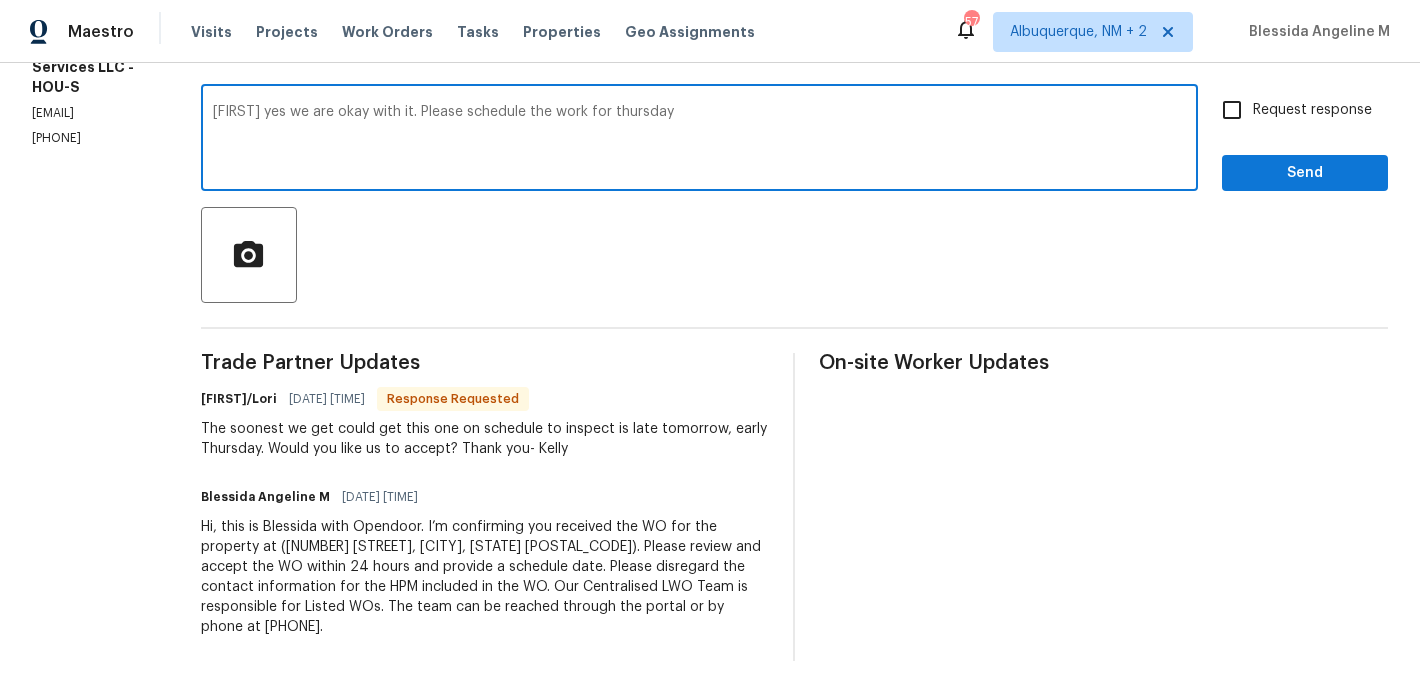 scroll, scrollTop: 328, scrollLeft: 0, axis: vertical 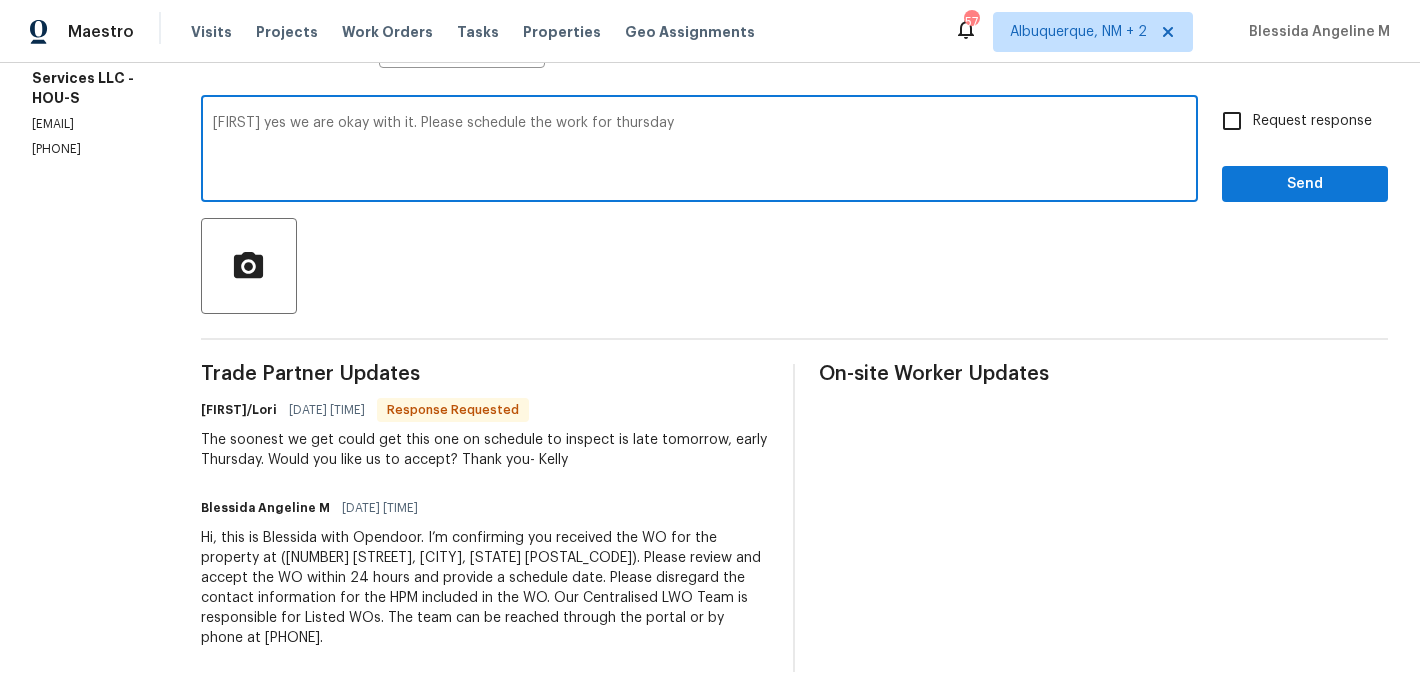click on "Thursday." at bounding box center [0, 0] 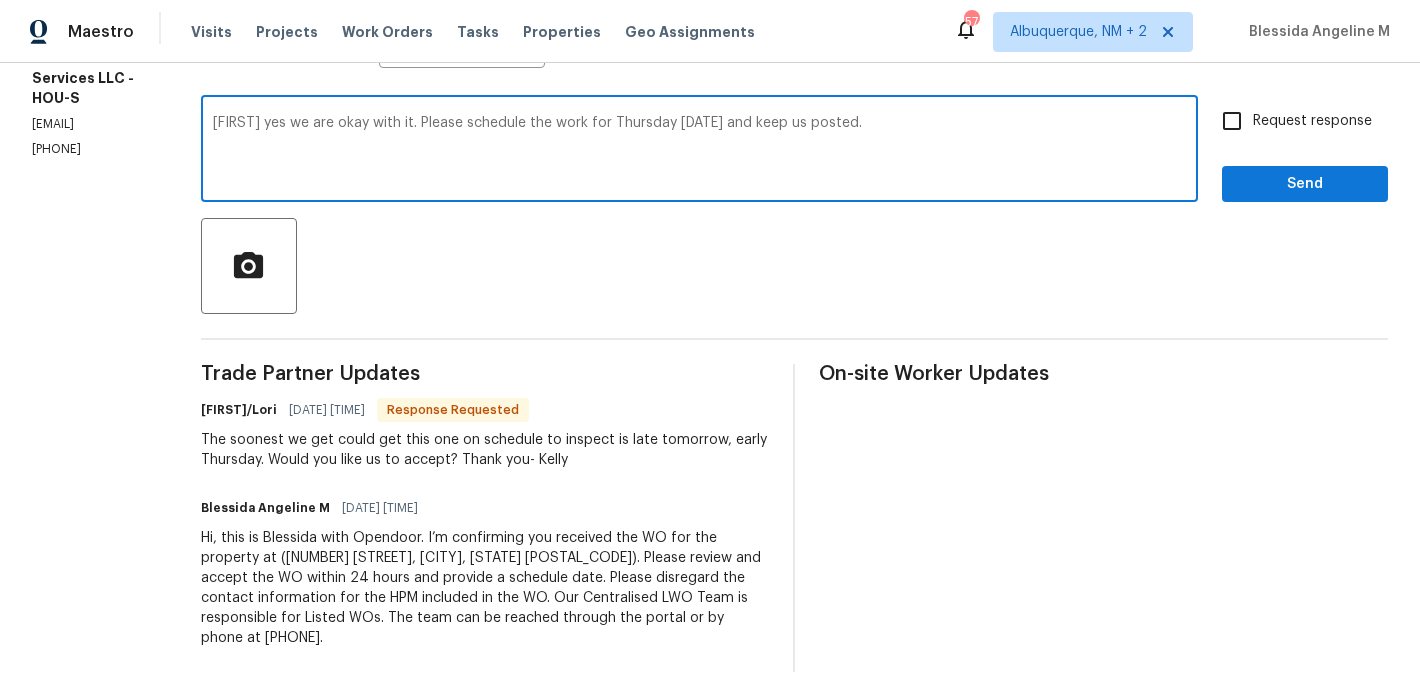 click on "8/7" at bounding box center (0, 0) 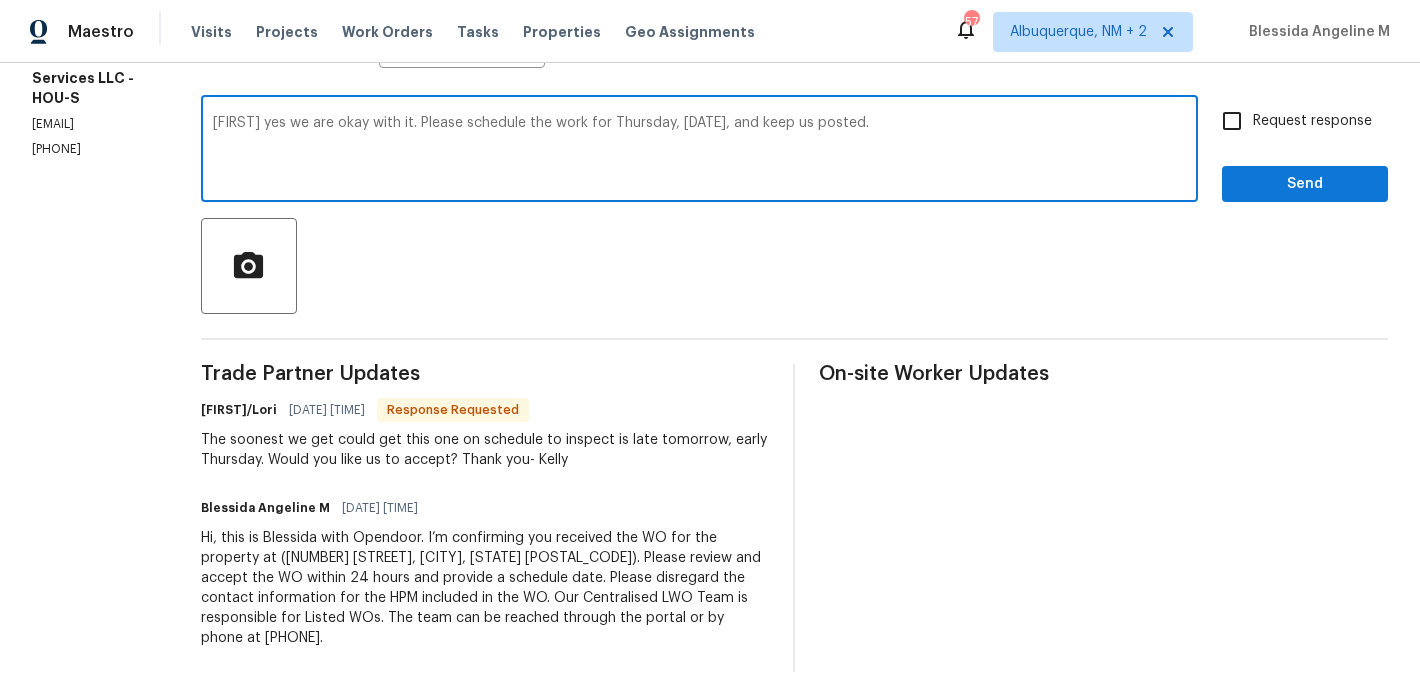 type on "Jeromy yes we are okay with it. Please schedule the work for Thursday, 8/7, and keep us posted." 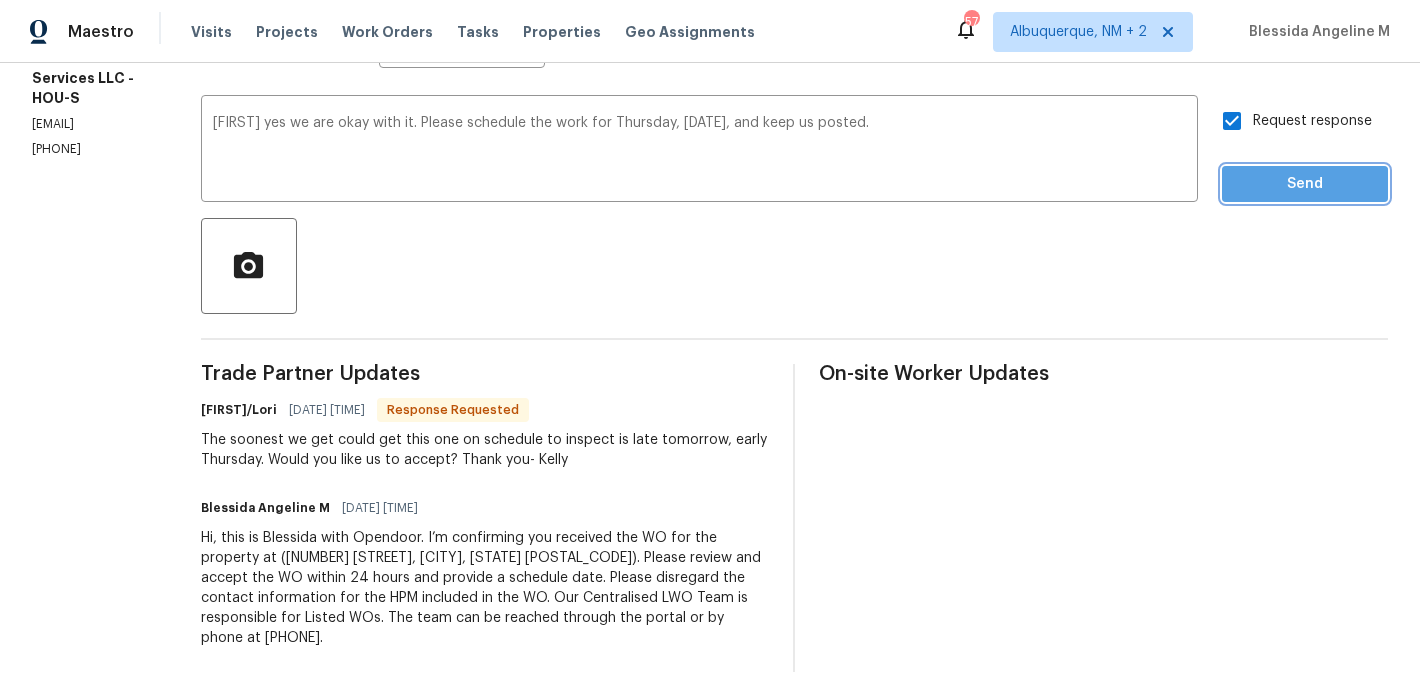 click on "Send" at bounding box center [1305, 184] 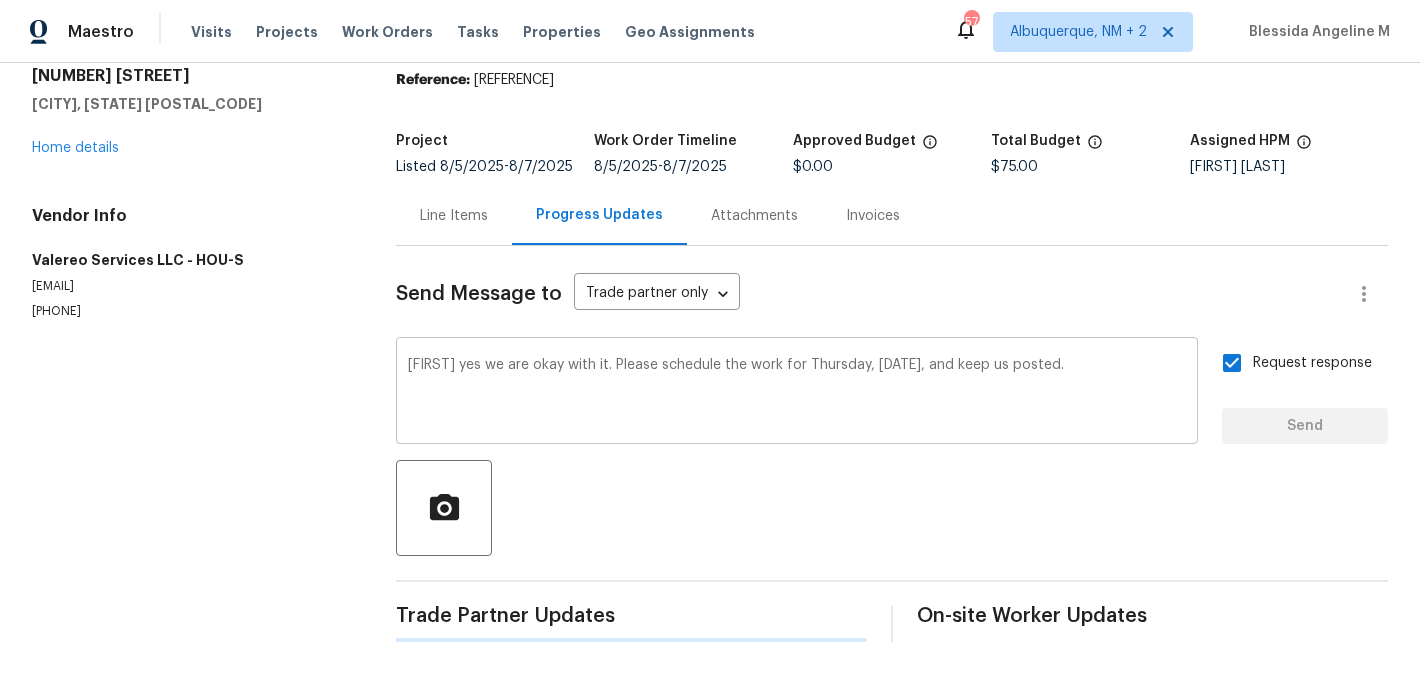 type 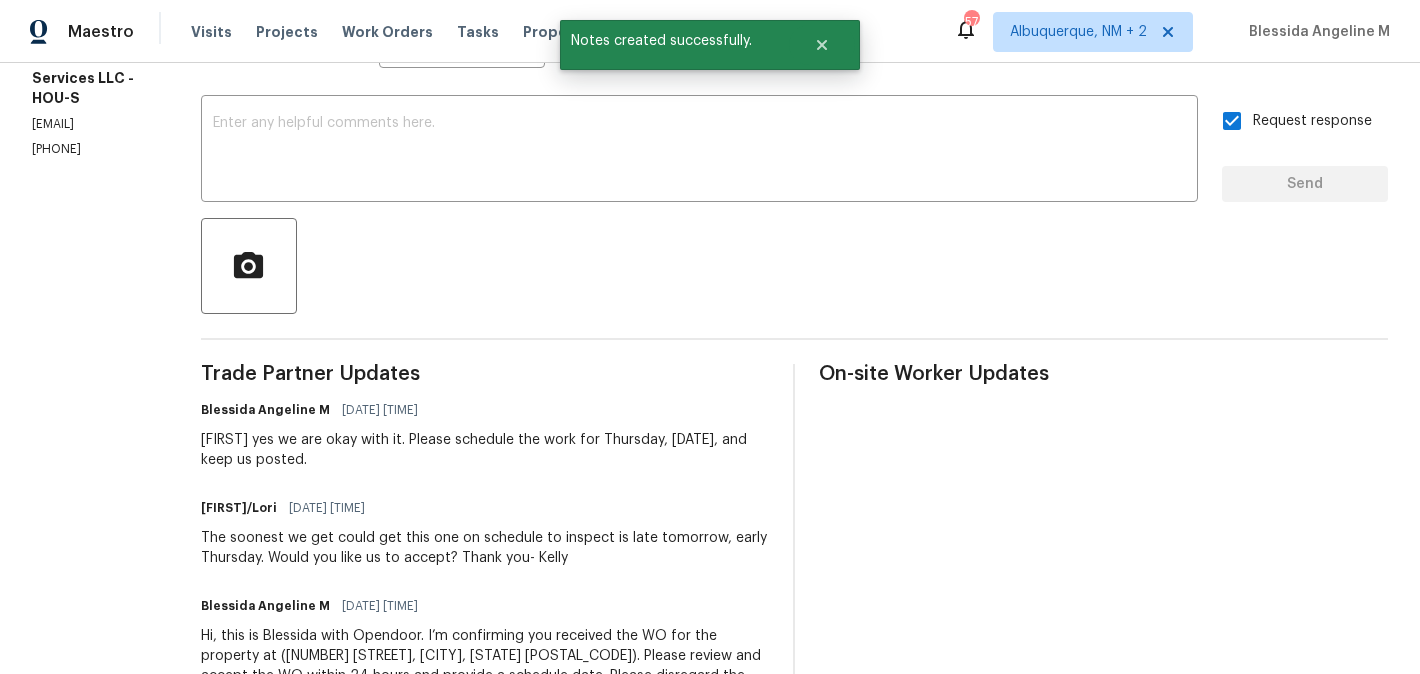 scroll, scrollTop: 0, scrollLeft: 0, axis: both 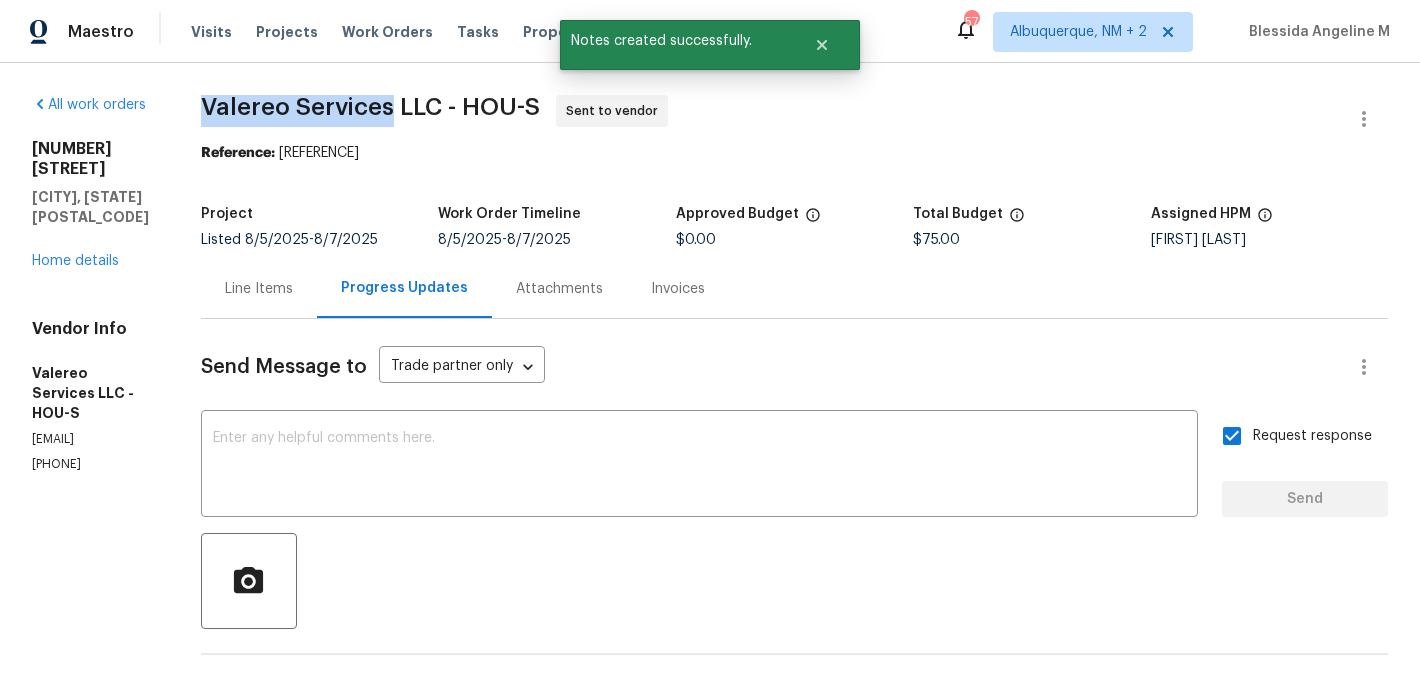 drag, startPoint x: 217, startPoint y: 104, endPoint x: 407, endPoint y: 115, distance: 190.31816 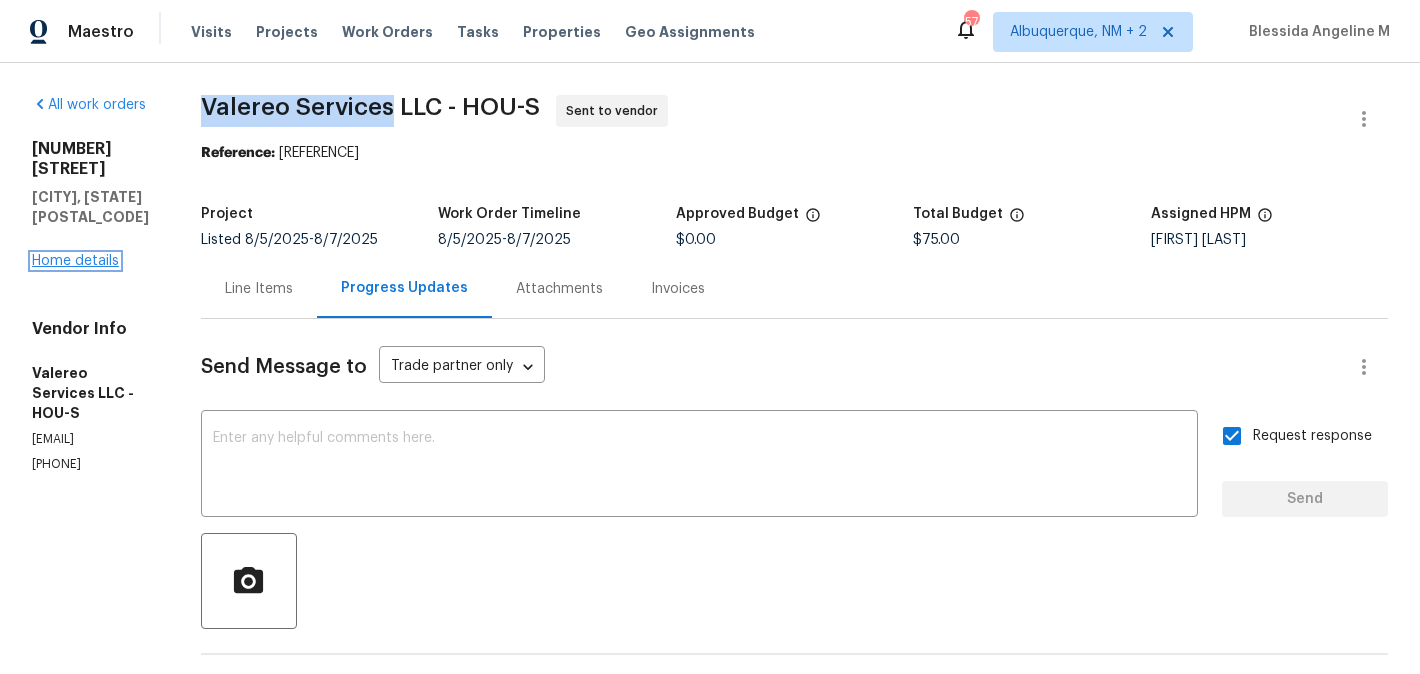 click on "Home details" at bounding box center [75, 261] 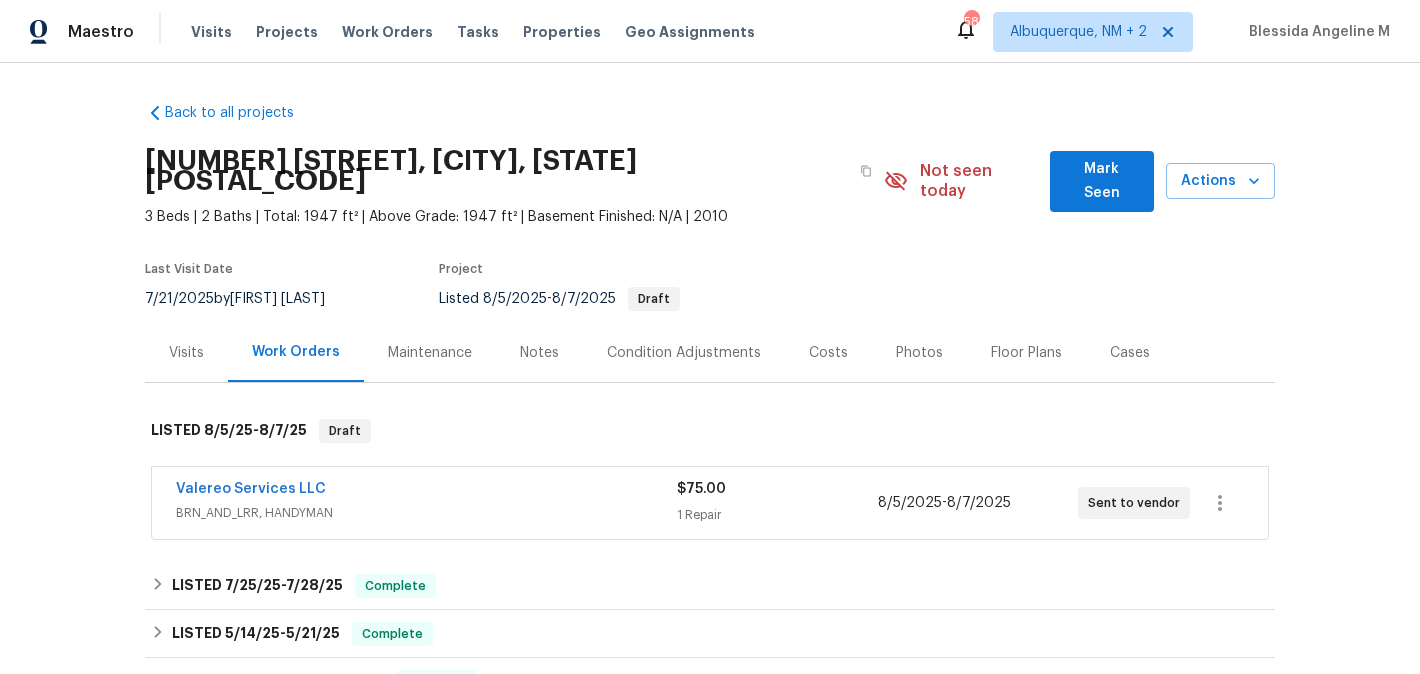 scroll, scrollTop: 0, scrollLeft: 0, axis: both 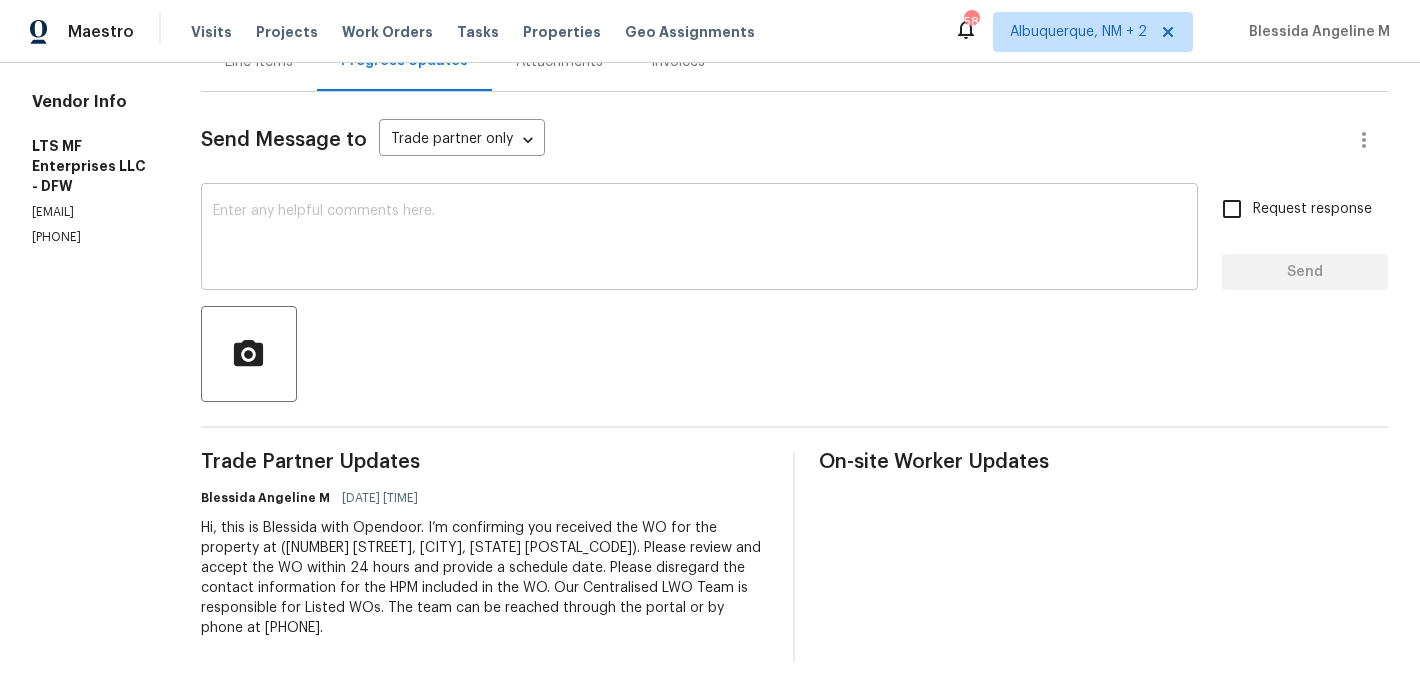 click at bounding box center (699, 239) 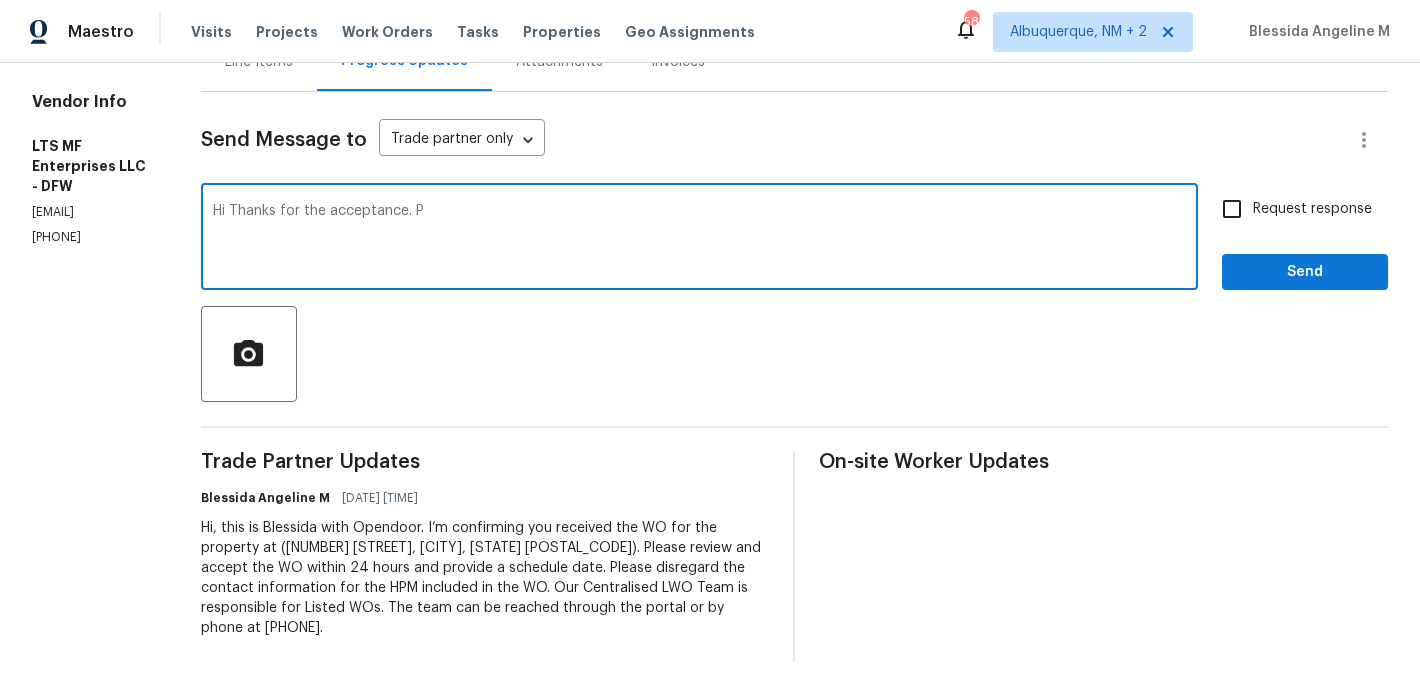 click on ", thanks" at bounding box center (0, 0) 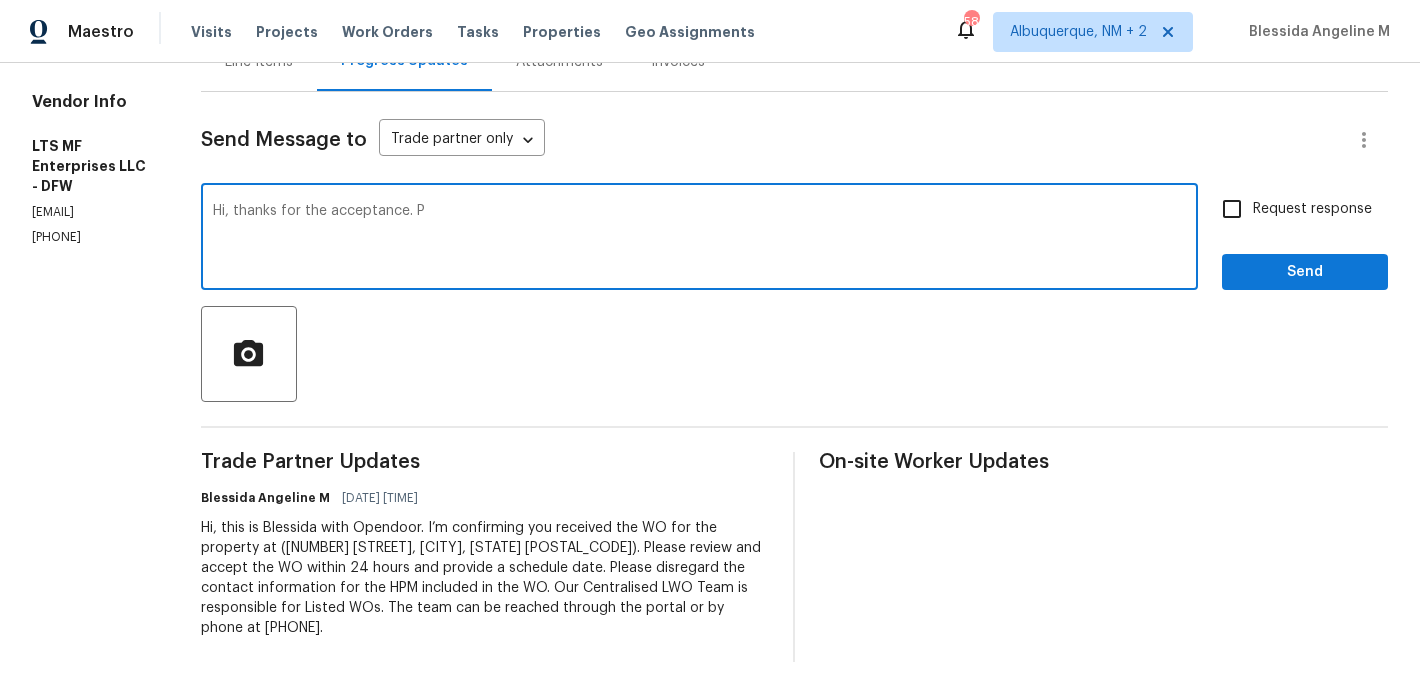 click on "Hi, thanks for the acceptance. P" at bounding box center (699, 239) 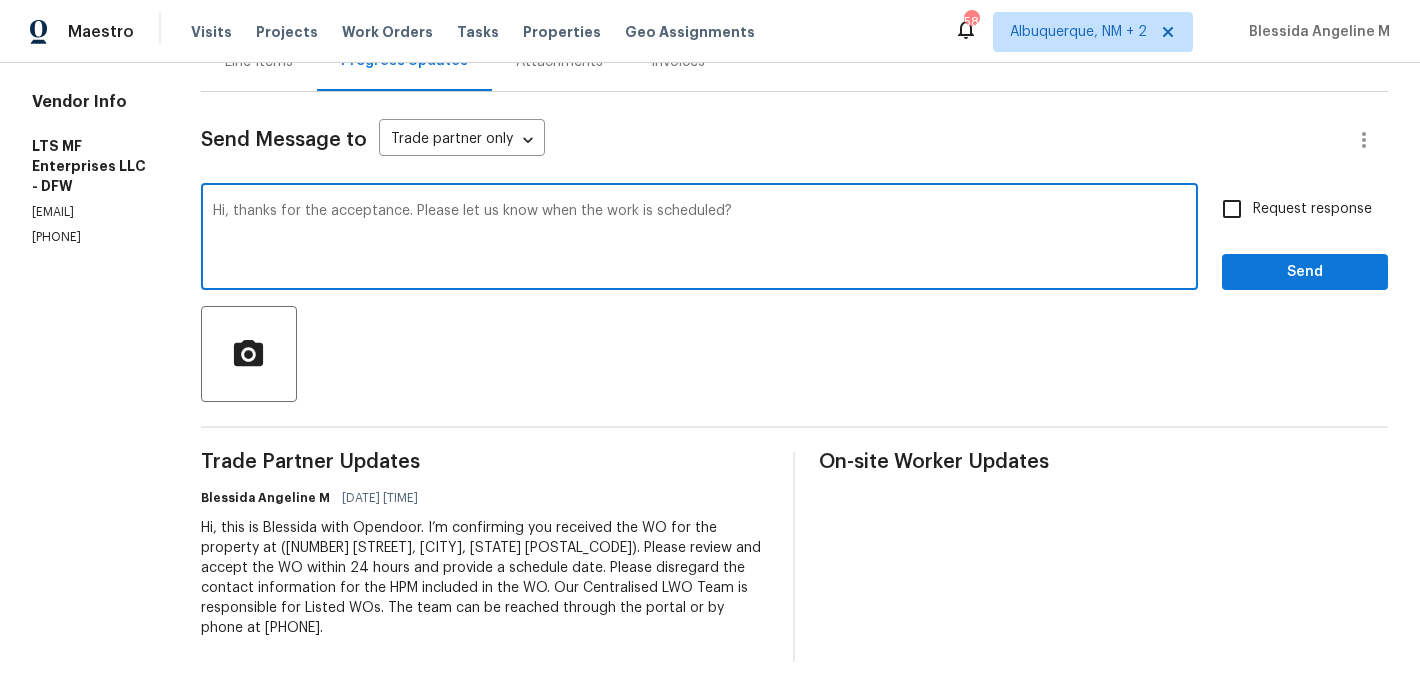 type on "Hi, thanks for the acceptance. Please let us know when the work is scheduled?" 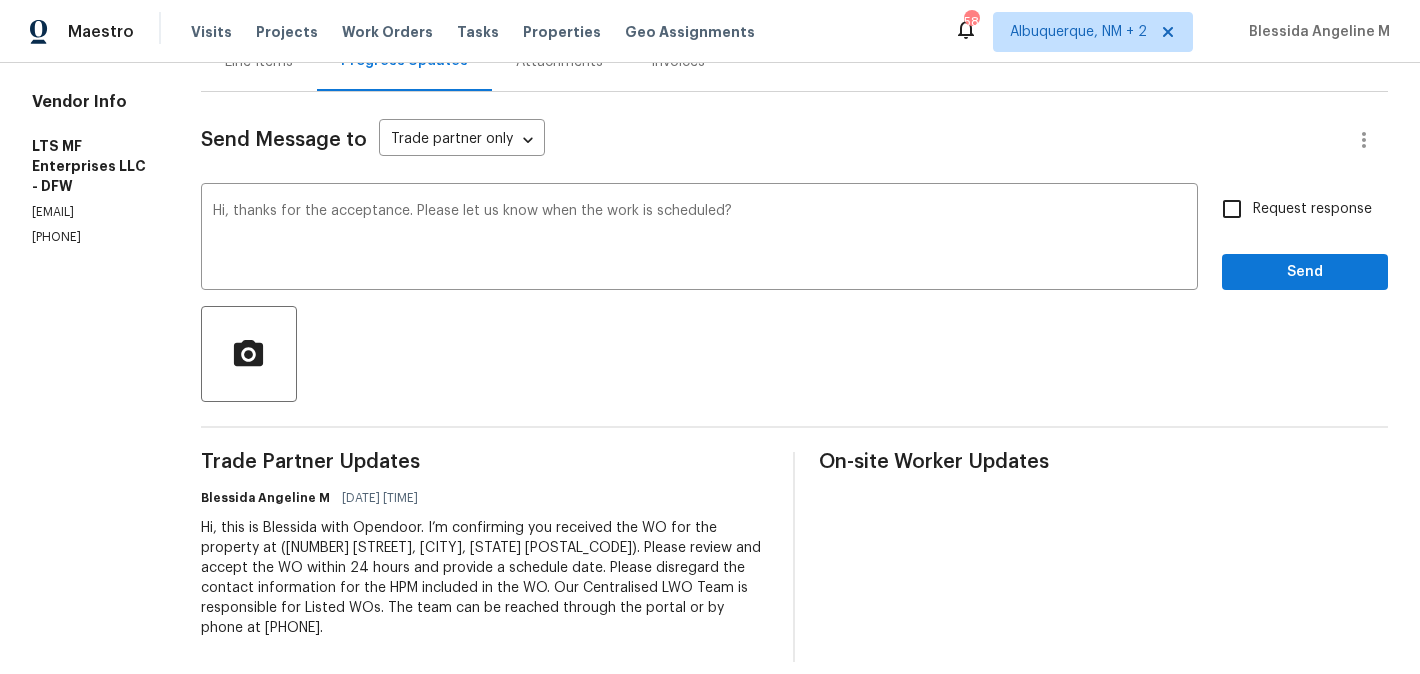 click on "Request response" at bounding box center [1312, 209] 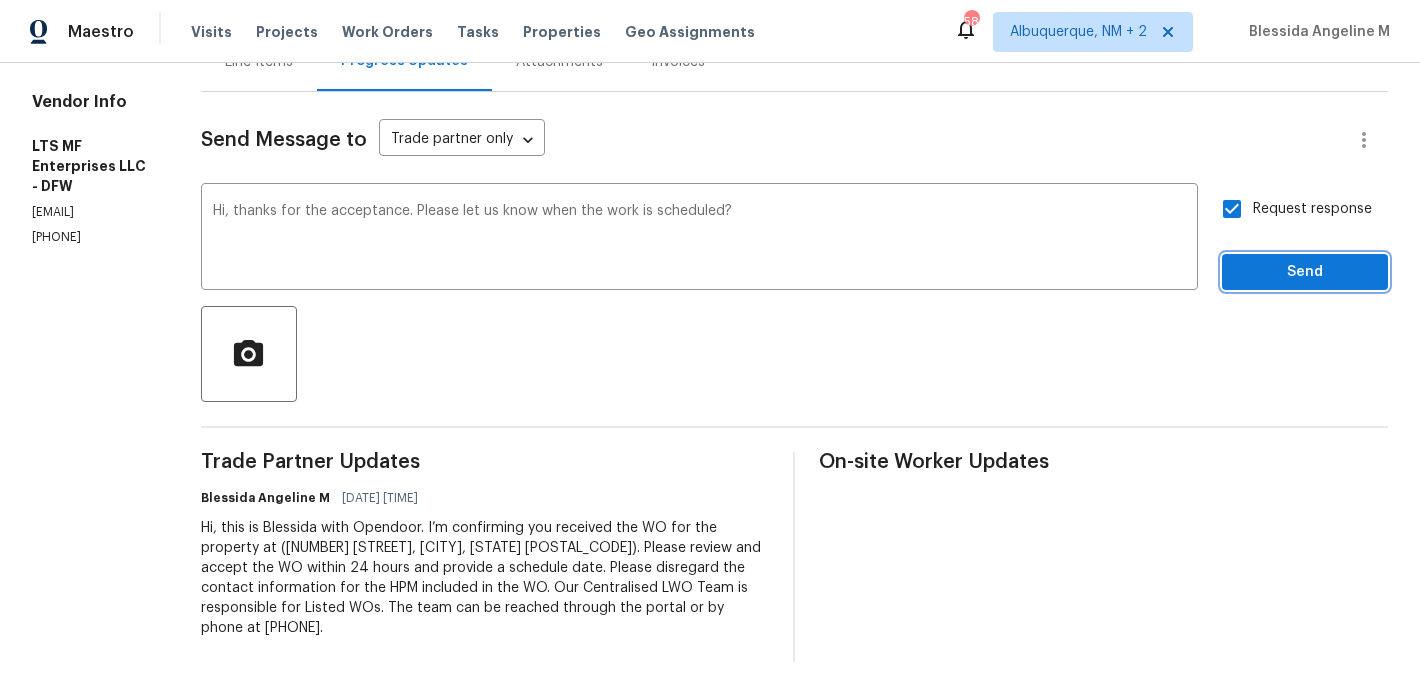 click on "Send" at bounding box center [1305, 272] 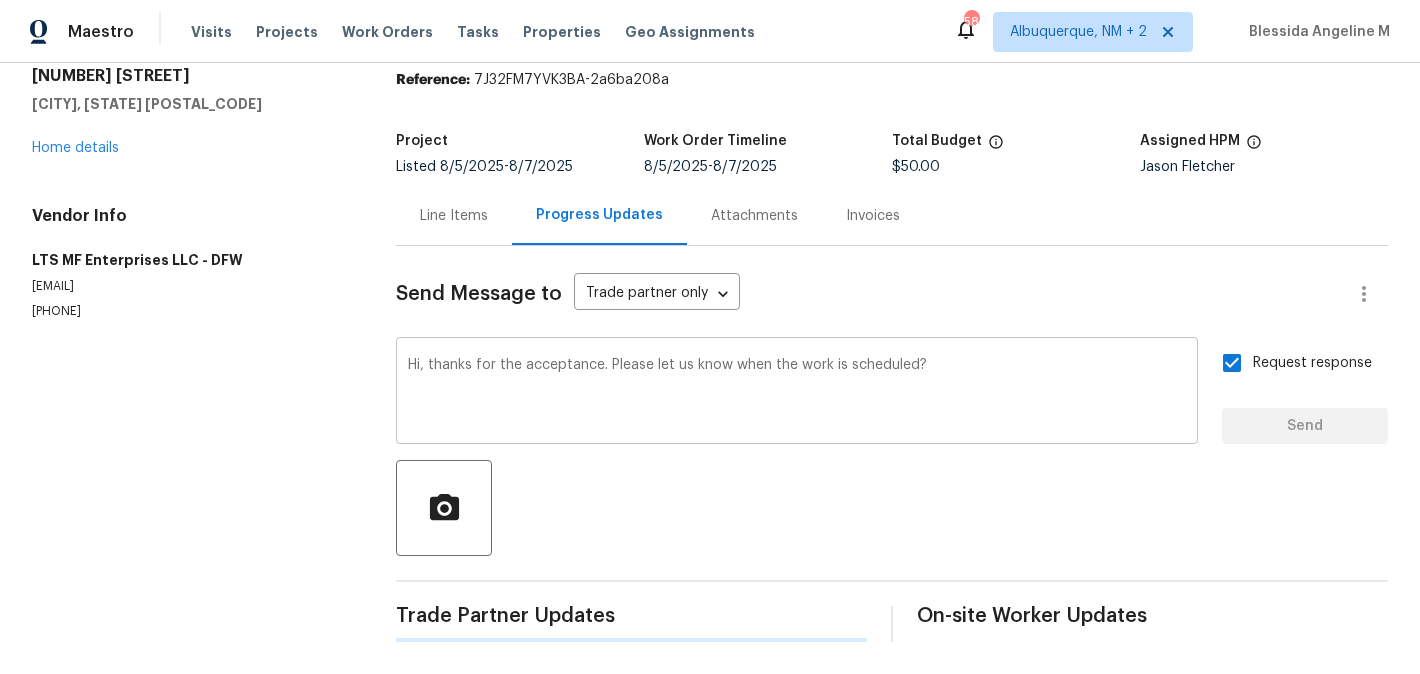 type 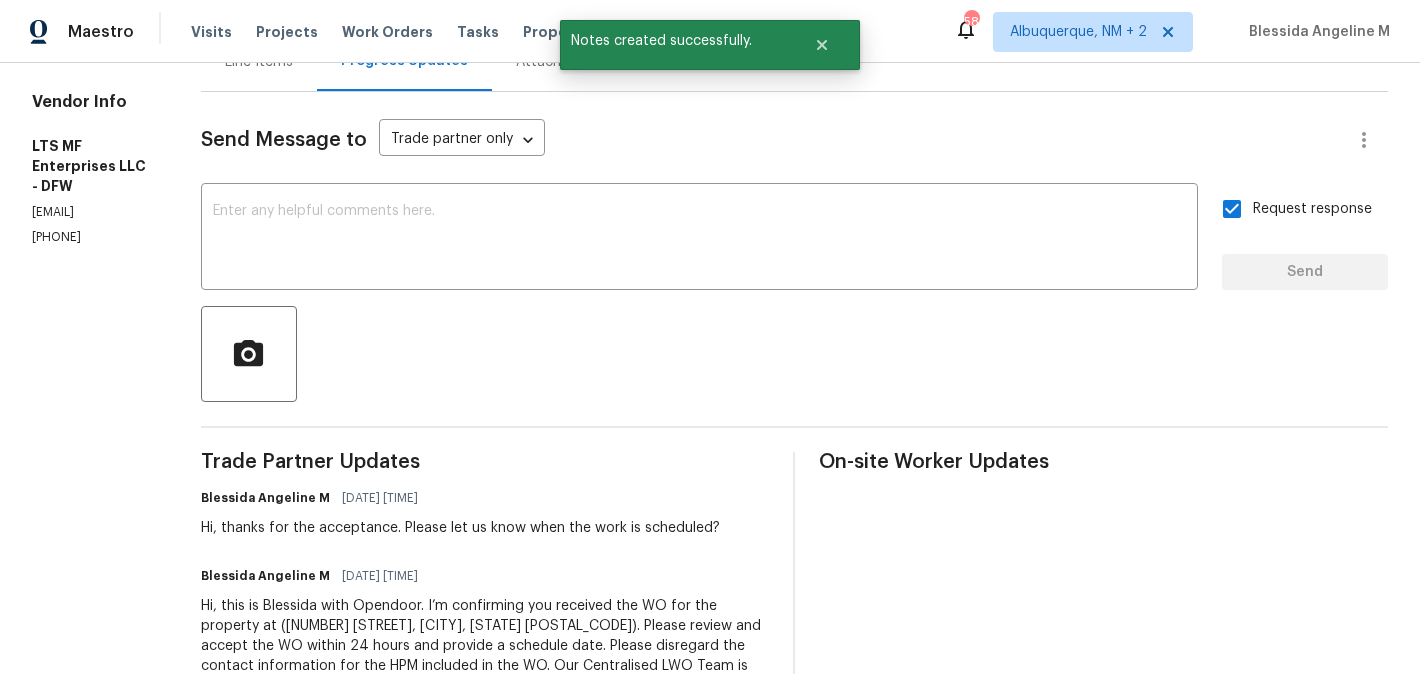scroll, scrollTop: 0, scrollLeft: 0, axis: both 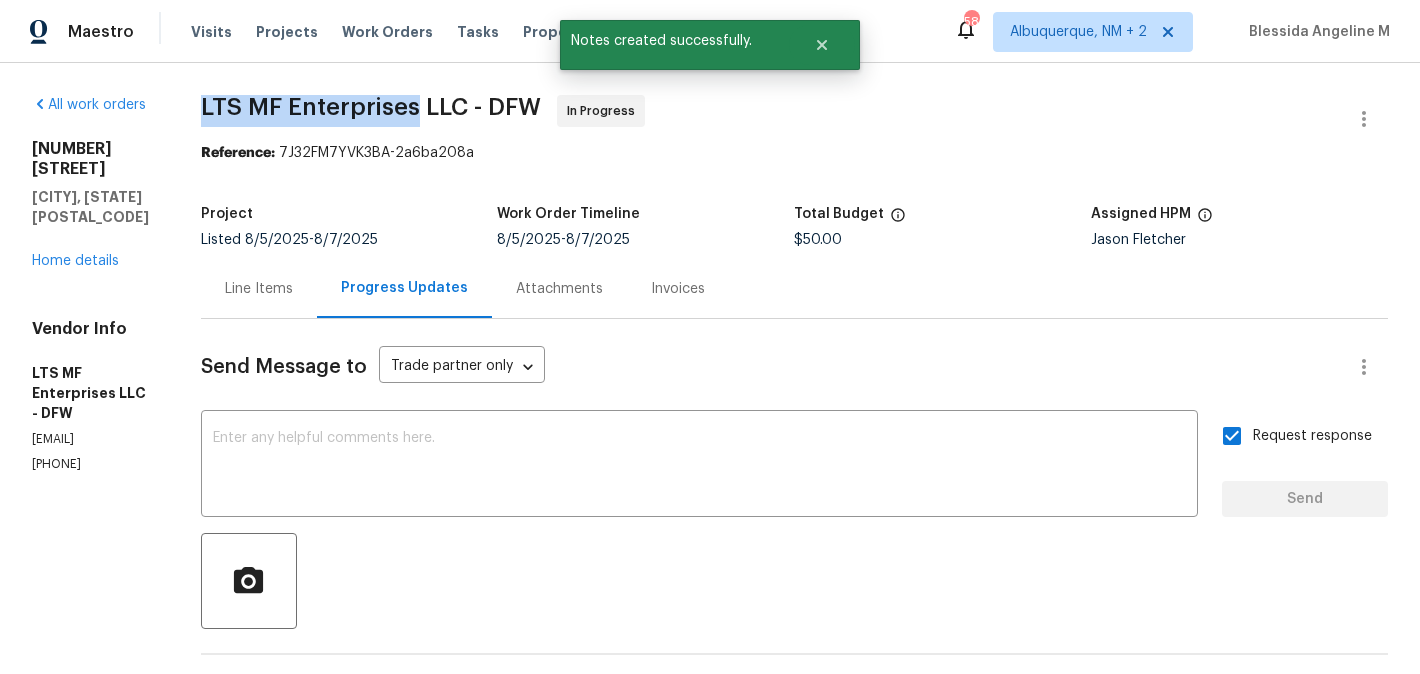 drag, startPoint x: 208, startPoint y: 96, endPoint x: 423, endPoint y: 107, distance: 215.2812 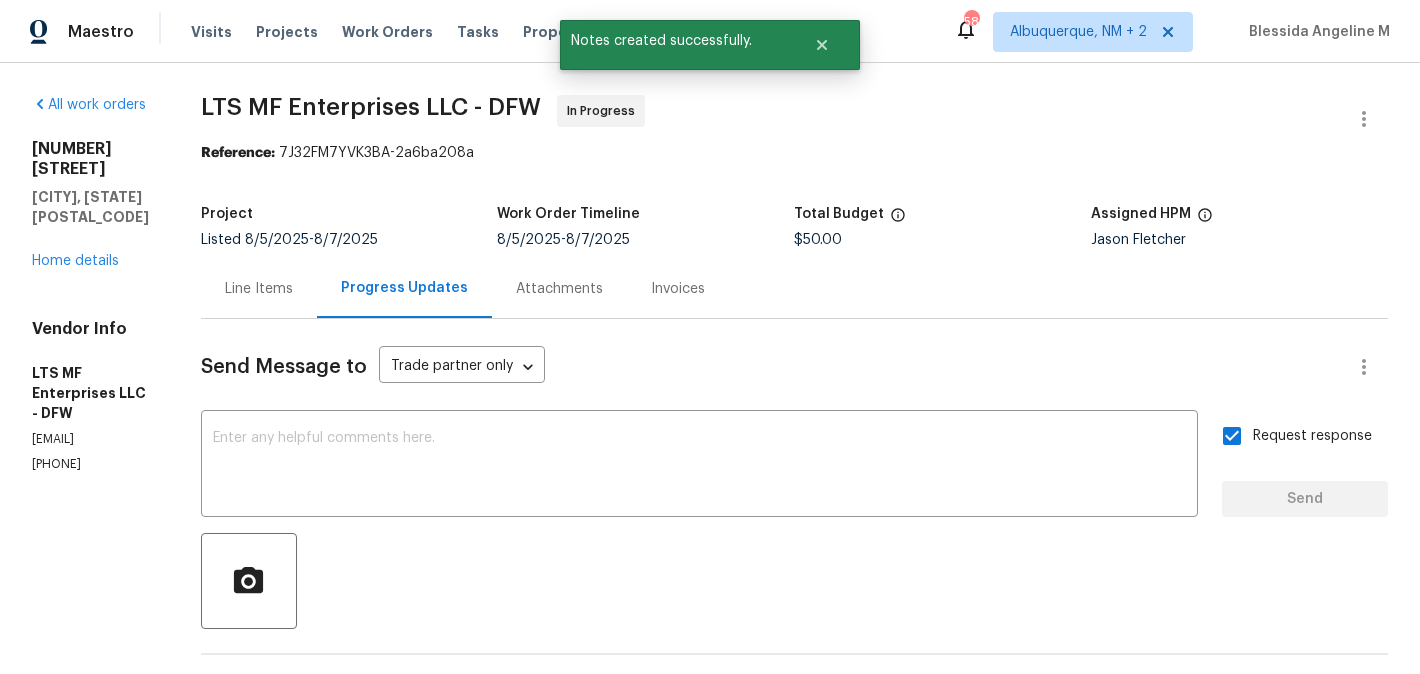 click on "570 Olive Branch Rd Brock, TX 76087 Home details" at bounding box center (92, 205) 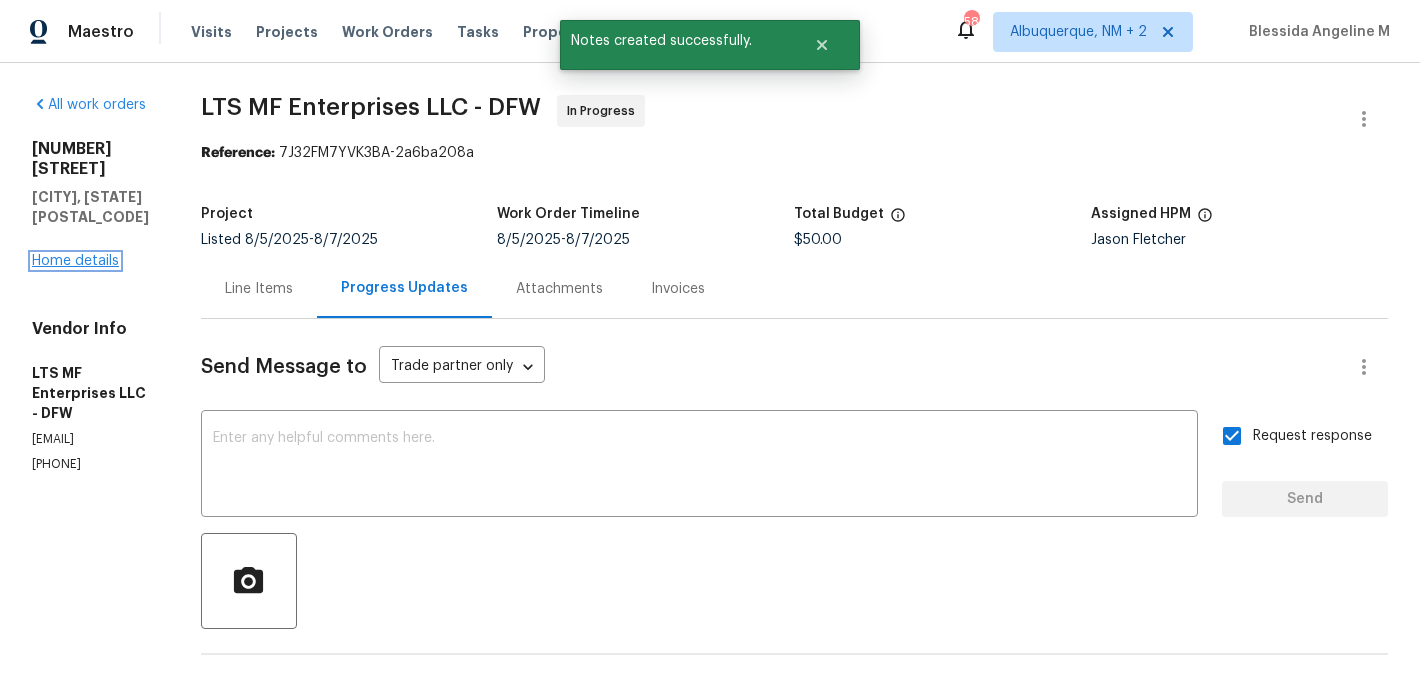 click on "Home details" at bounding box center [75, 261] 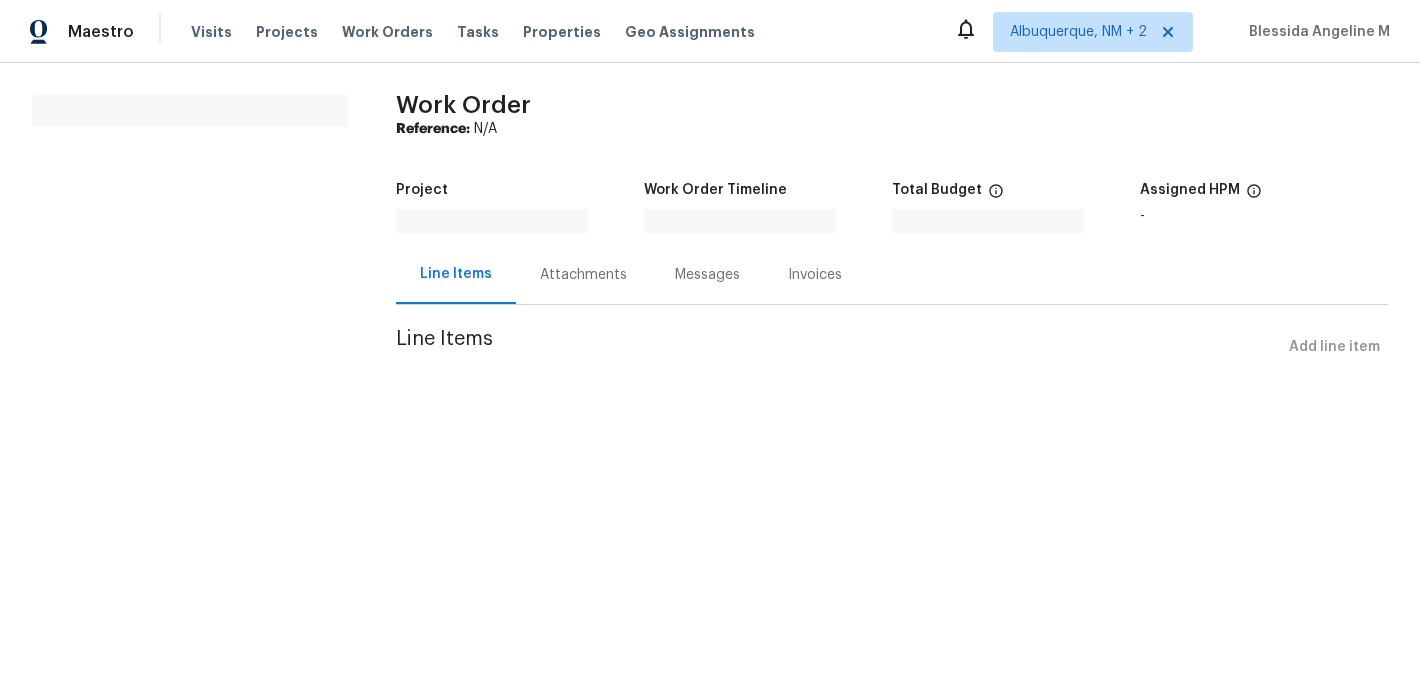 scroll, scrollTop: 0, scrollLeft: 0, axis: both 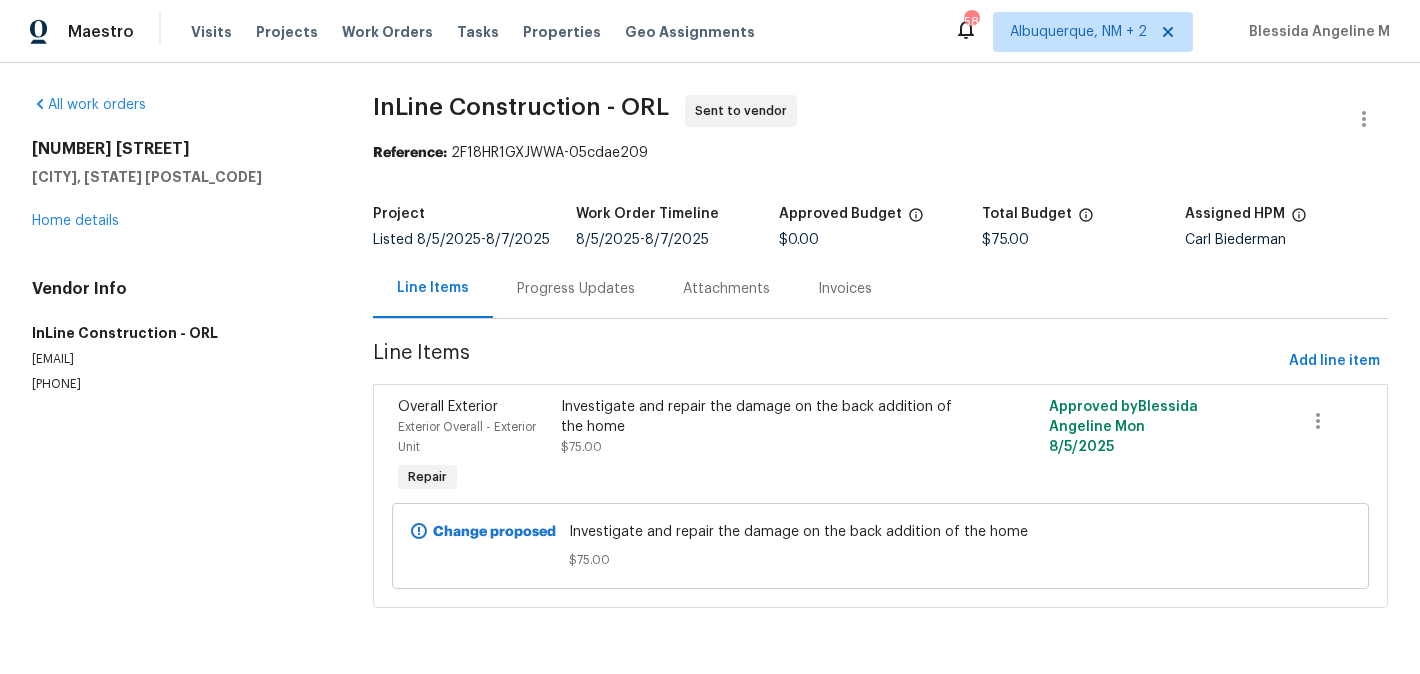 click on "Progress Updates" at bounding box center [576, 288] 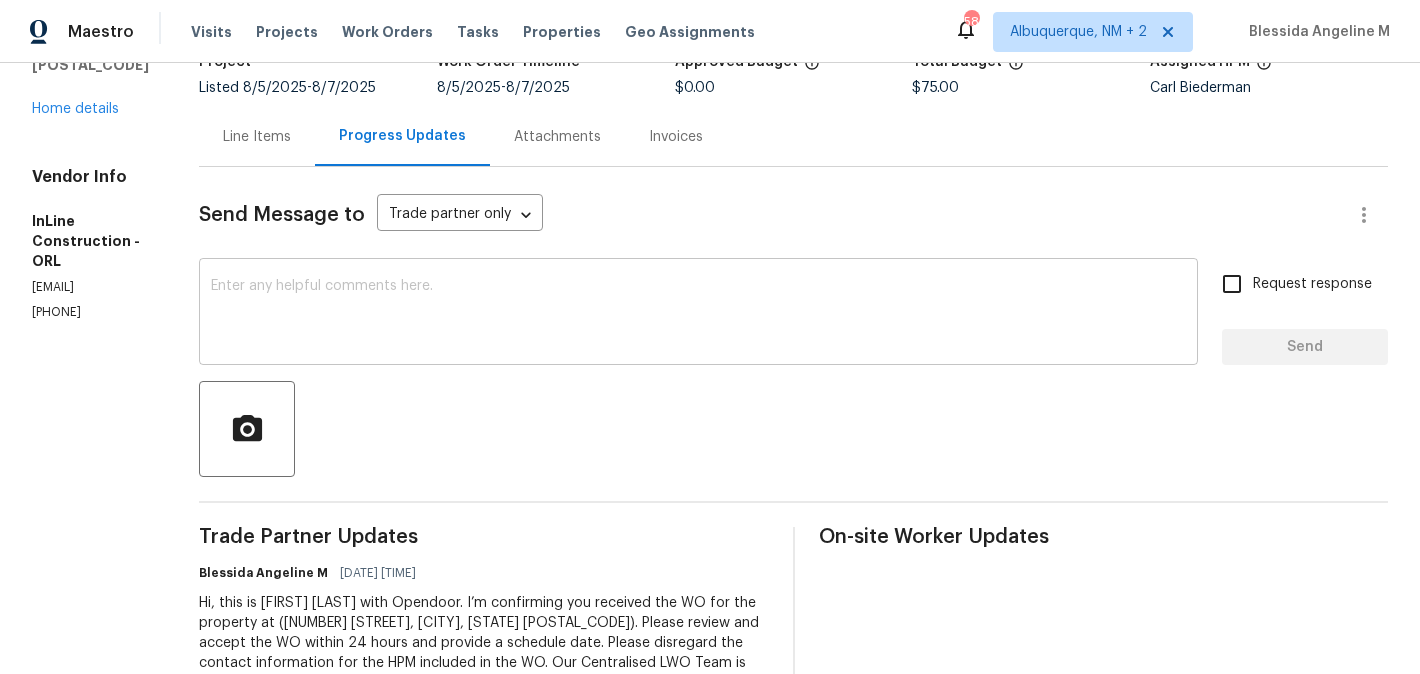 scroll, scrollTop: 153, scrollLeft: 0, axis: vertical 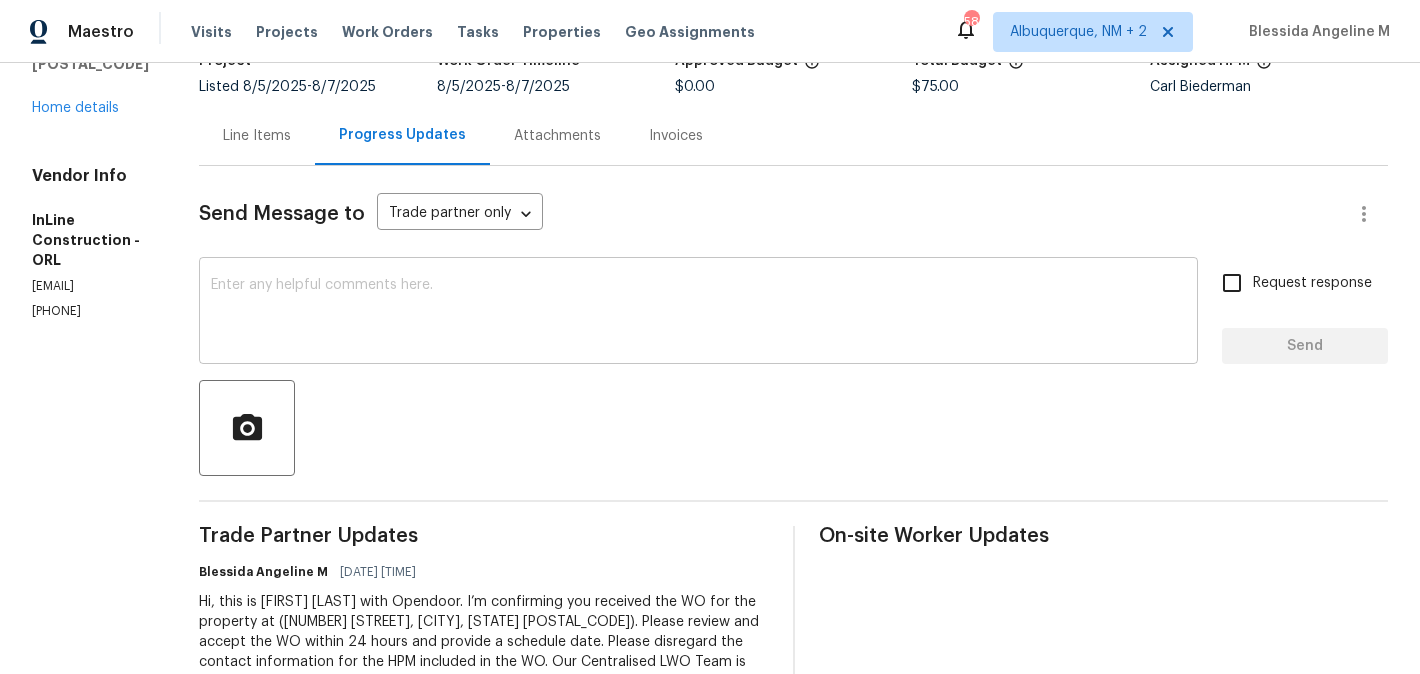 click on "x ​" at bounding box center [698, 313] 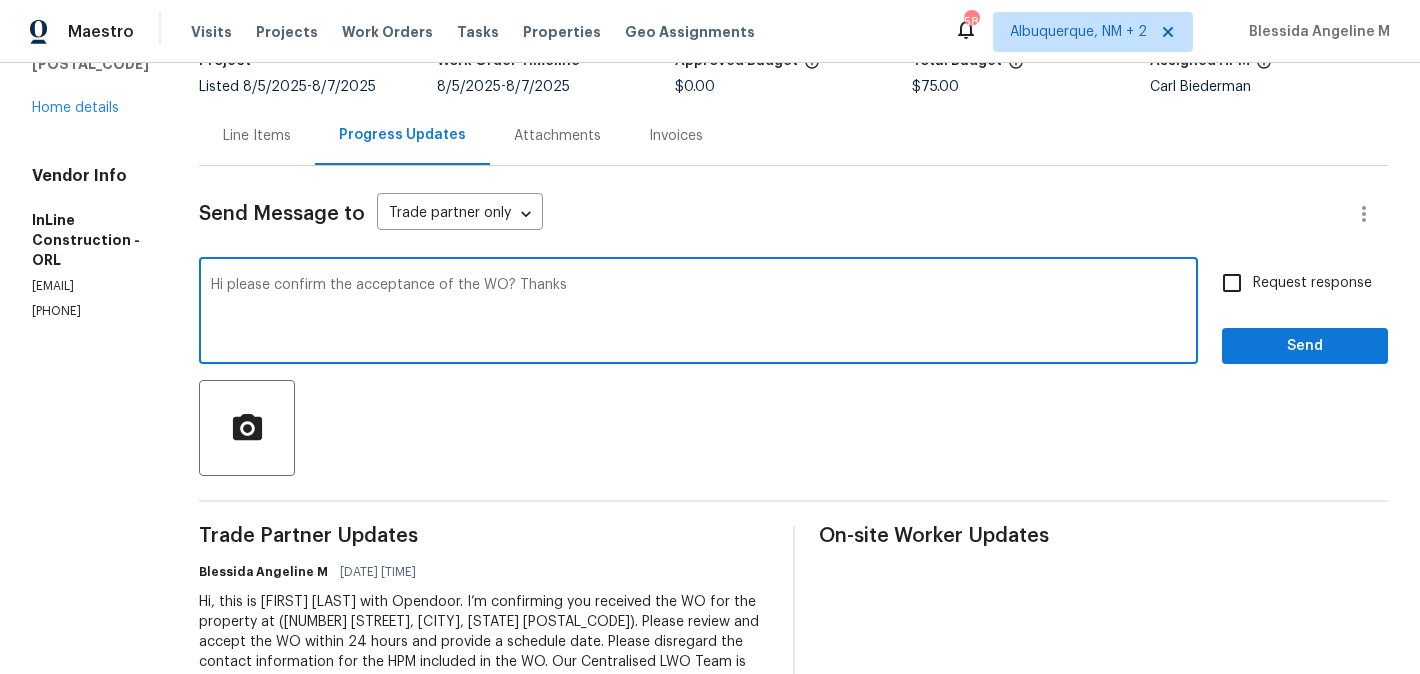 type on "Hi please confirm the acceptance of the WO? Thanks" 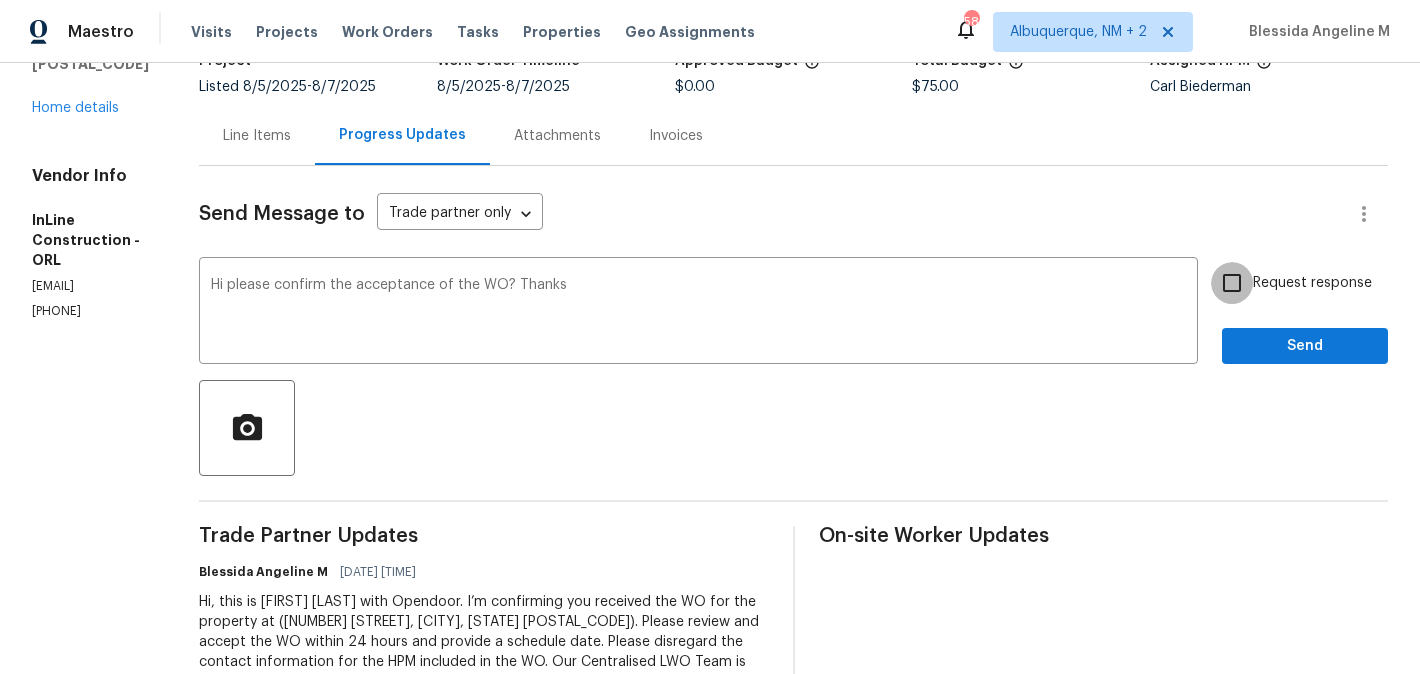 click on "Request response" at bounding box center [1232, 283] 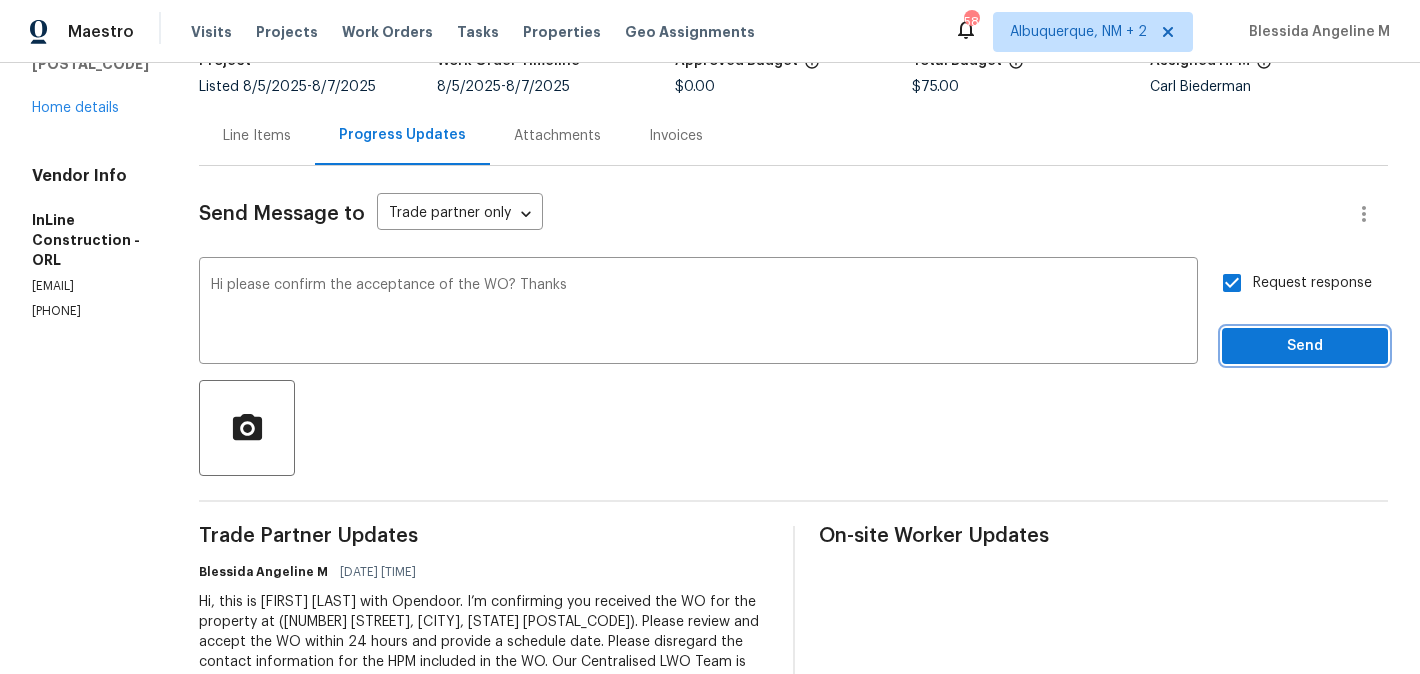 click on "Send" at bounding box center (1305, 346) 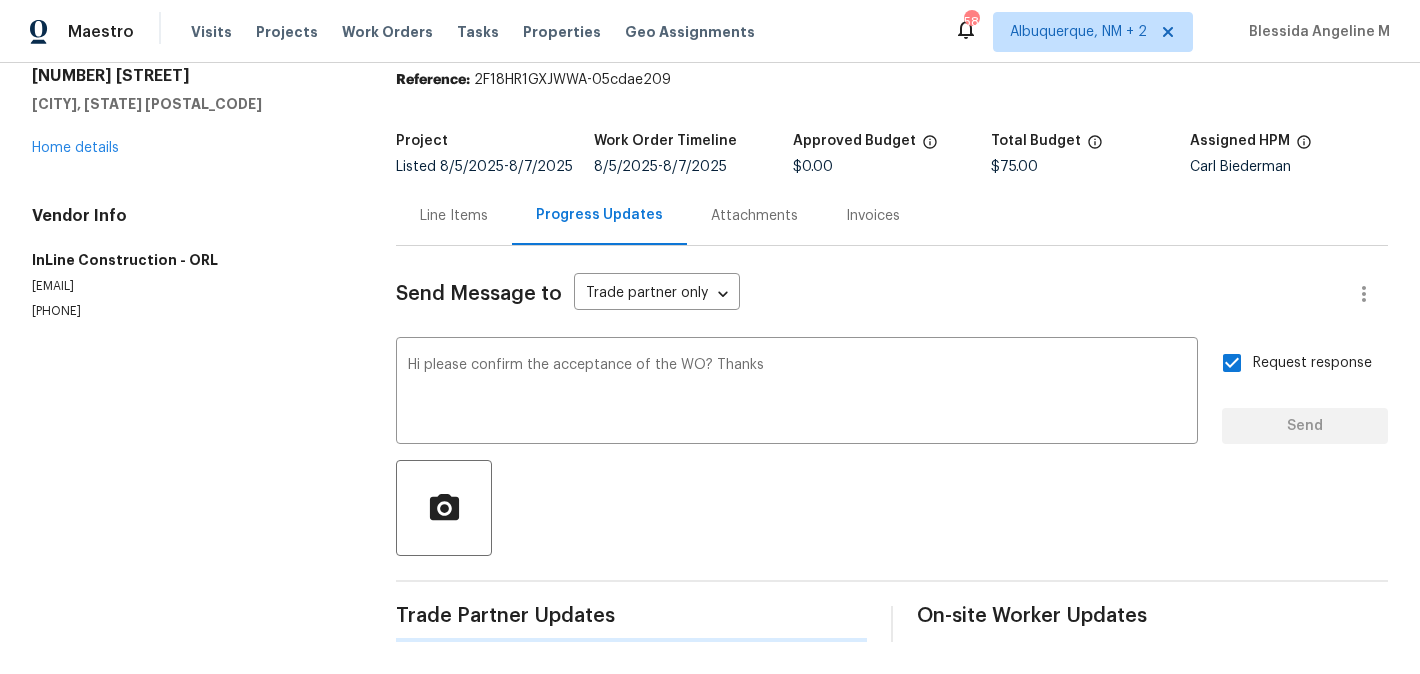 type 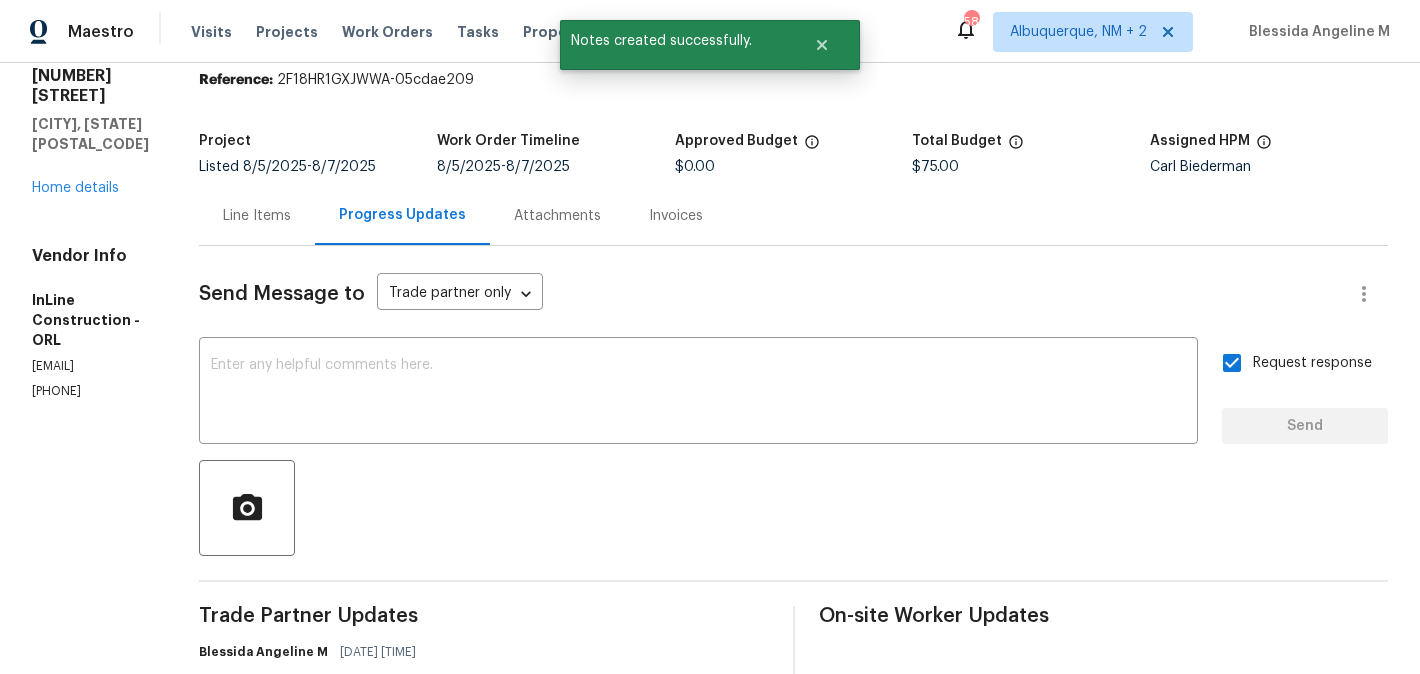 scroll, scrollTop: 153, scrollLeft: 0, axis: vertical 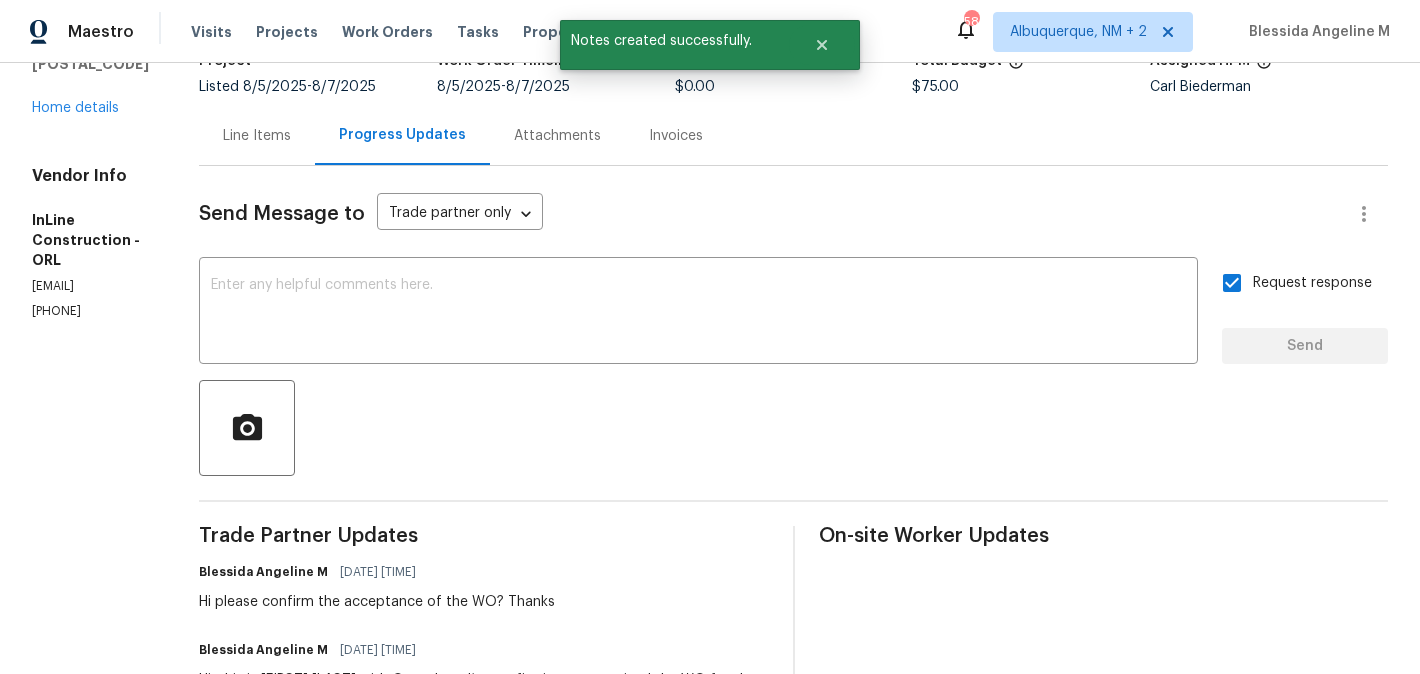 click on "[PHONE]" at bounding box center (91, 311) 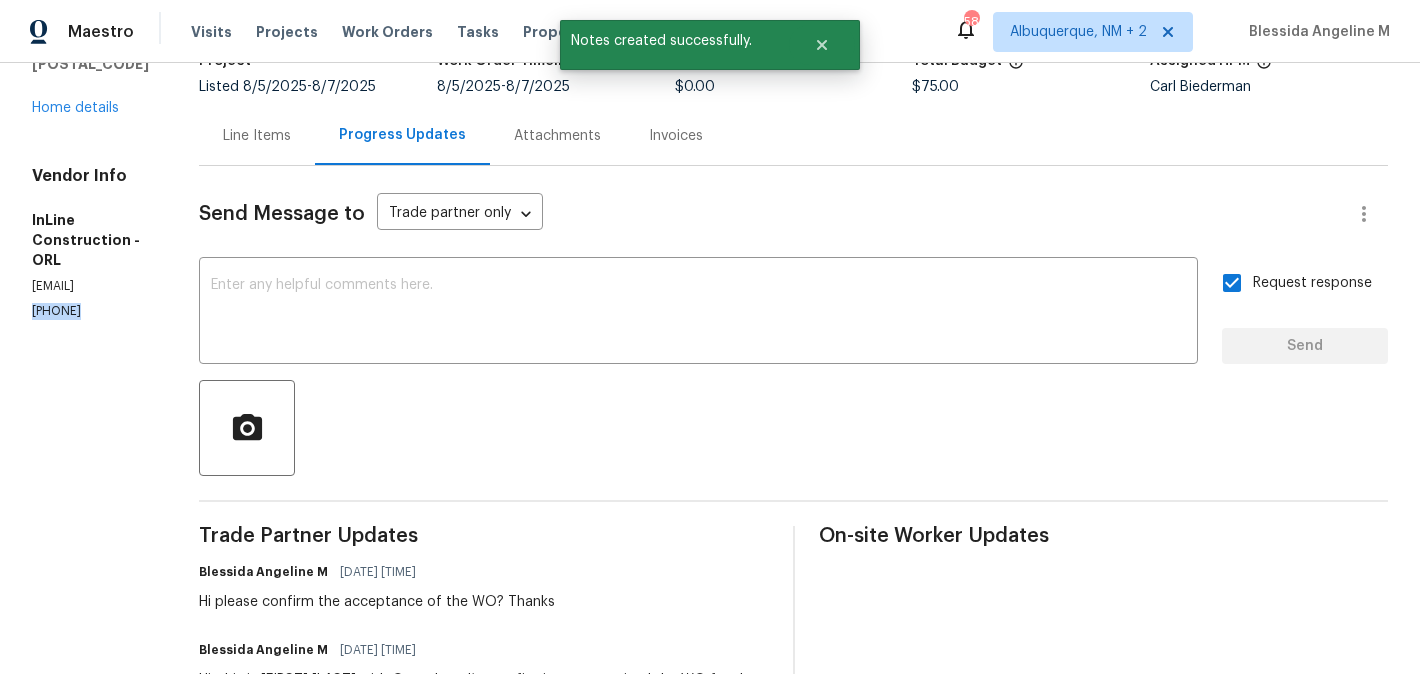 click on "(440) 679-7542" at bounding box center [91, 311] 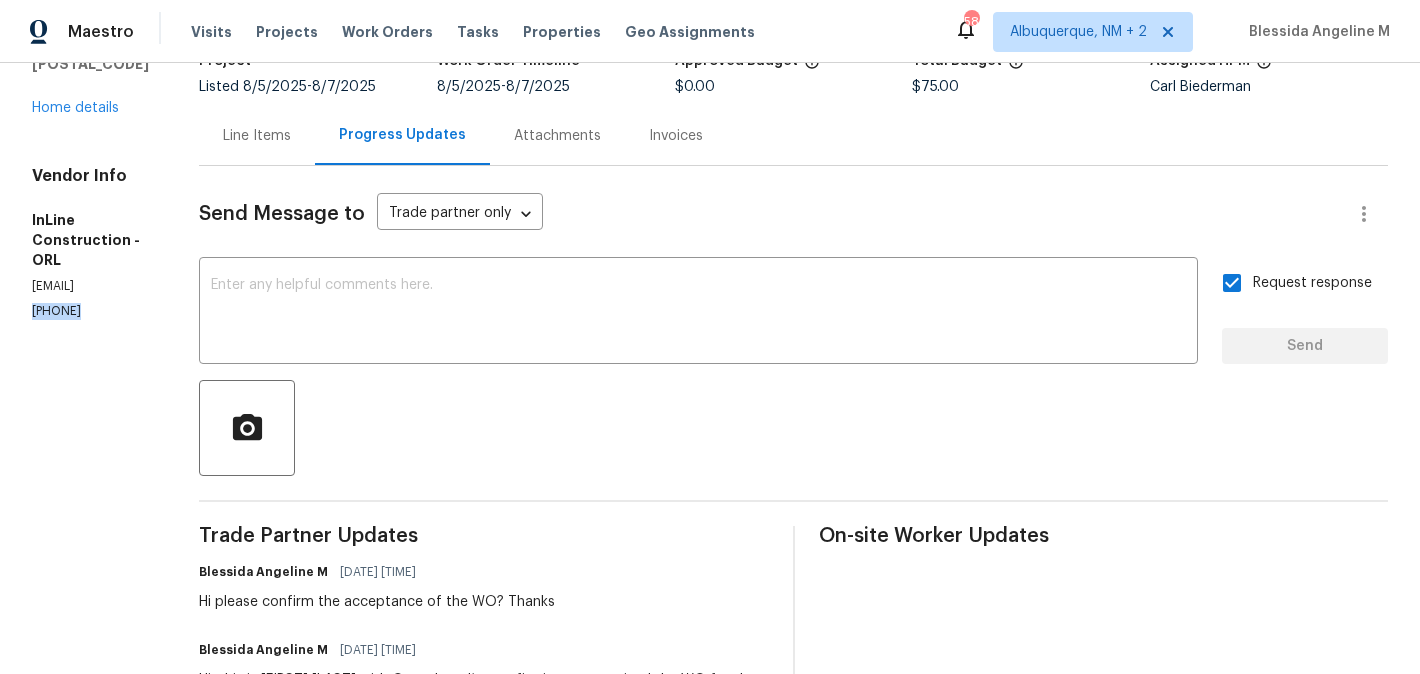 scroll, scrollTop: 0, scrollLeft: 0, axis: both 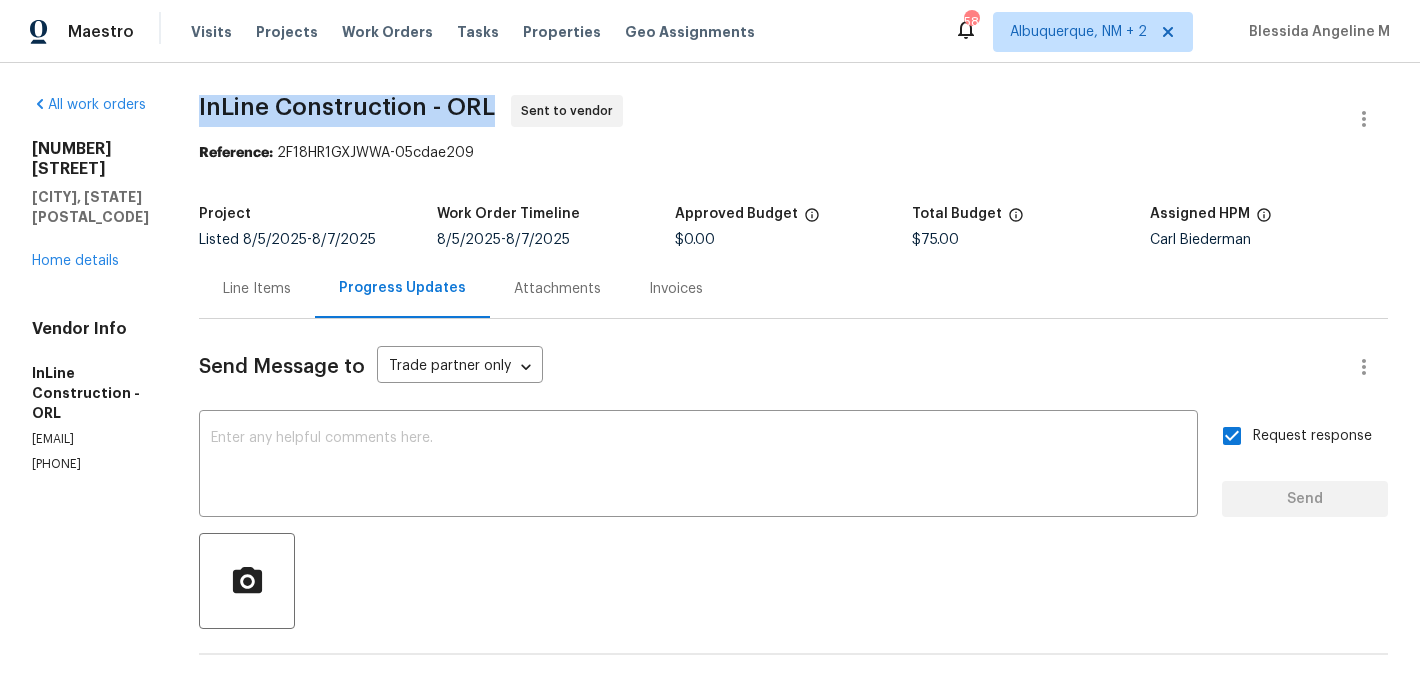 drag, startPoint x: 242, startPoint y: 105, endPoint x: 448, endPoint y: 115, distance: 206.24257 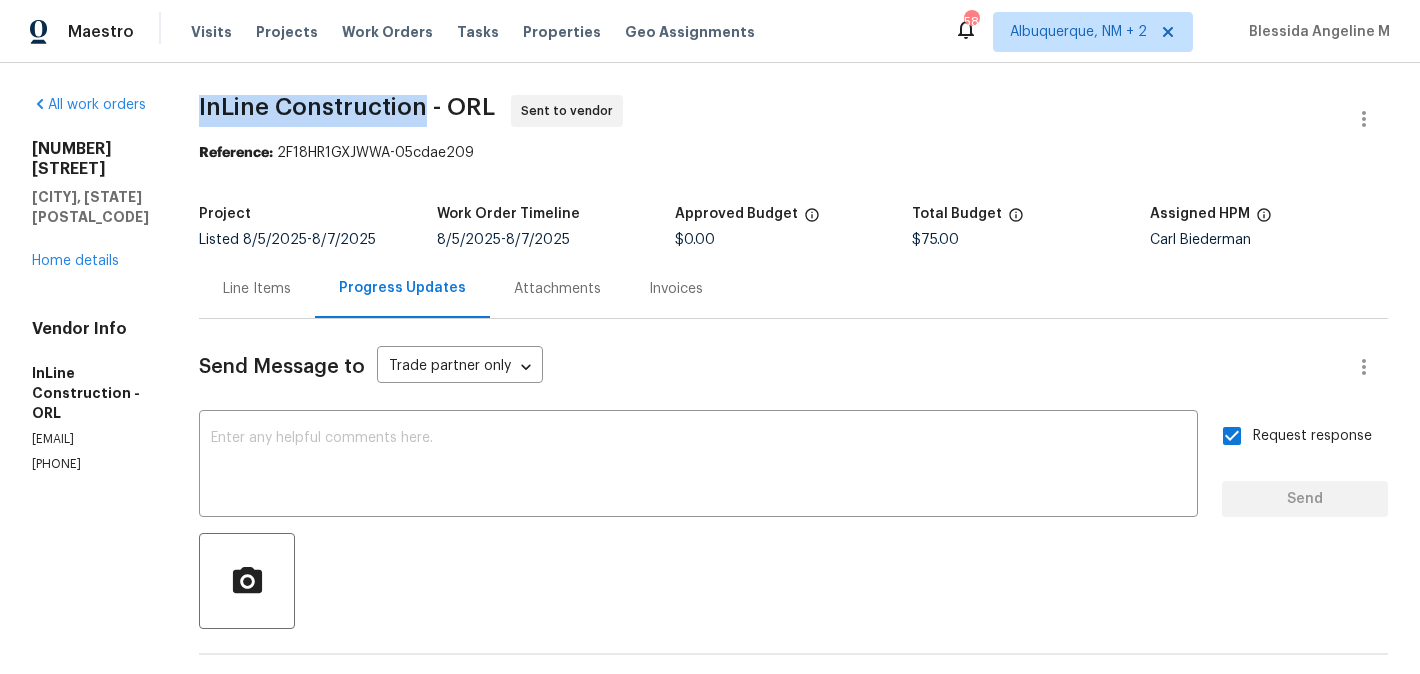 drag, startPoint x: 466, startPoint y: 114, endPoint x: 243, endPoint y: 114, distance: 223 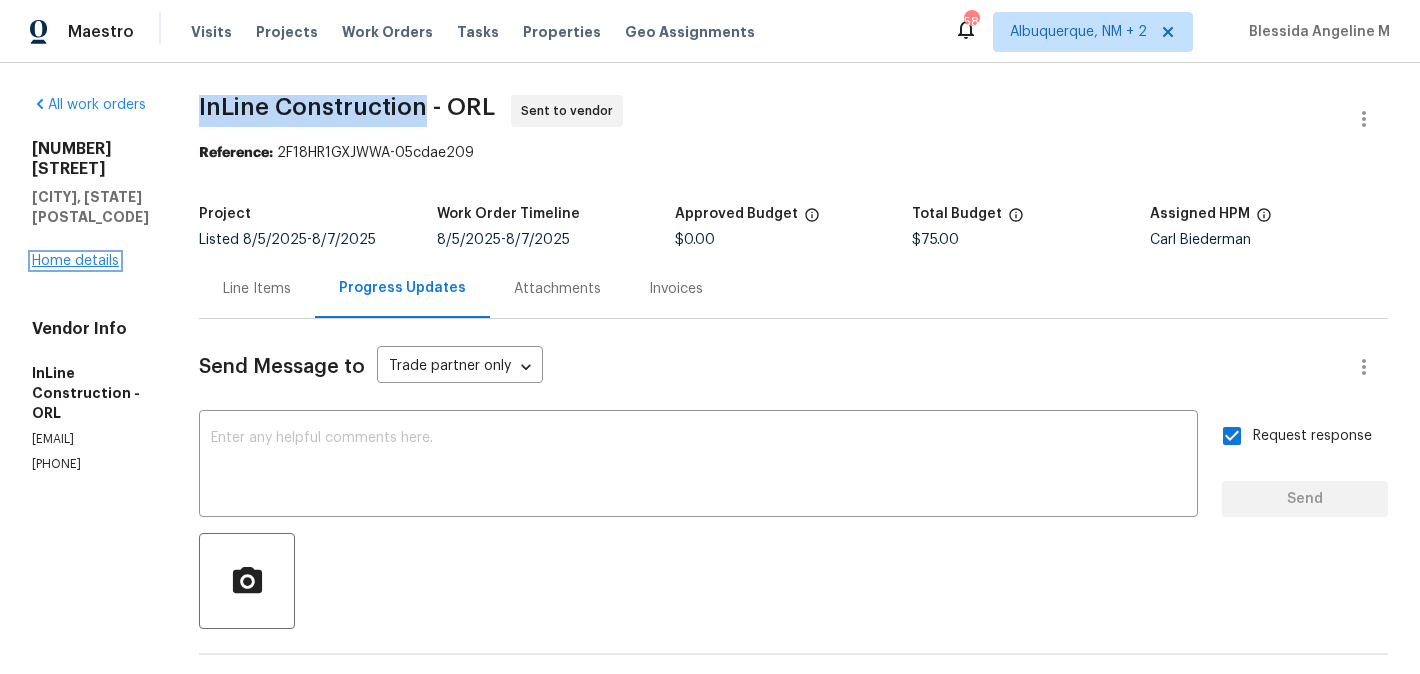 click on "Home details" at bounding box center [75, 261] 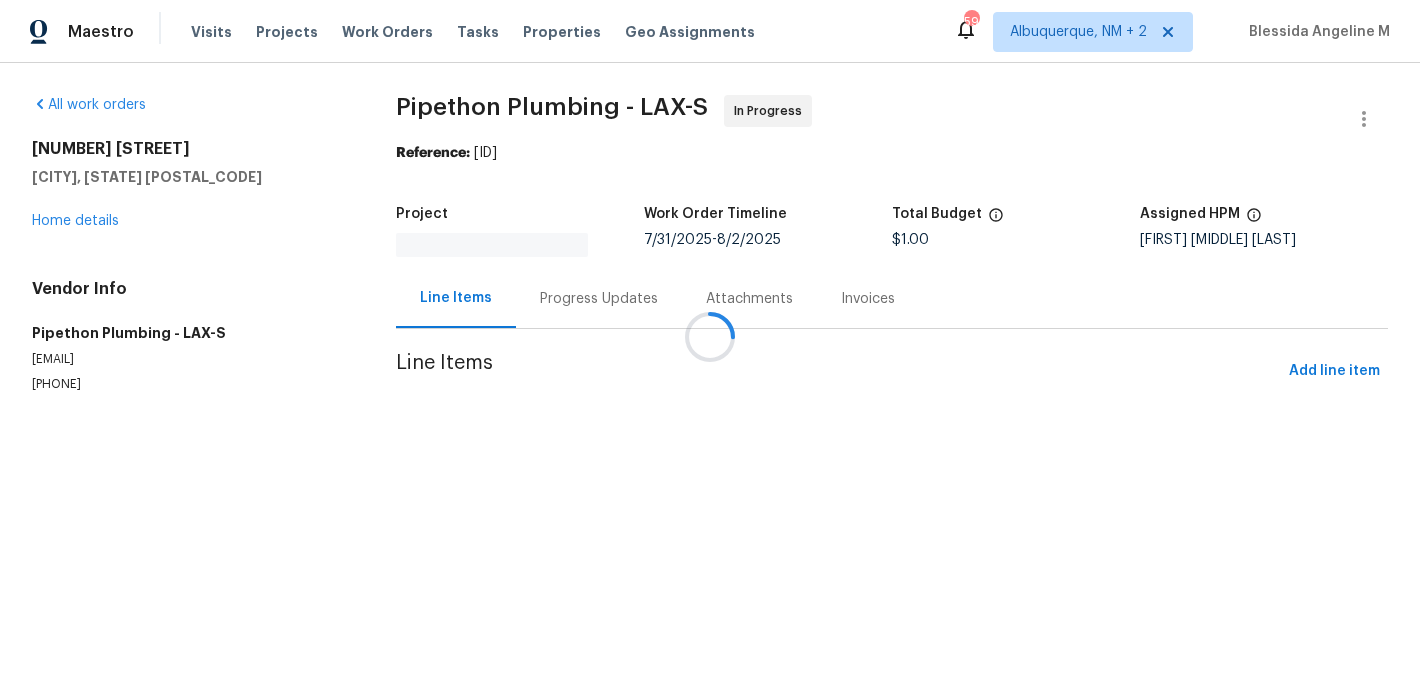 scroll, scrollTop: 0, scrollLeft: 0, axis: both 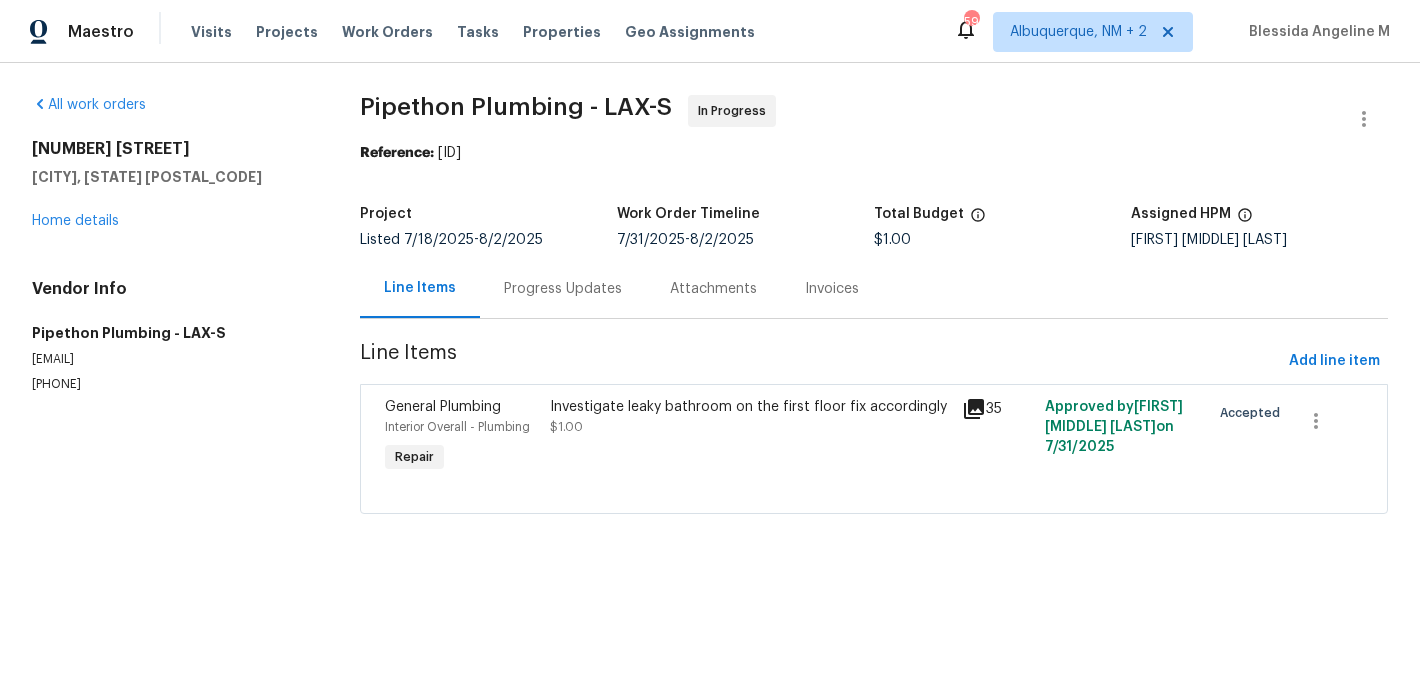 click on "Progress Updates" at bounding box center [563, 289] 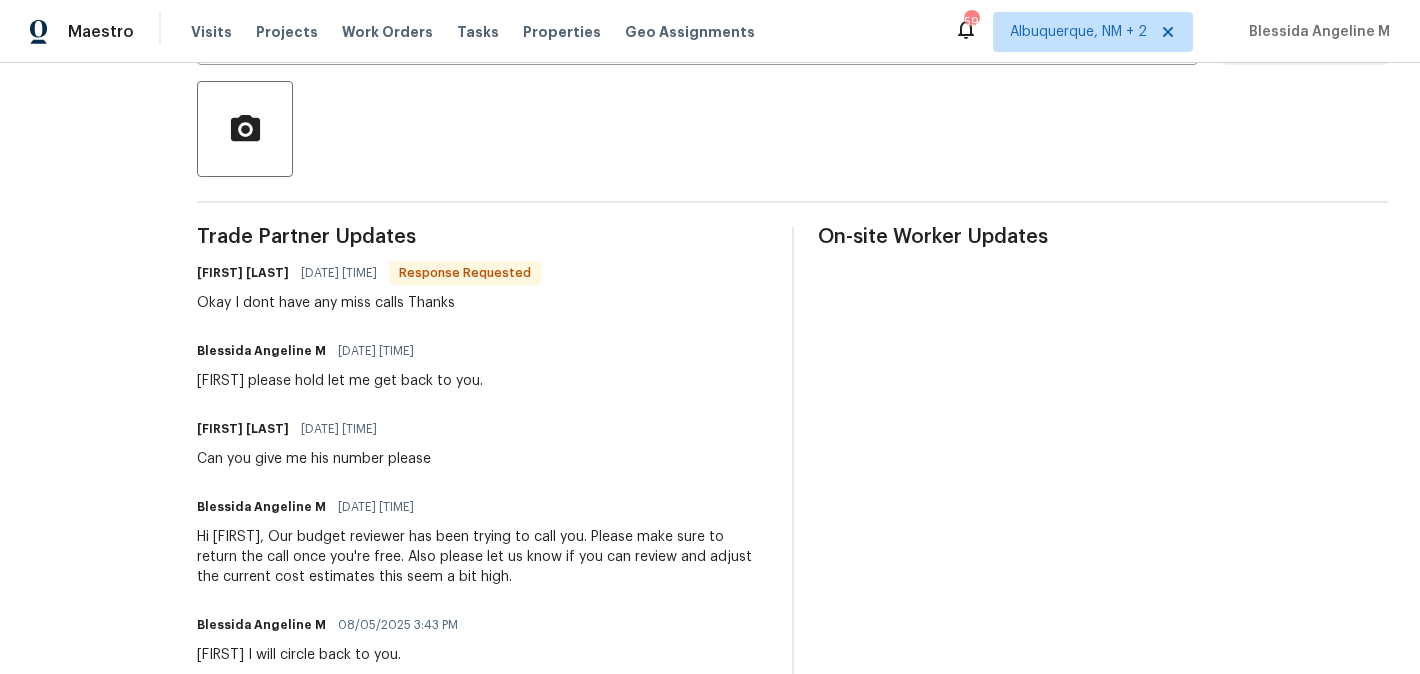 scroll, scrollTop: 143, scrollLeft: 0, axis: vertical 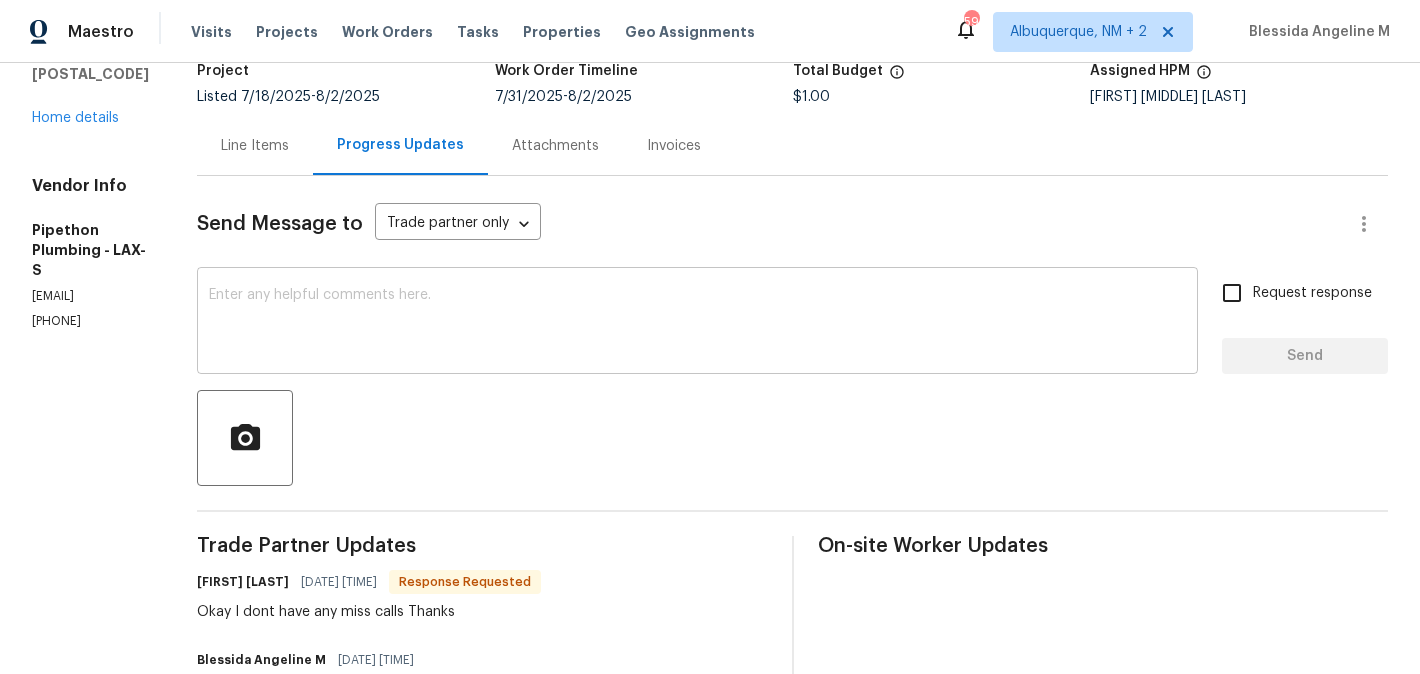 click on "x ​" at bounding box center (697, 323) 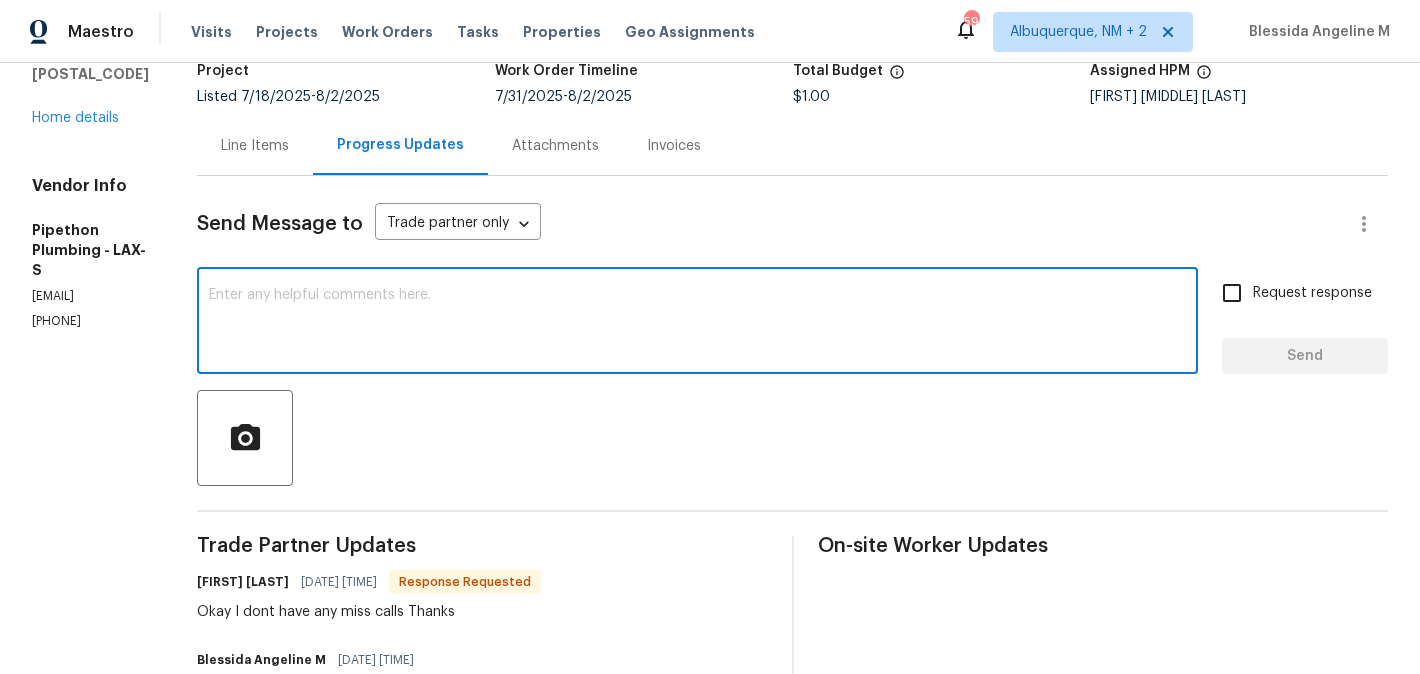paste on "[PHONE]" 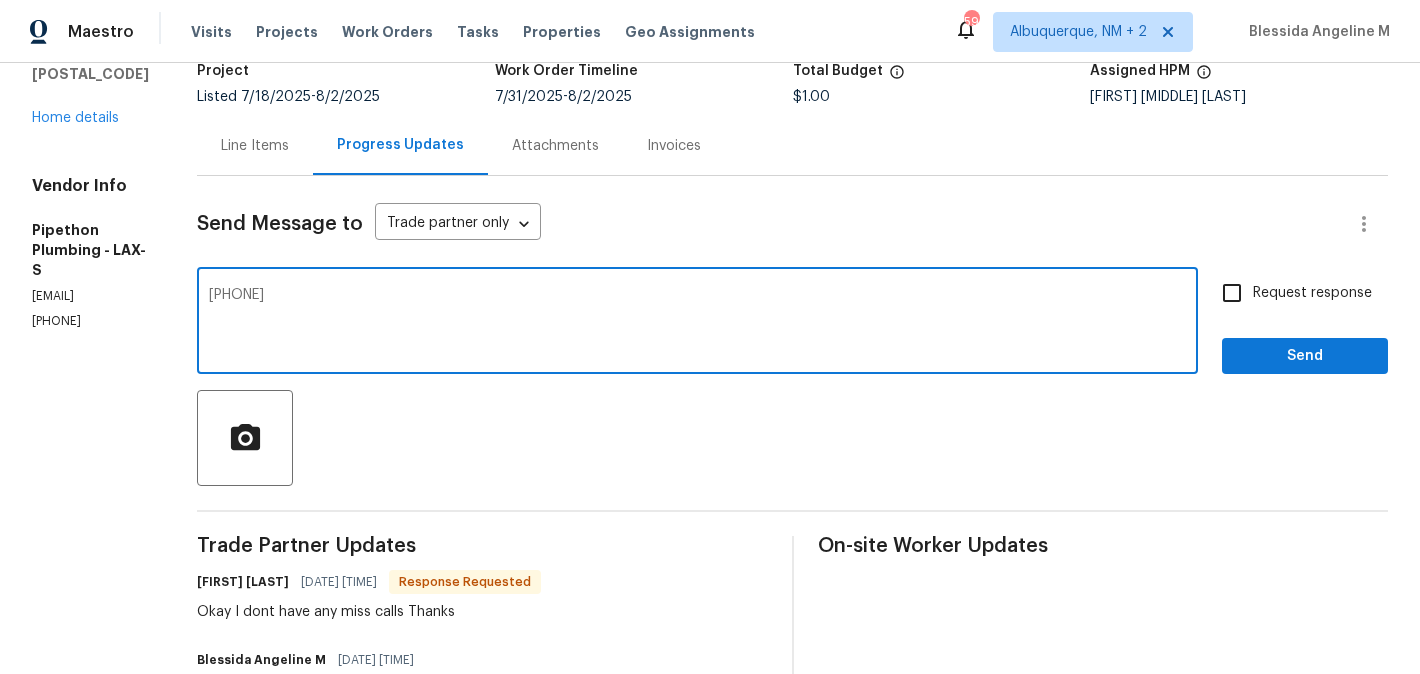 click on "[FIRST] [LAST]" at bounding box center [243, 582] 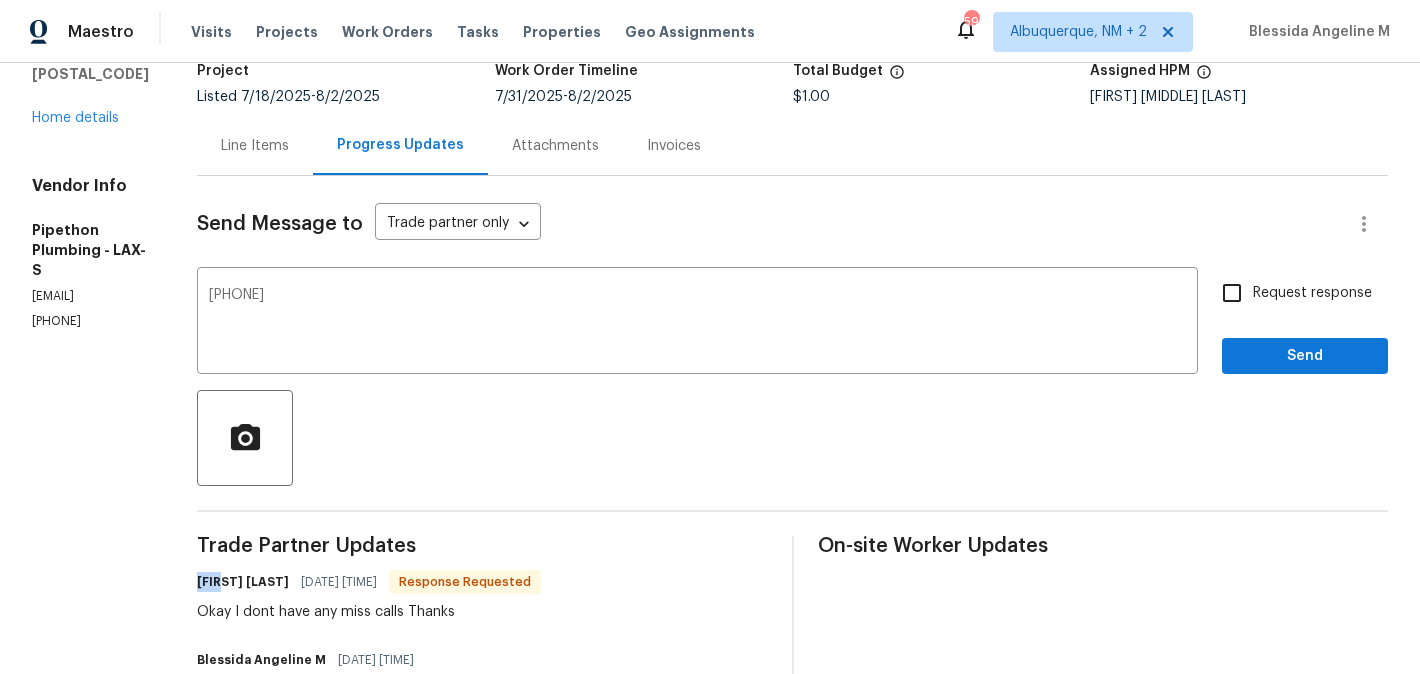 click on "[FIRST] [LAST]" at bounding box center (243, 582) 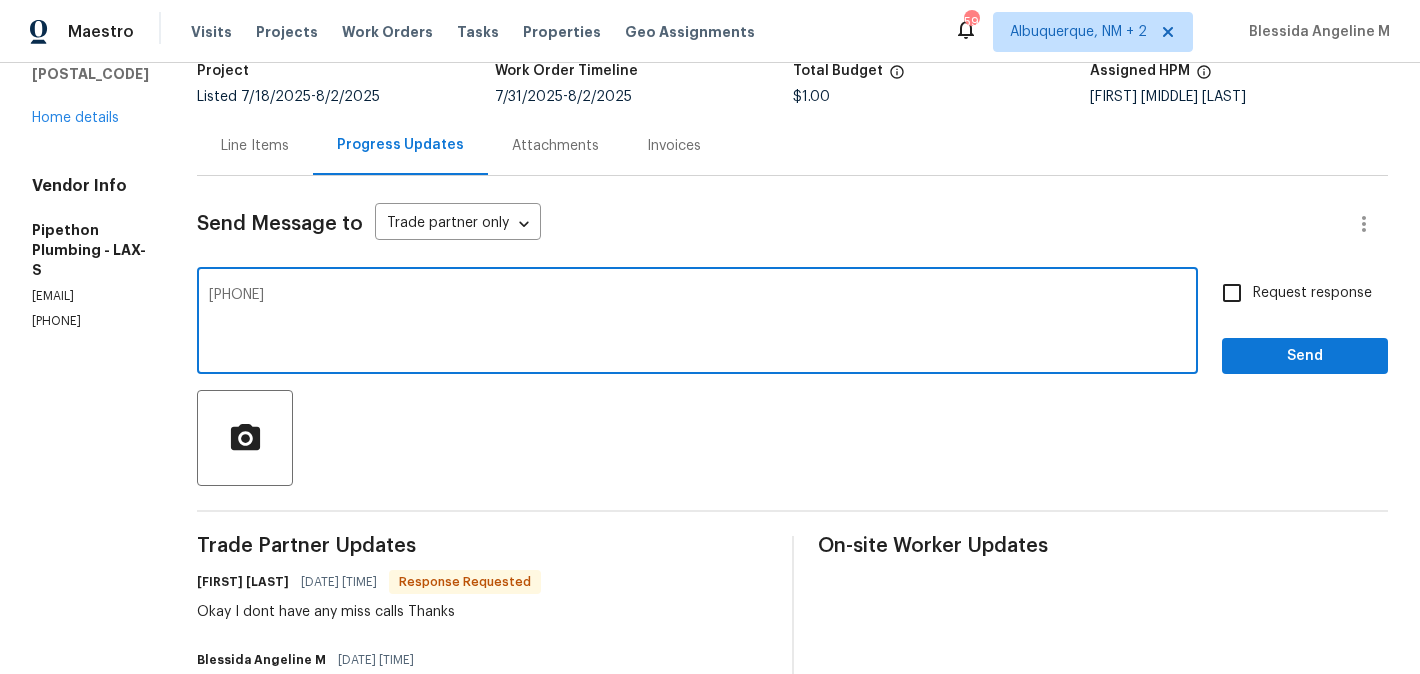 click on "[PHONE]" at bounding box center [697, 323] 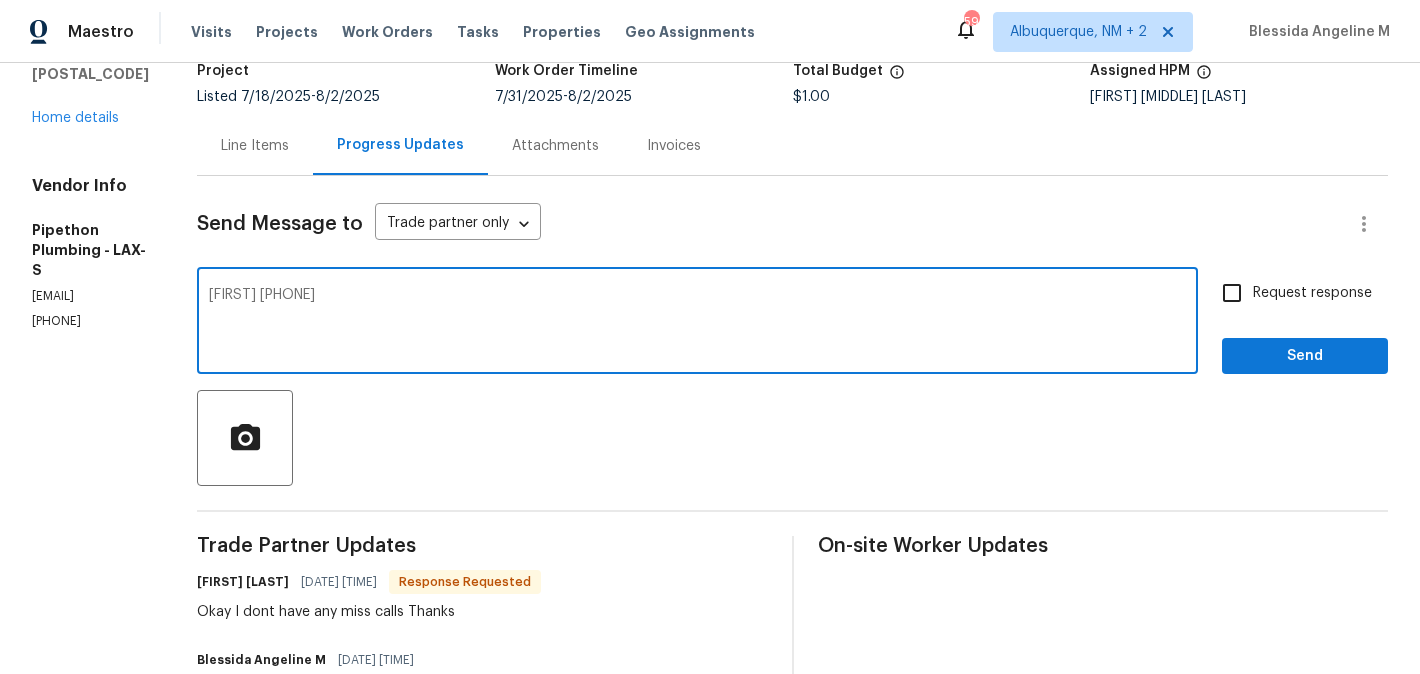 click on "[FIRST] [PHONE]" at bounding box center [697, 323] 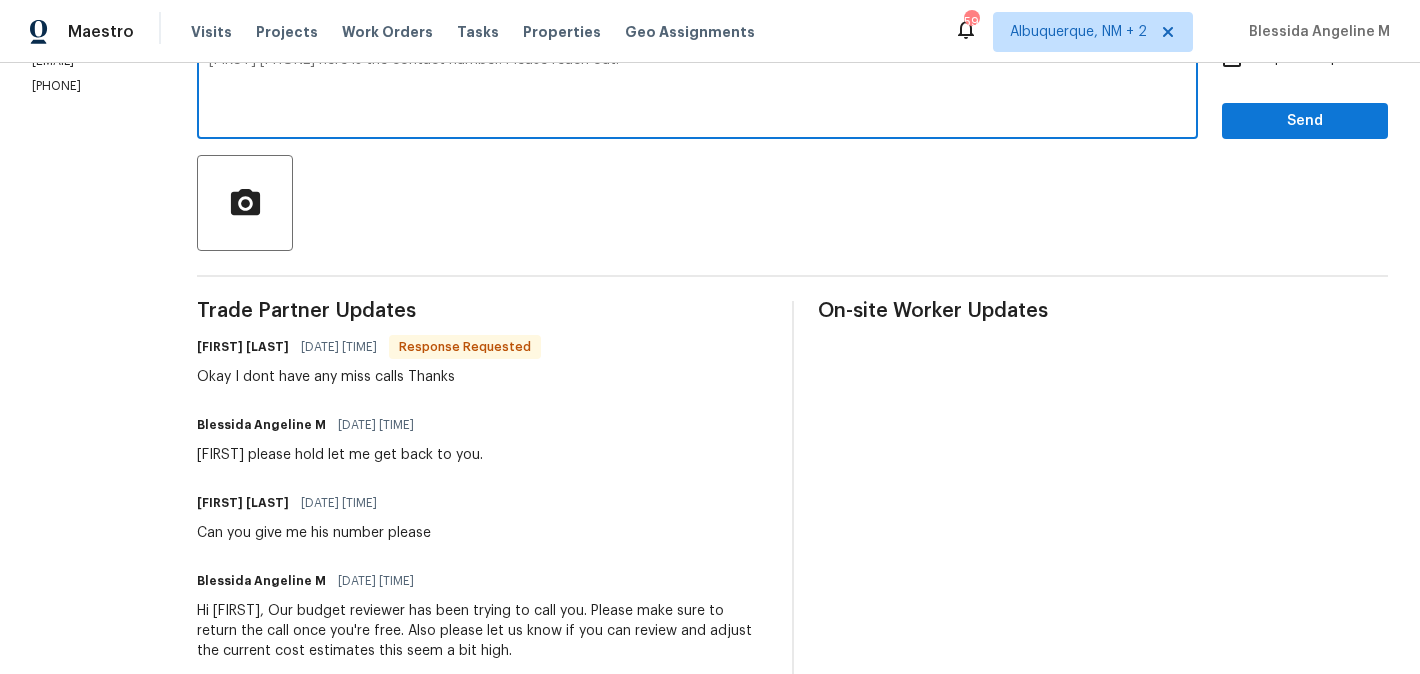 scroll, scrollTop: 525, scrollLeft: 0, axis: vertical 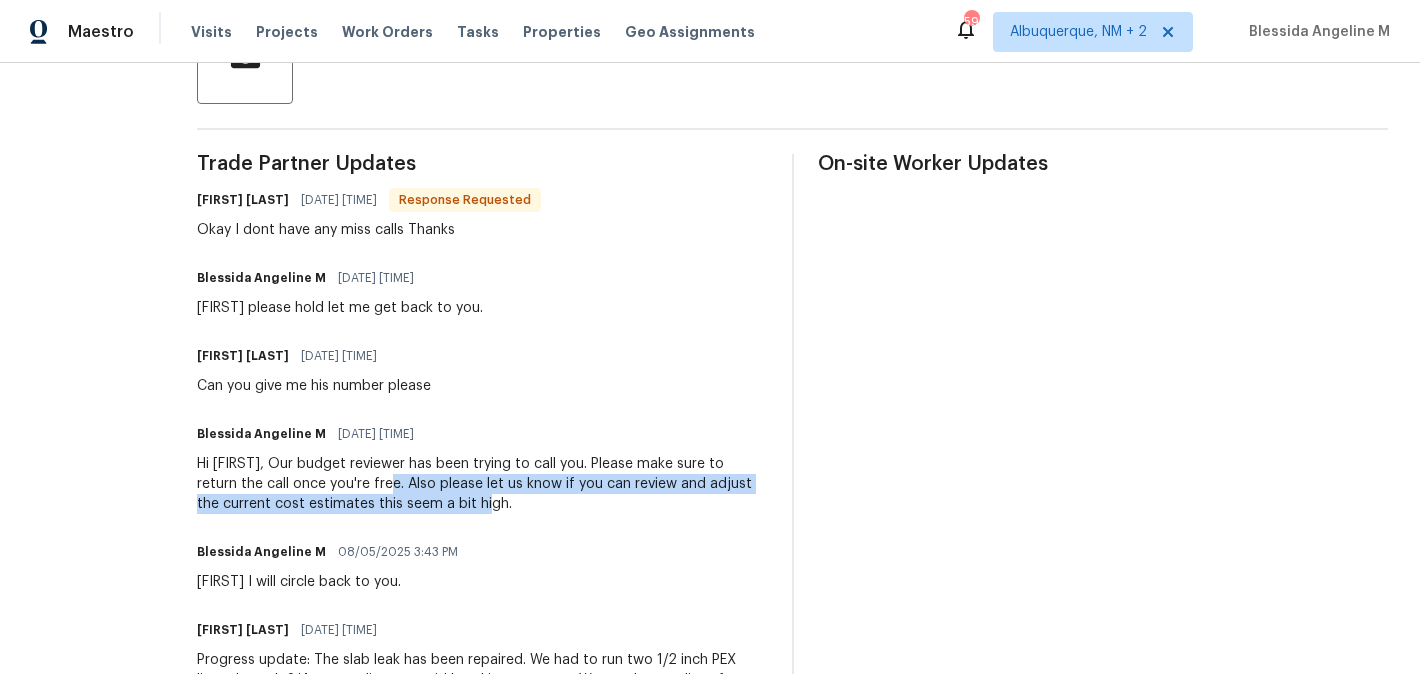 drag, startPoint x: 471, startPoint y: 487, endPoint x: 736, endPoint y: 499, distance: 265.27155 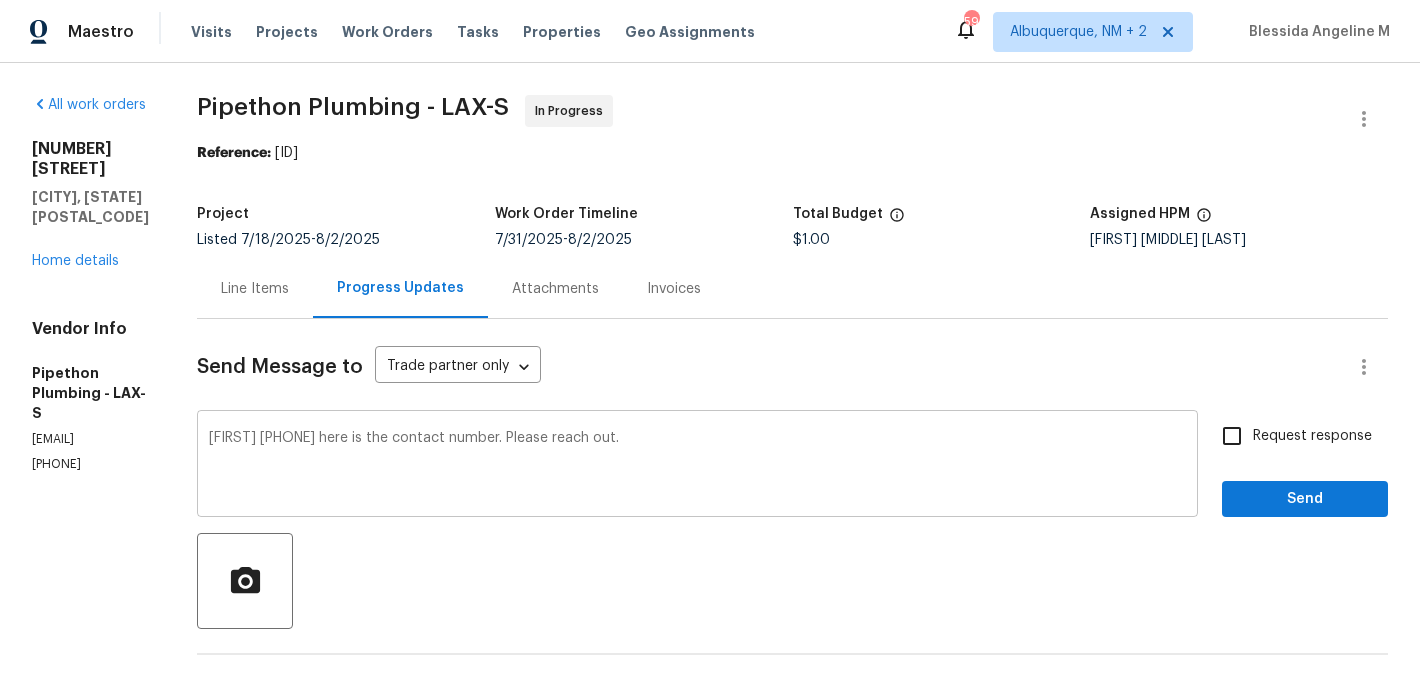 click on "[FIRST] [PHONE] here is the contact number. Please reach out." at bounding box center [697, 466] 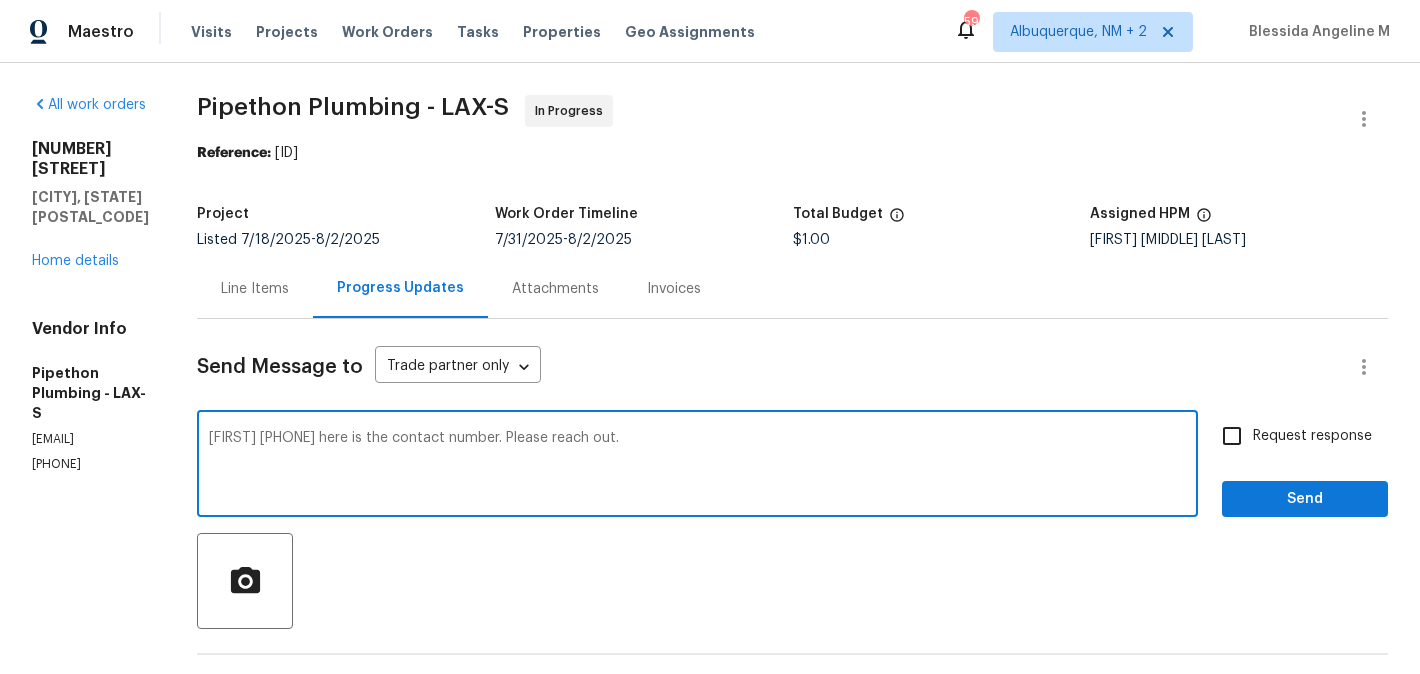 paste on "Also please let us know if you can review and adjust the current cost estimates this seem a bit high." 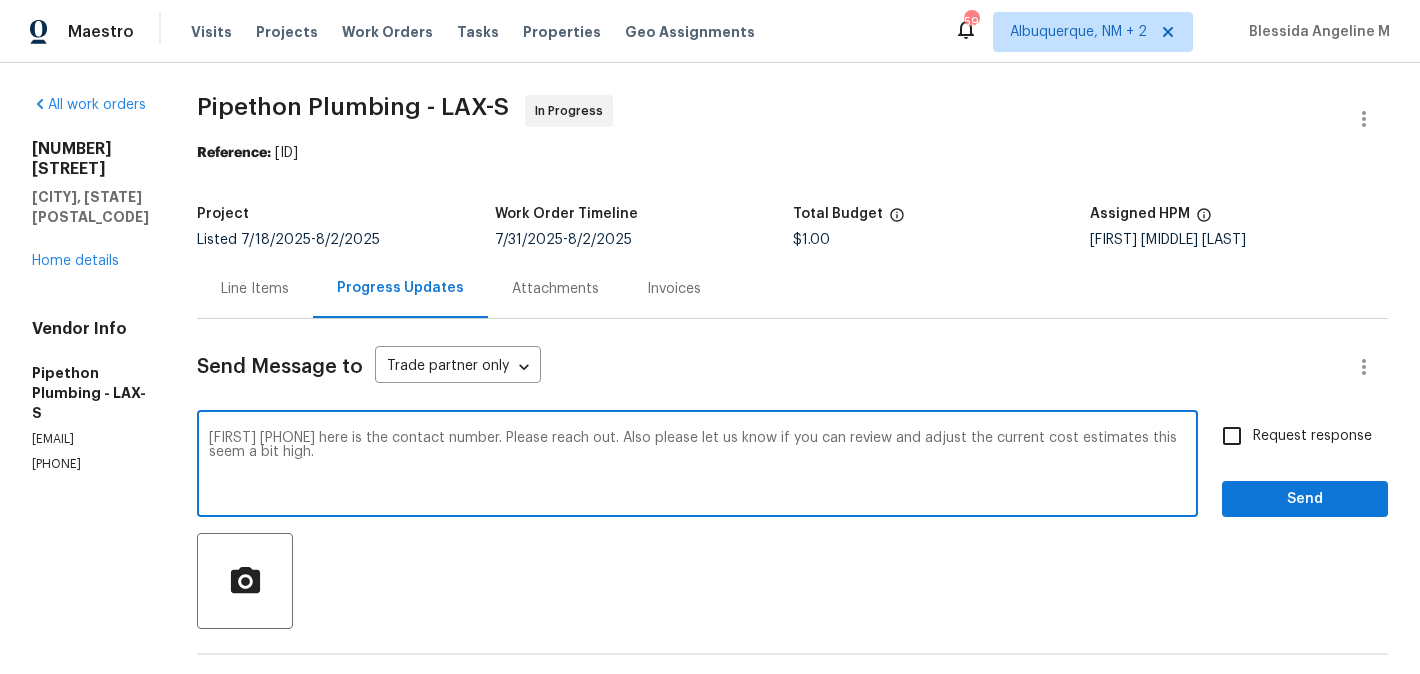 type on "[FIRST] [PHONE] here is the contact number. Please reach out. Also please let us know if you can review and adjust the current cost estimates this seem a bit high." 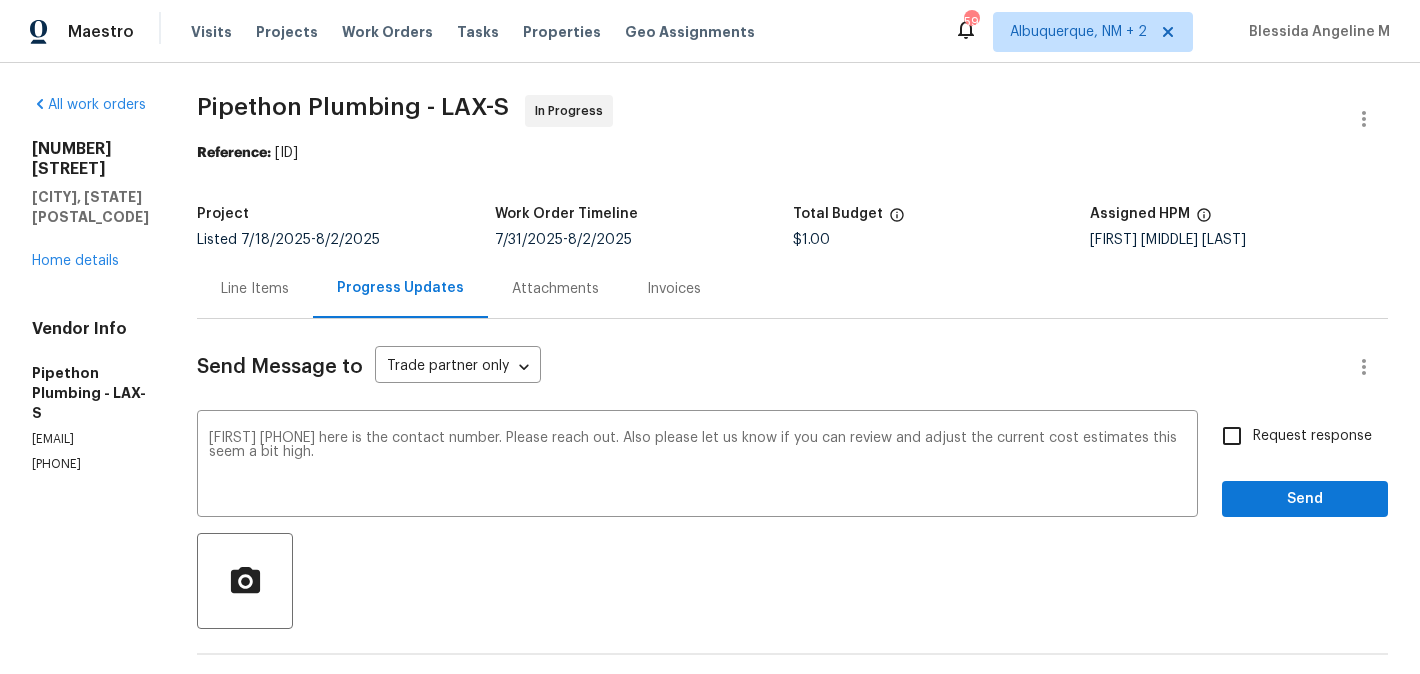 click on "Request response" at bounding box center (1312, 436) 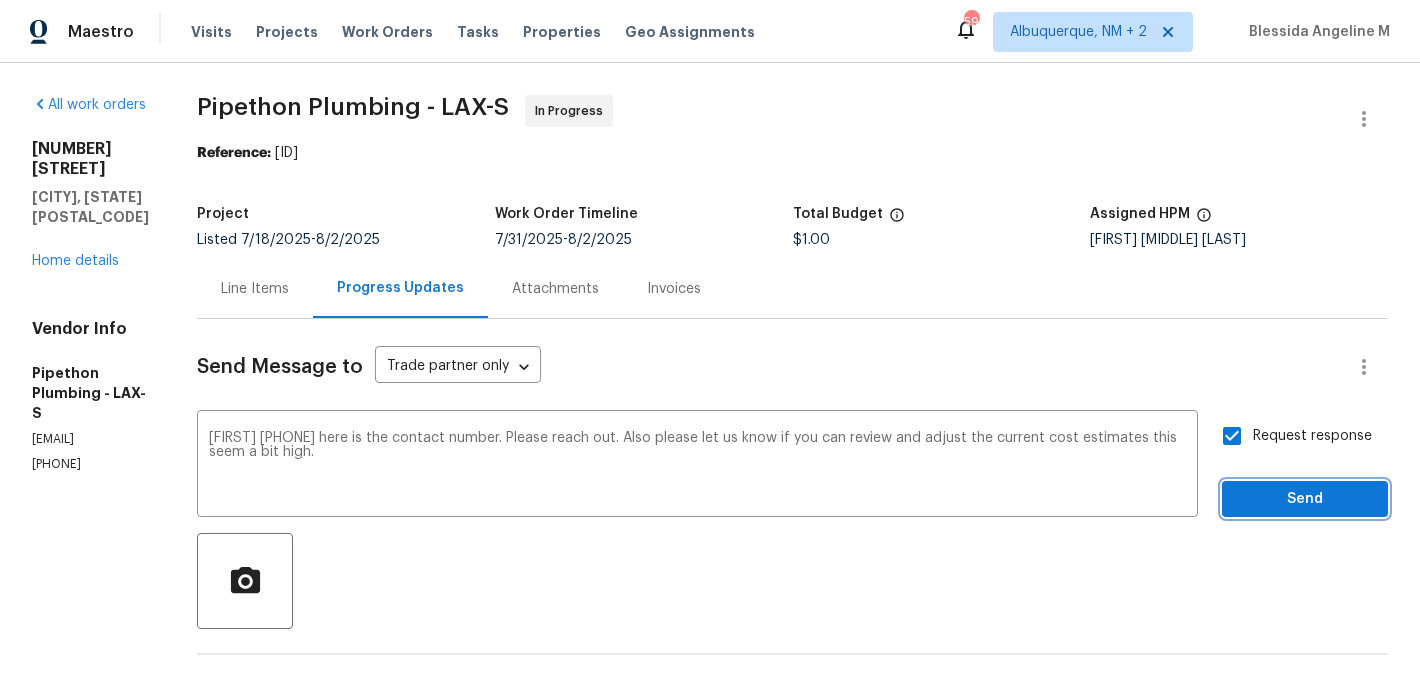 click on "Send" at bounding box center (1305, 499) 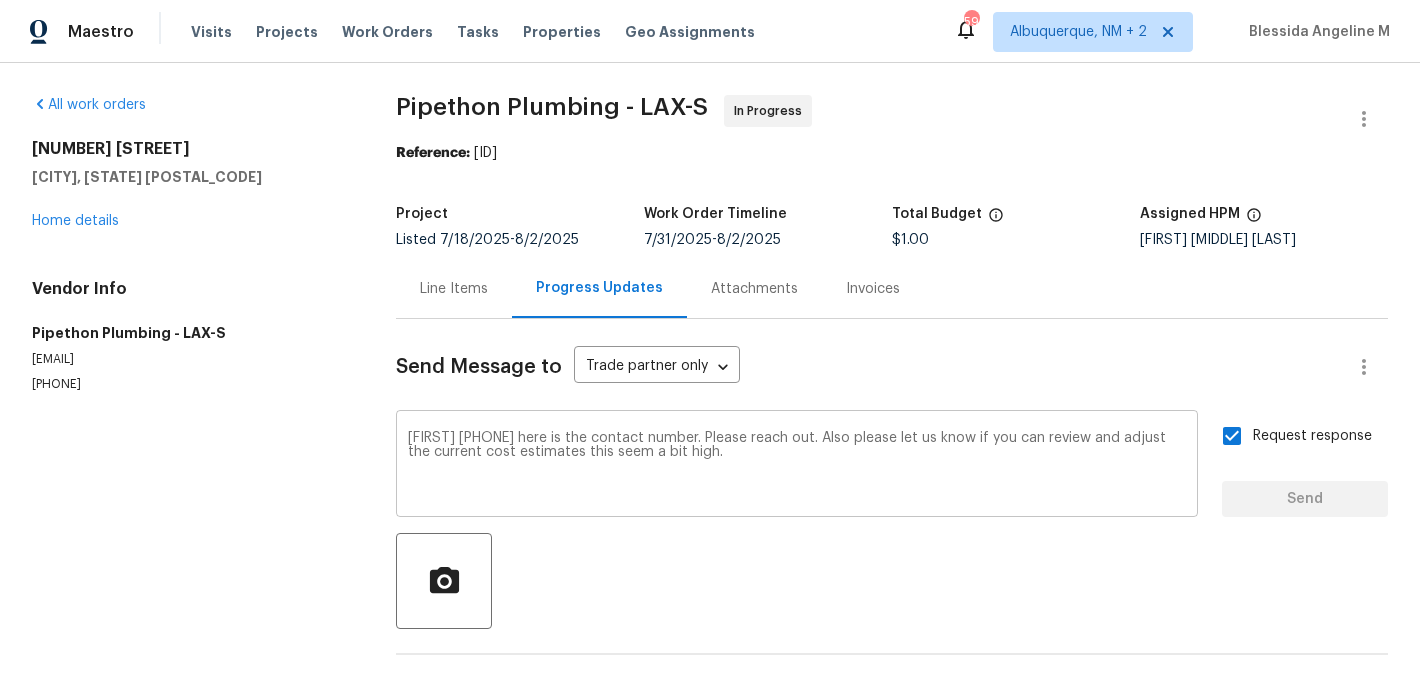 type 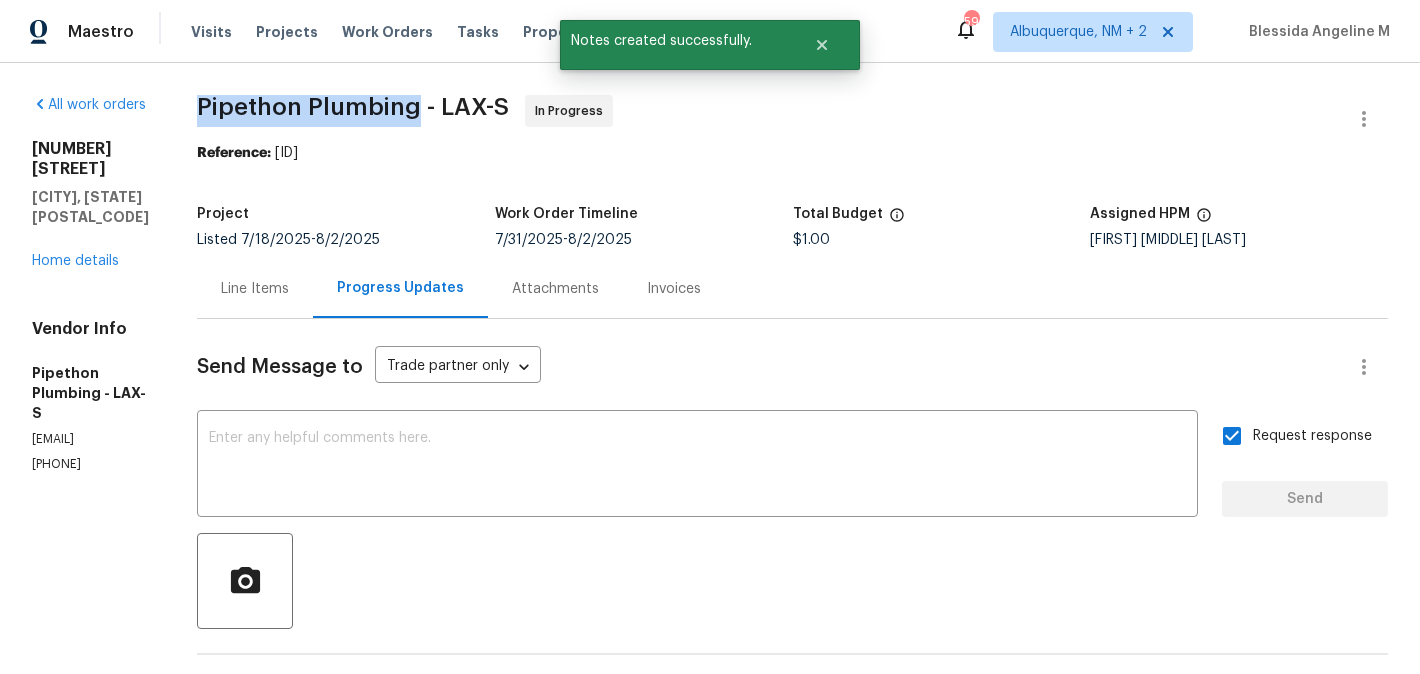 drag, startPoint x: 265, startPoint y: 117, endPoint x: 480, endPoint y: 119, distance: 215.00931 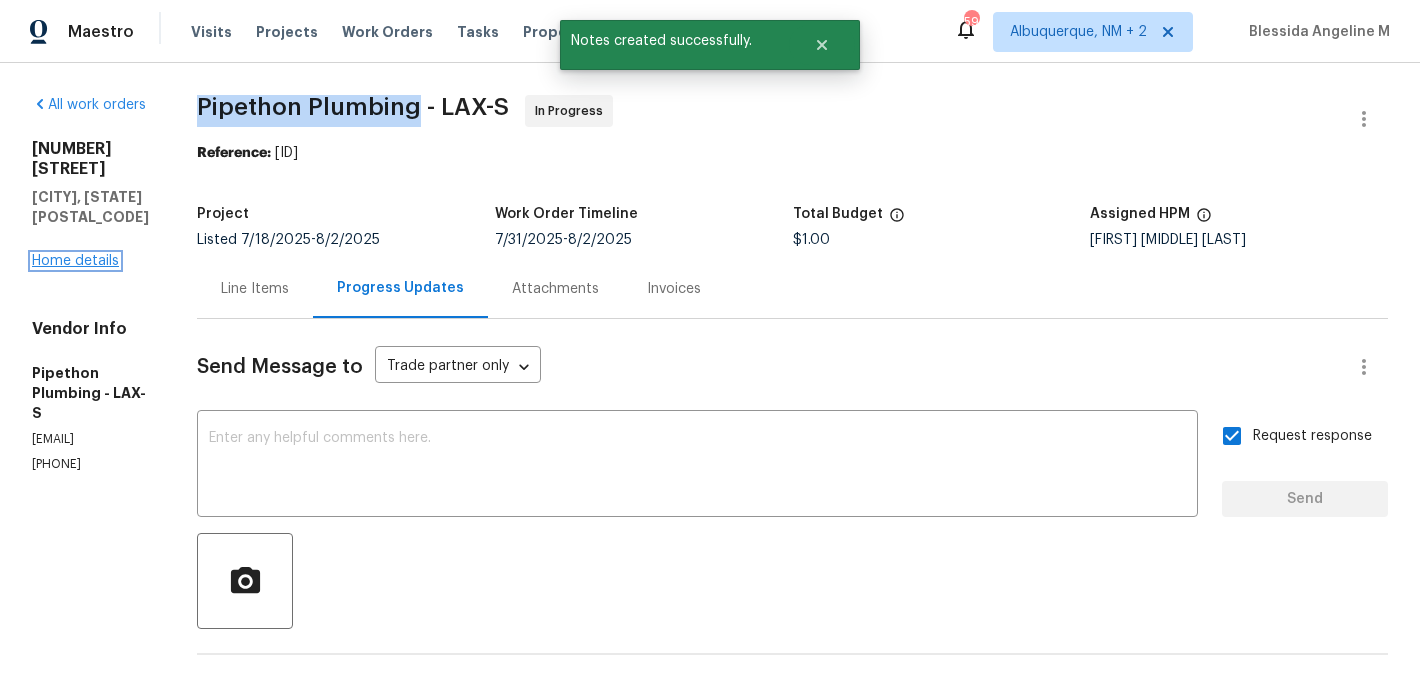 click on "Home details" at bounding box center [75, 261] 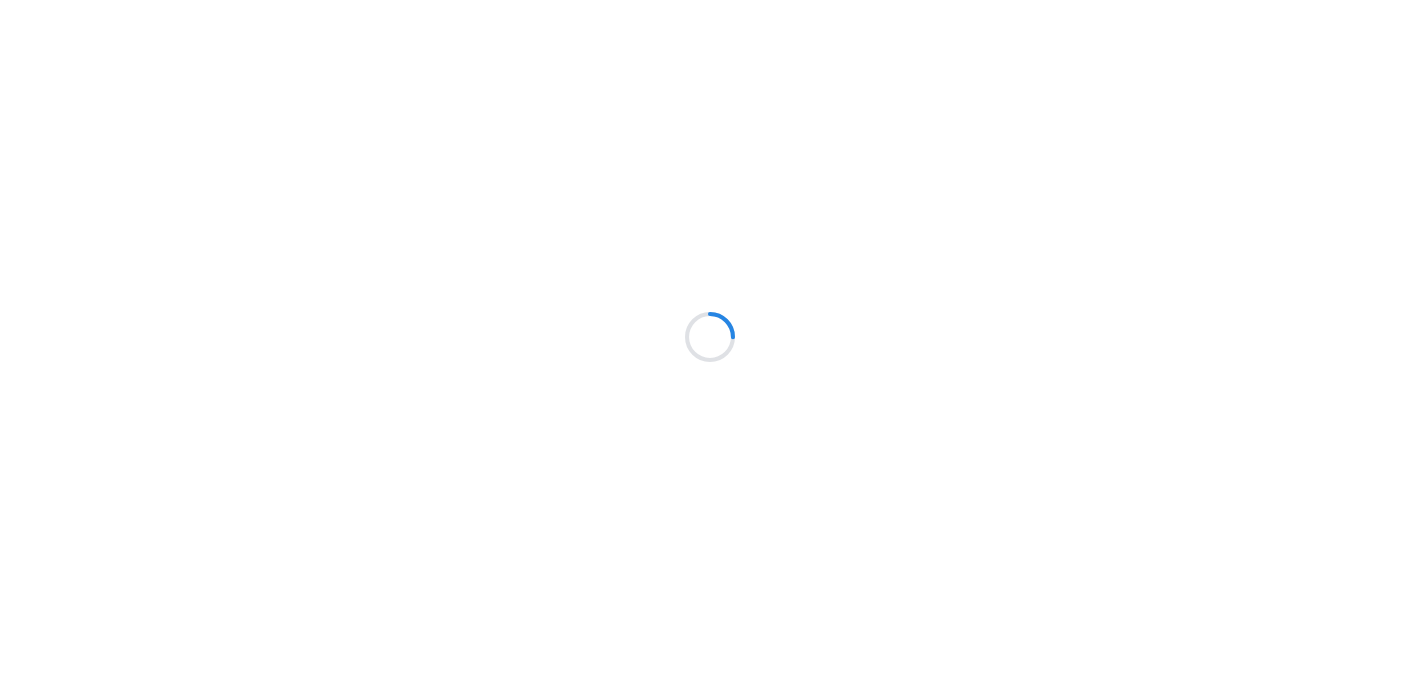 scroll, scrollTop: 0, scrollLeft: 0, axis: both 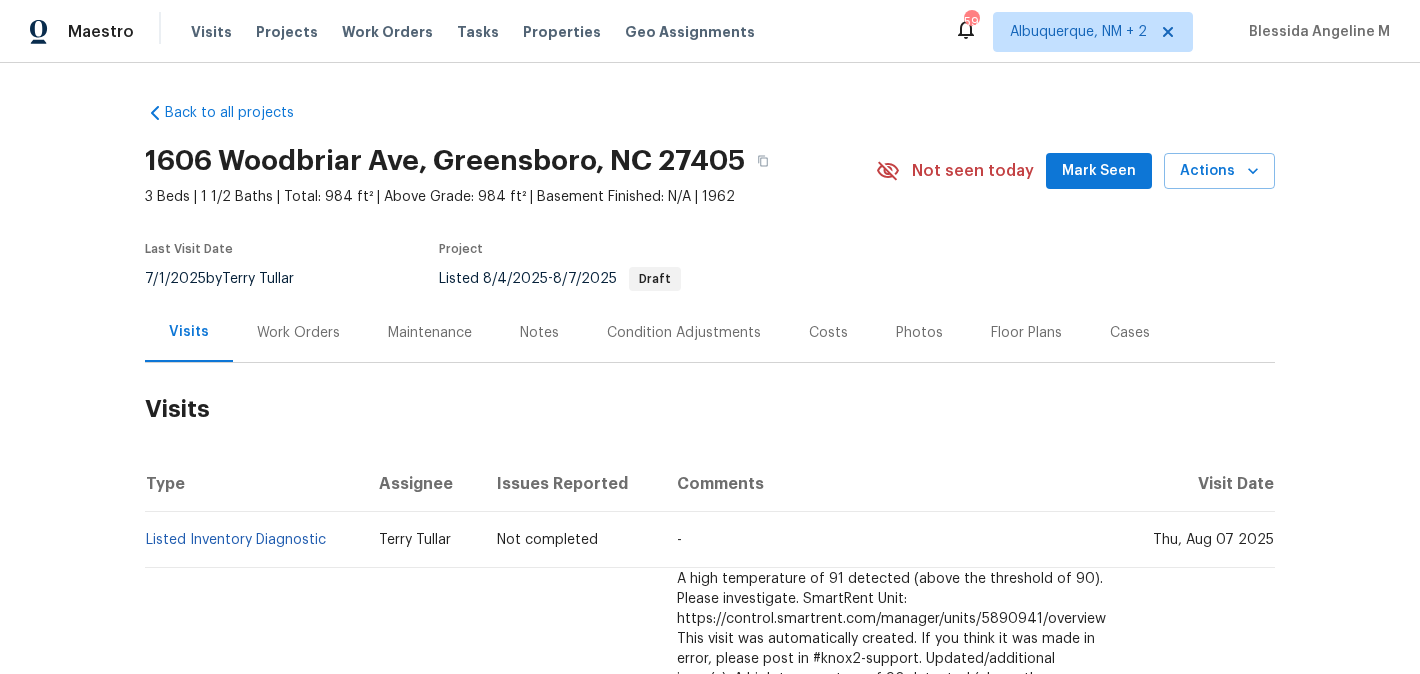 click on "Work Orders" at bounding box center (298, 332) 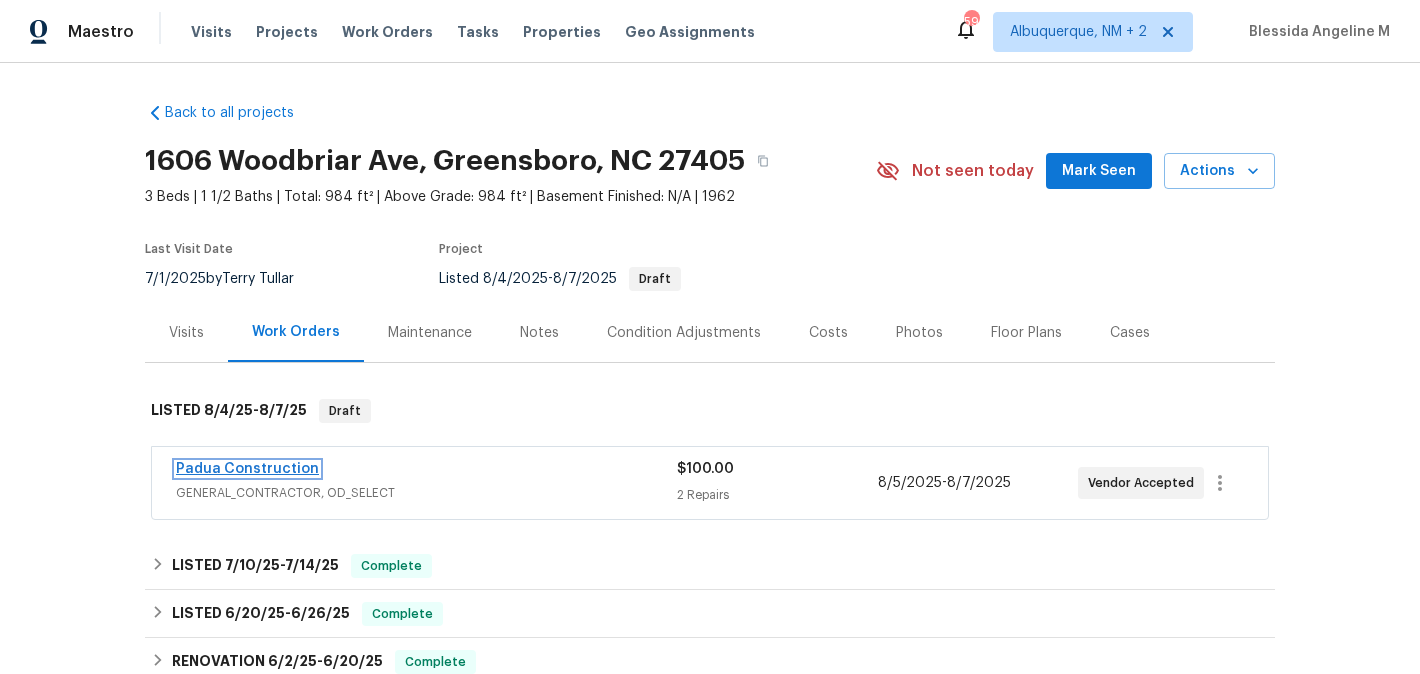 click on "Padua Construction" at bounding box center (247, 469) 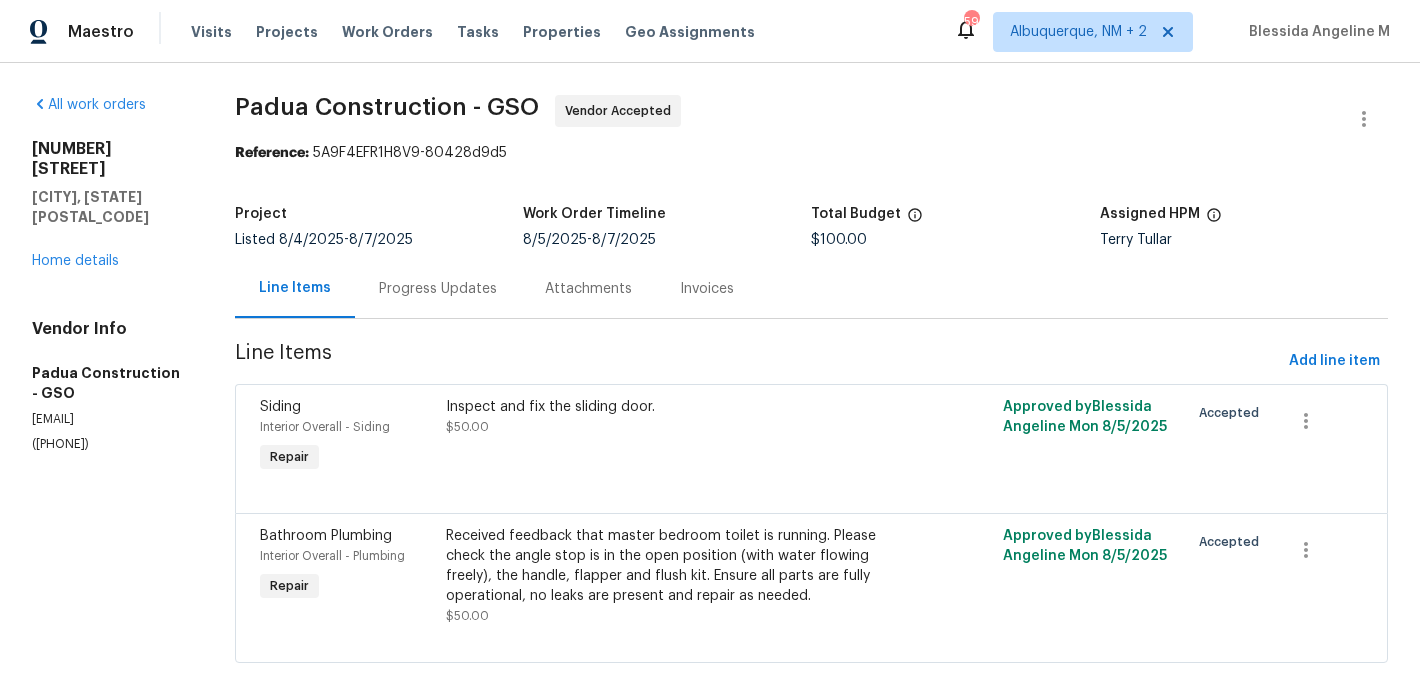click on "Progress Updates" at bounding box center [438, 289] 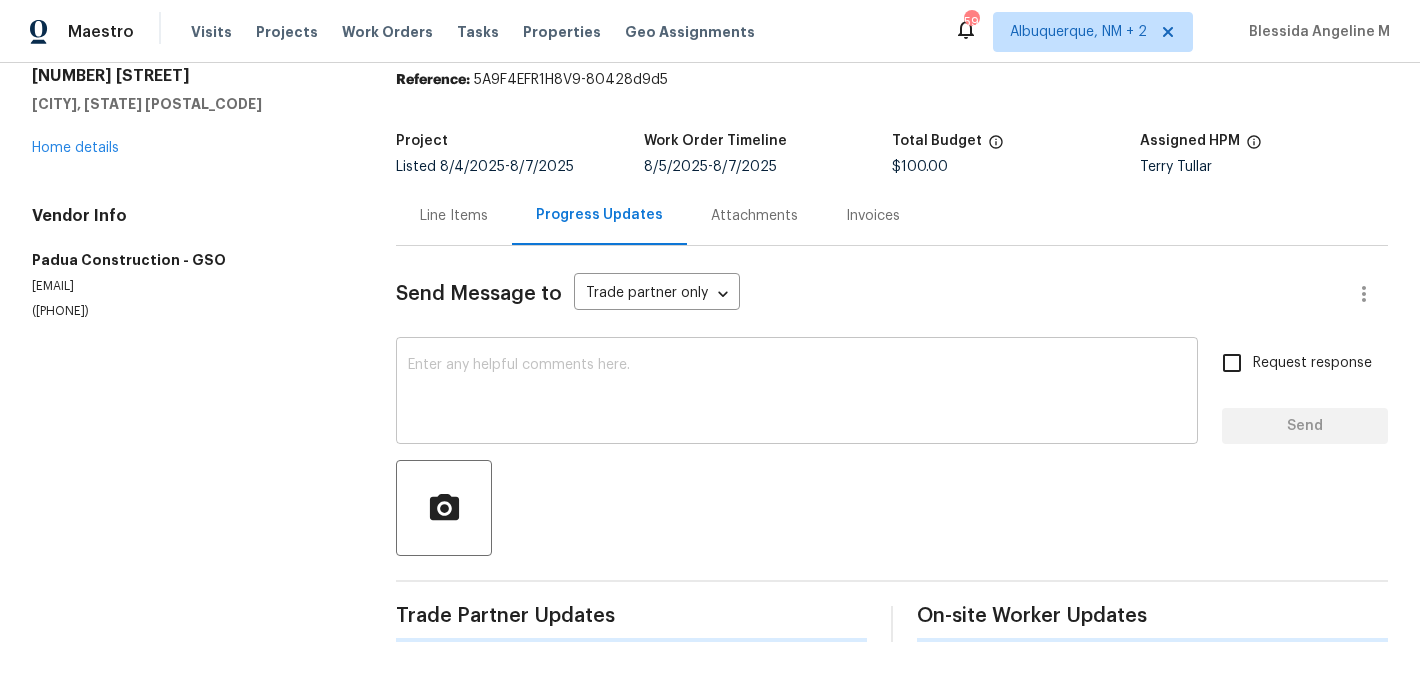 scroll, scrollTop: 247, scrollLeft: 0, axis: vertical 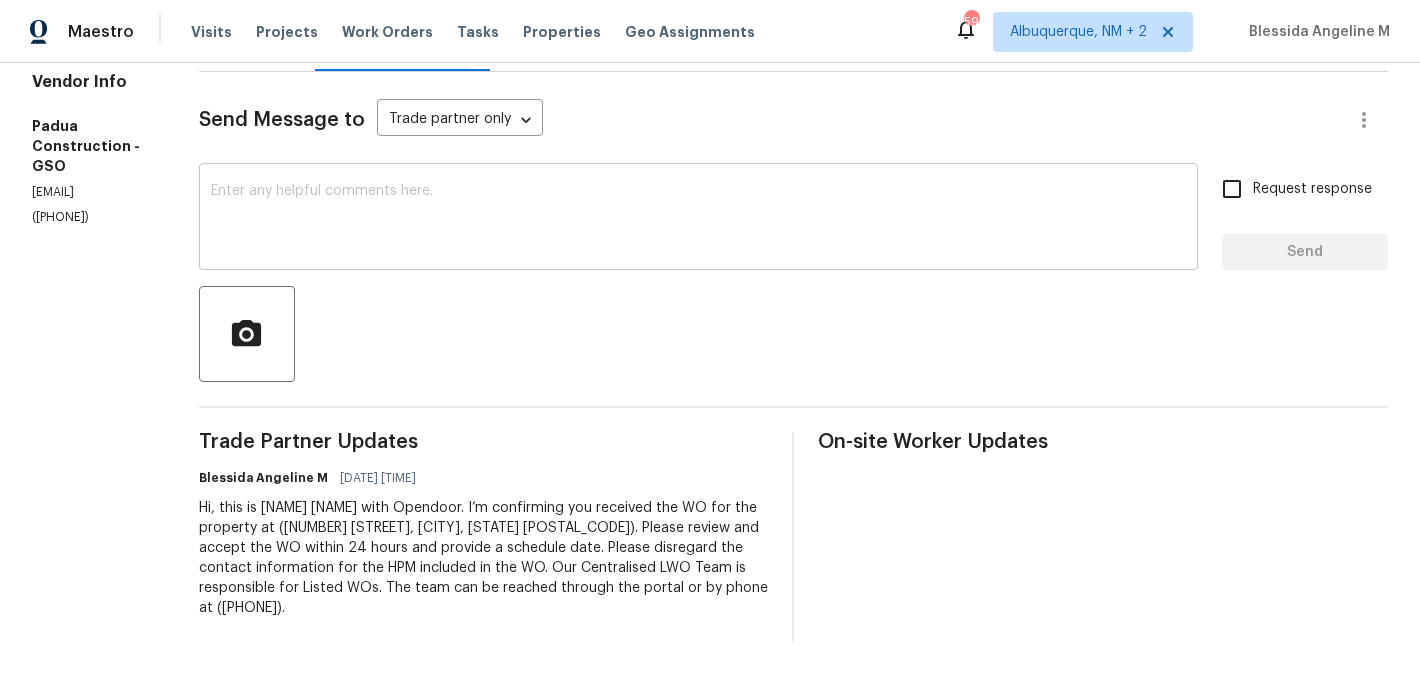 click at bounding box center (698, 219) 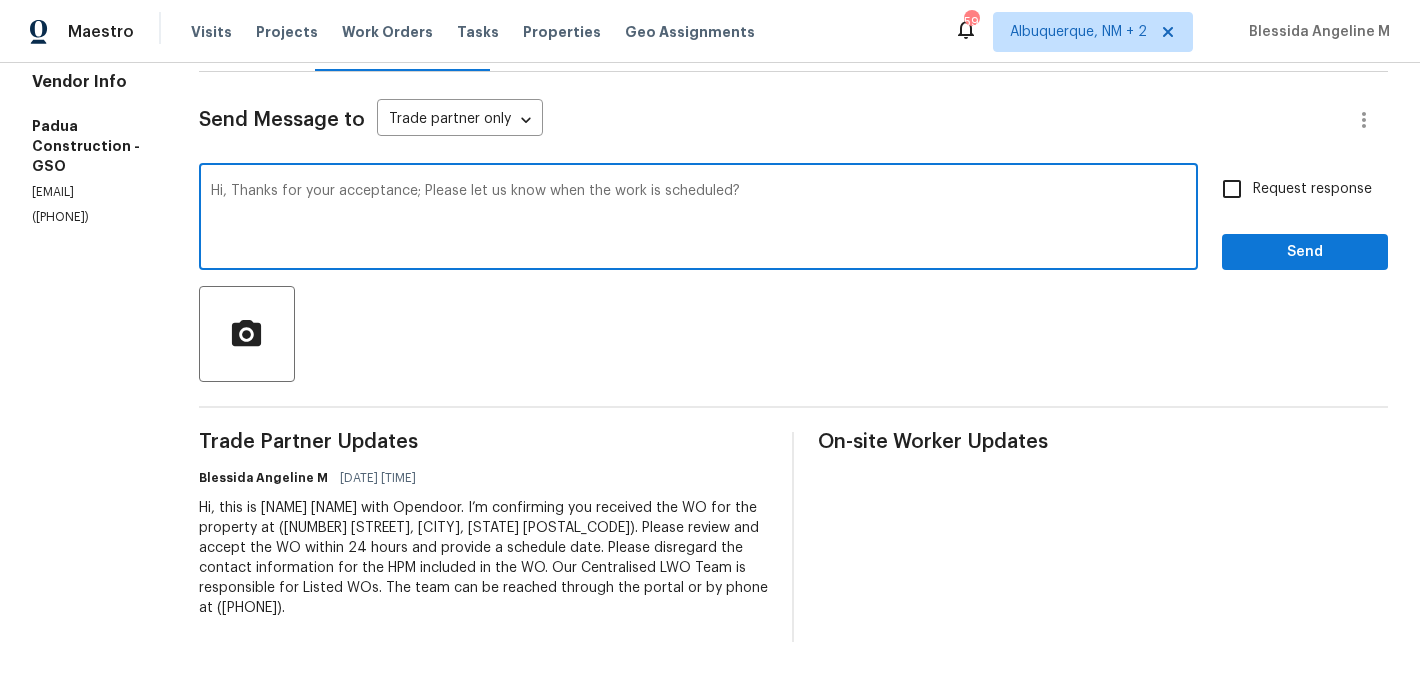 type on "Hi, Thanks for your acceptance; Please let us know when the work is scheduled?" 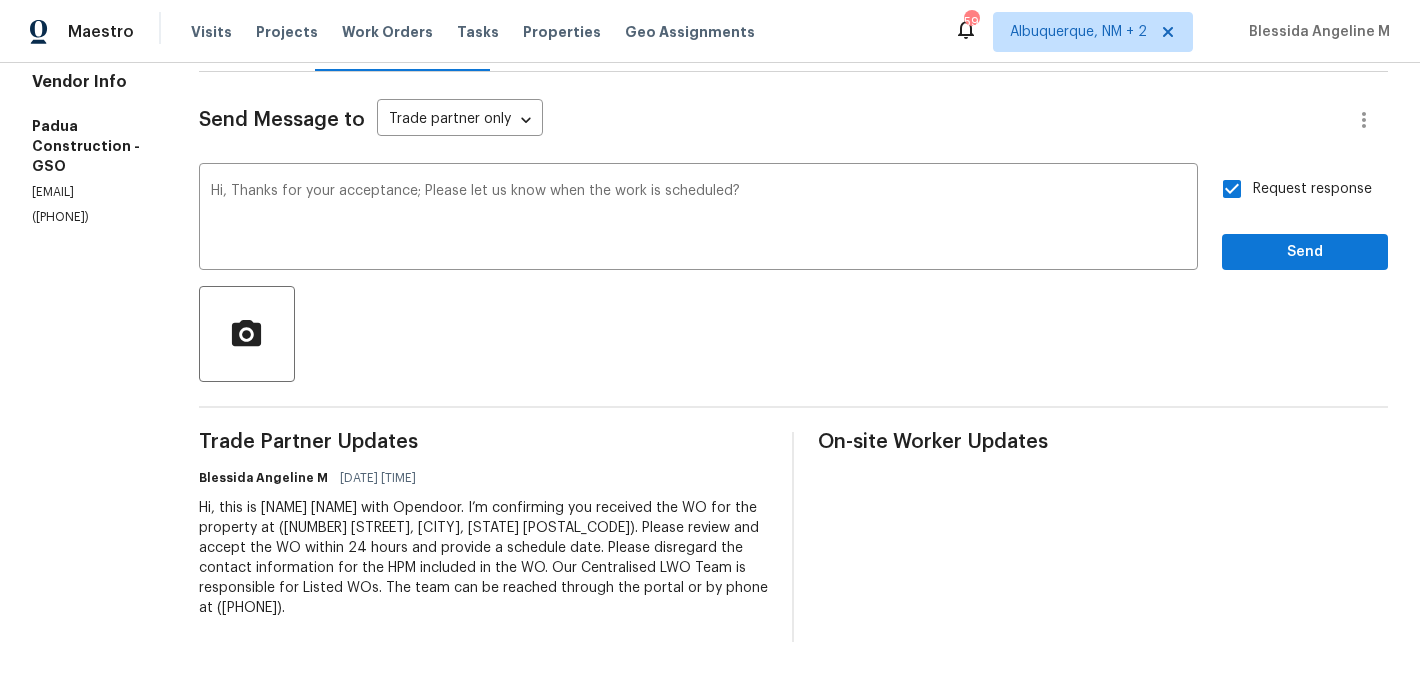 click on "Request response Send" at bounding box center (1305, 219) 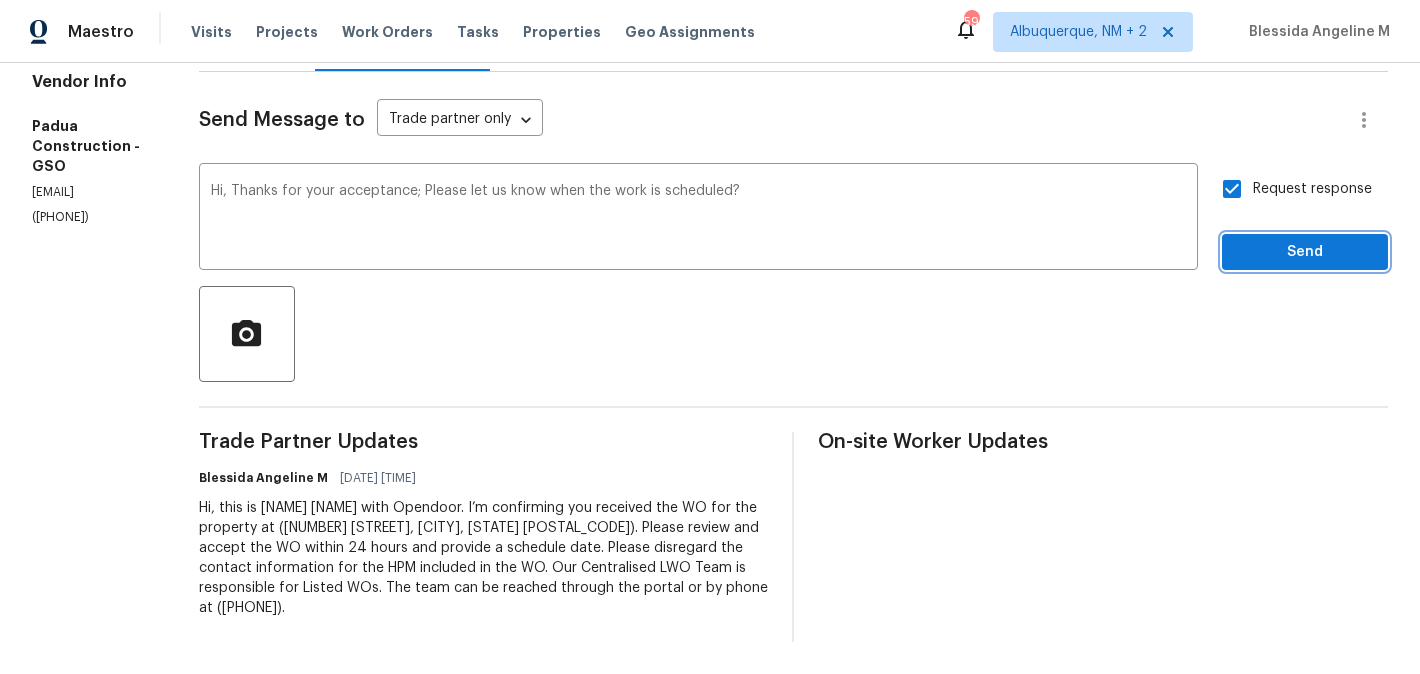 click on "Send" at bounding box center (1305, 252) 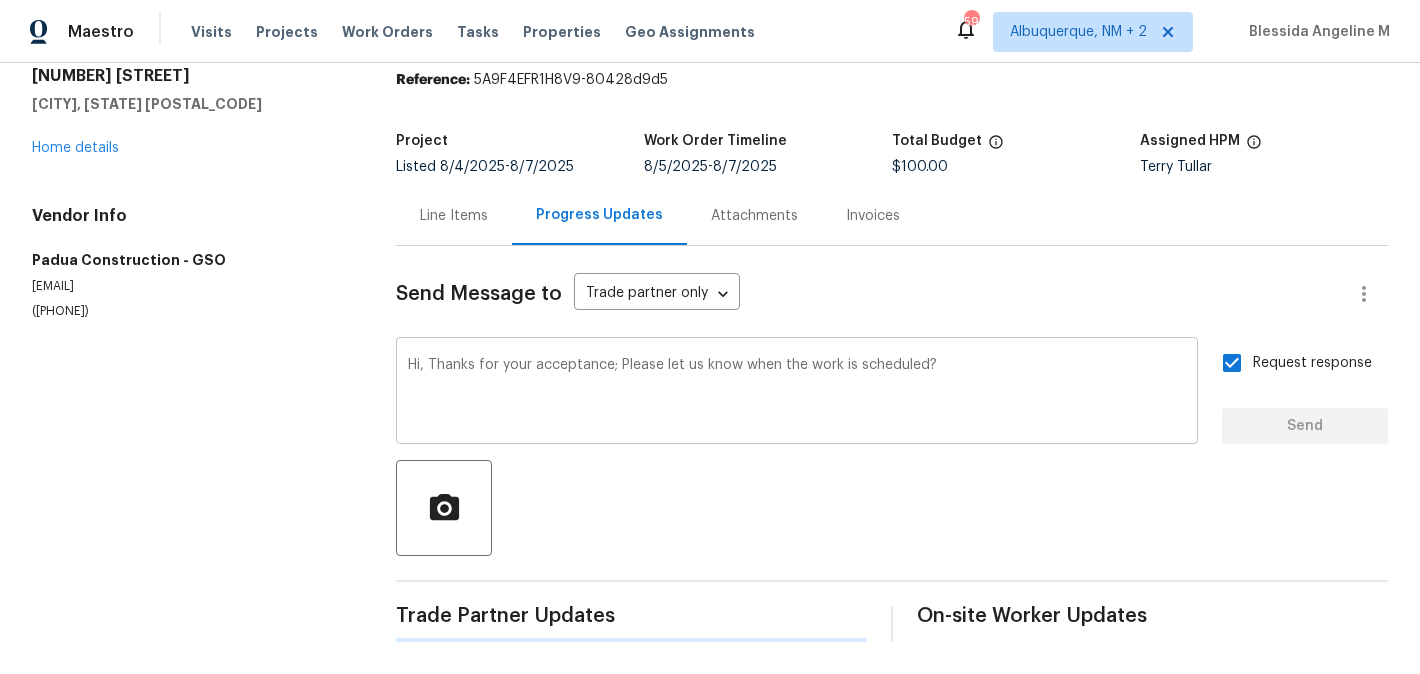 type 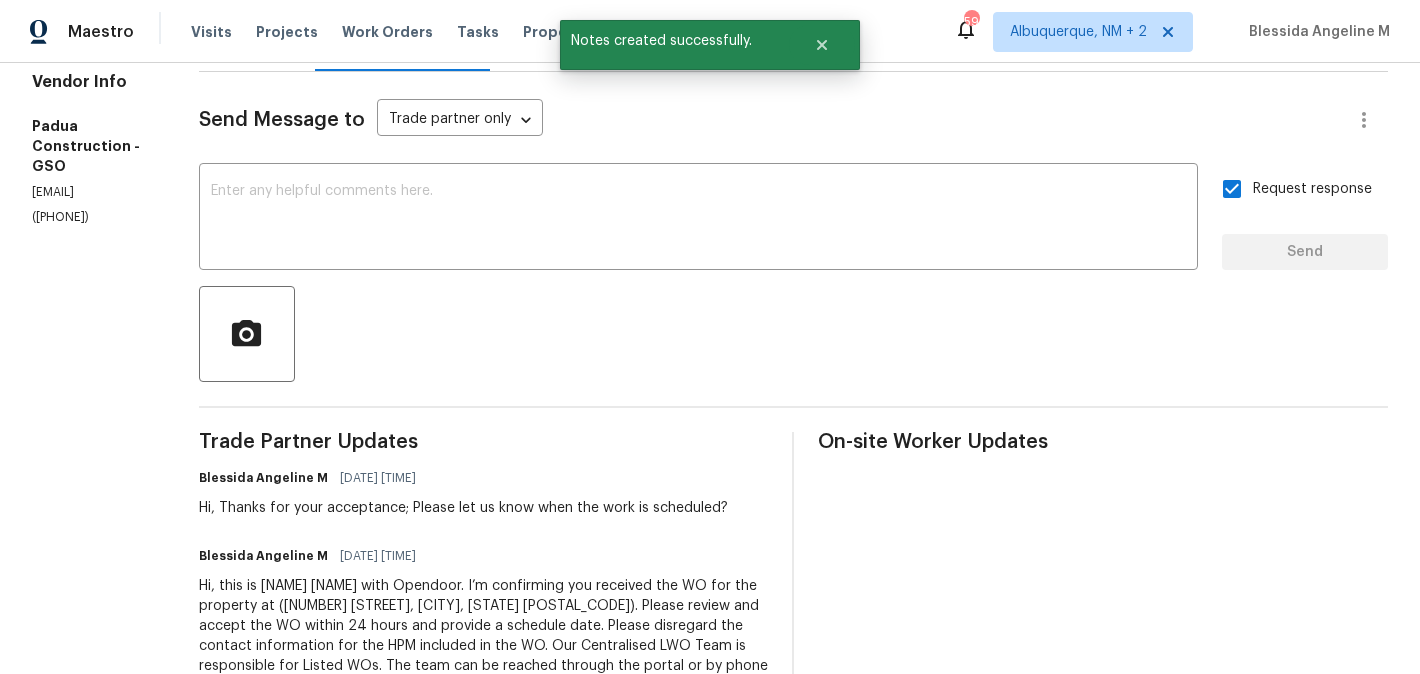 scroll, scrollTop: 0, scrollLeft: 0, axis: both 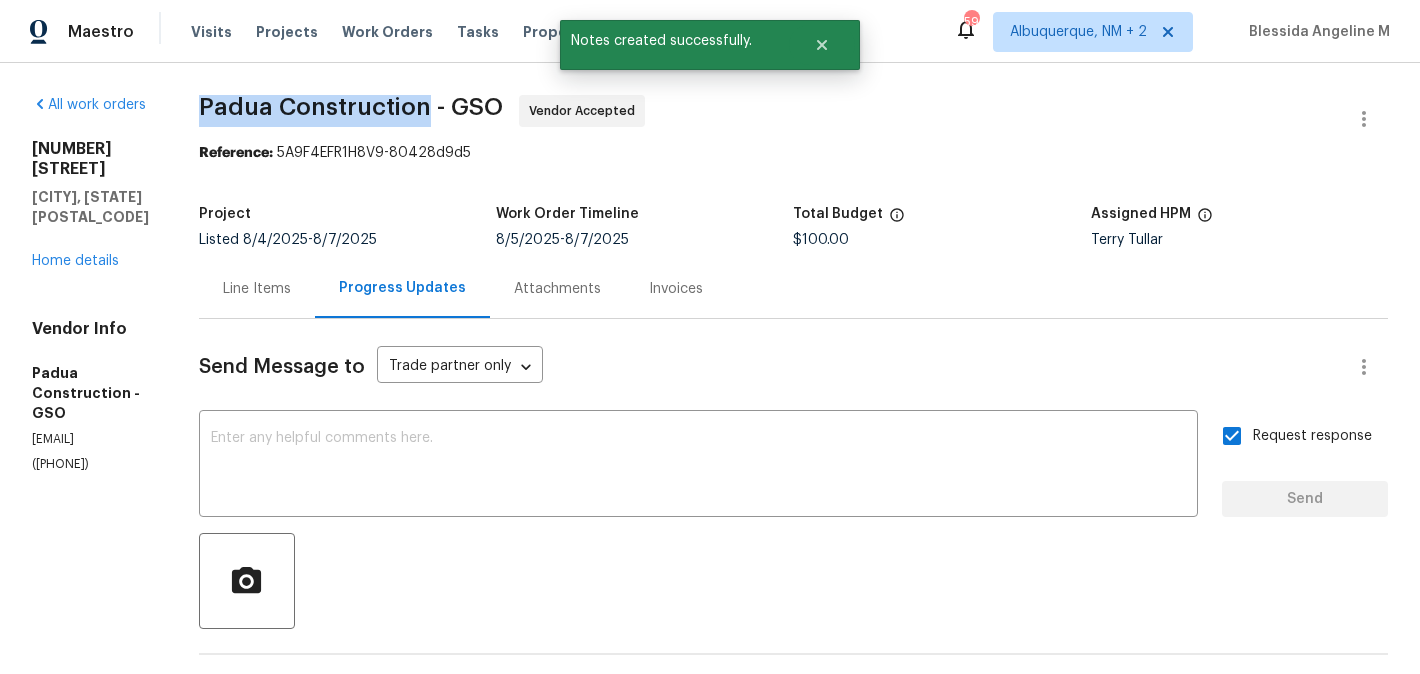 drag, startPoint x: 192, startPoint y: 107, endPoint x: 429, endPoint y: 109, distance: 237.00844 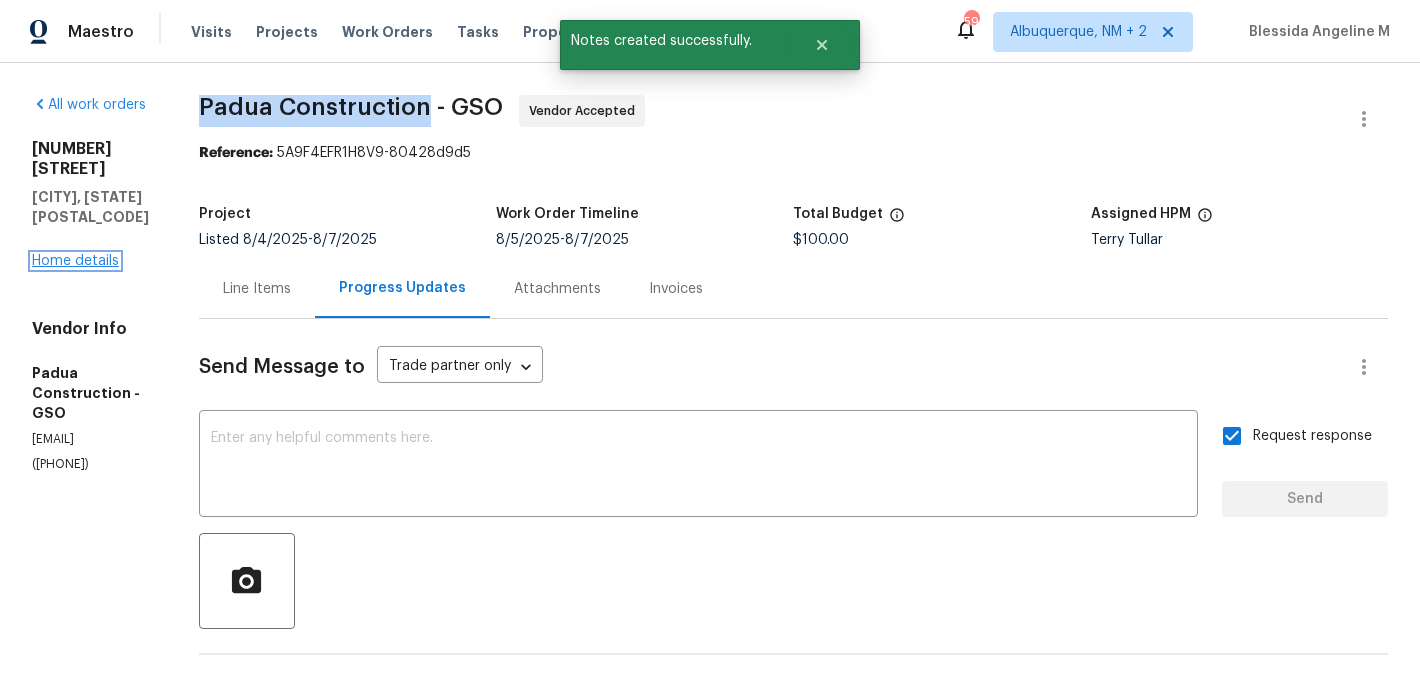 click on "Home details" at bounding box center (75, 261) 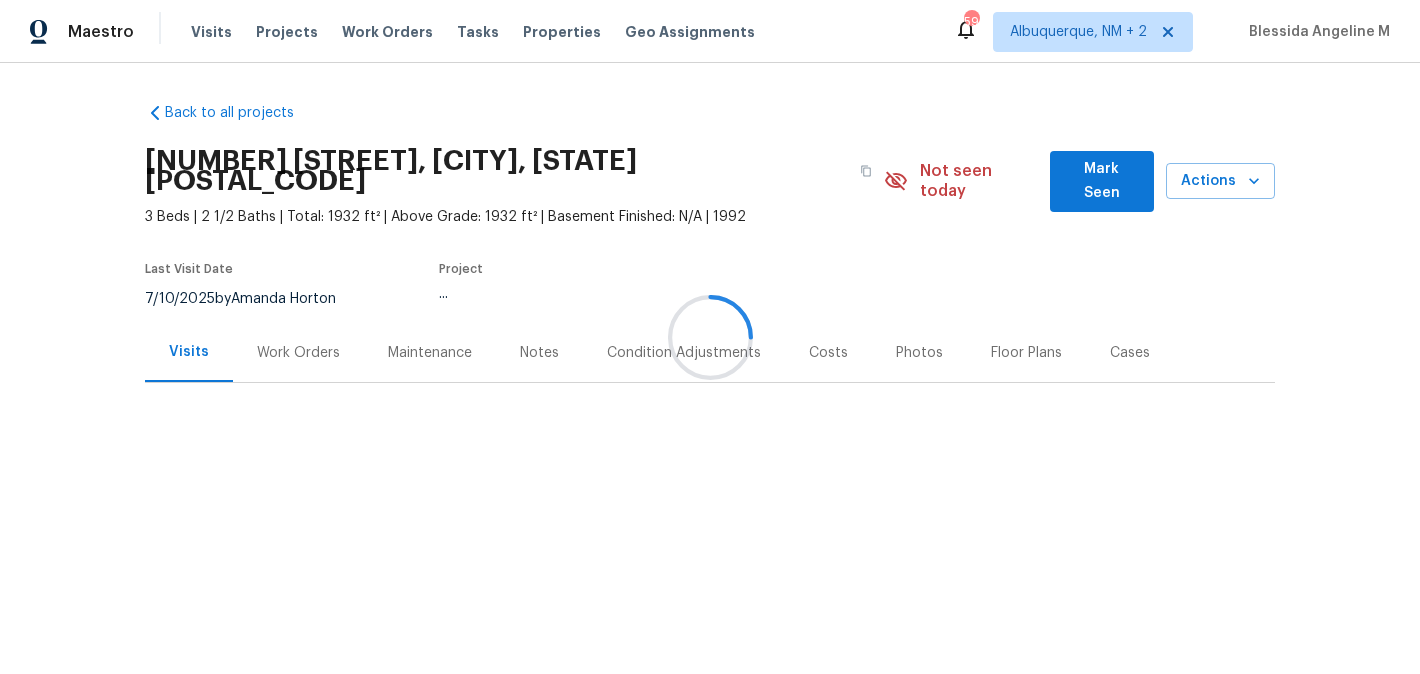 scroll, scrollTop: 0, scrollLeft: 0, axis: both 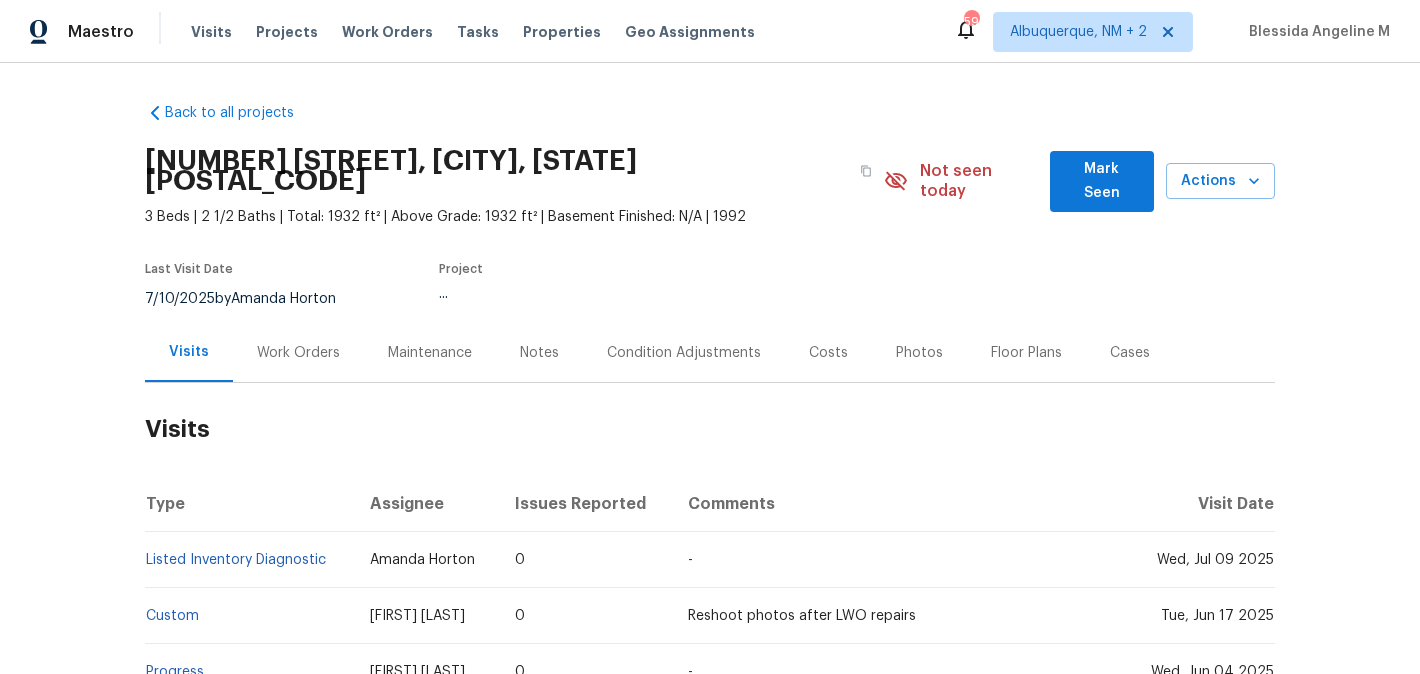 click on "Work Orders" at bounding box center [298, 353] 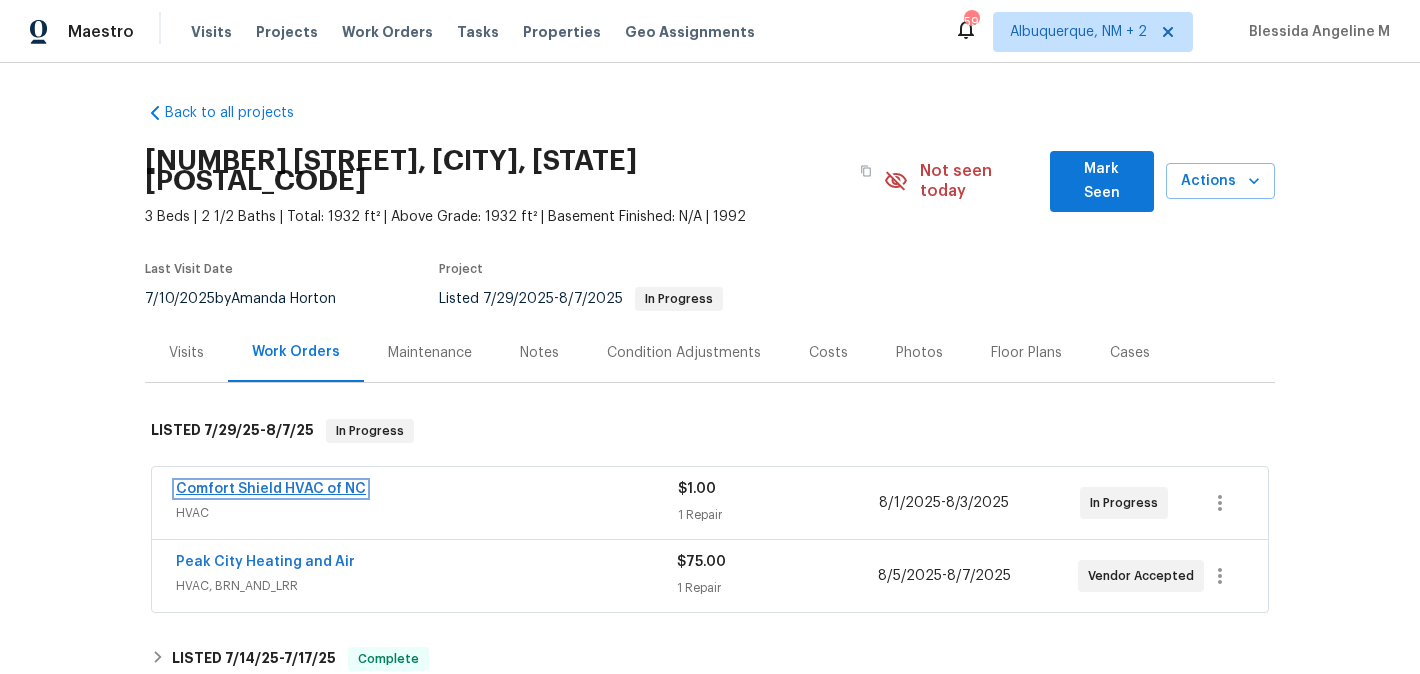 click on "Comfort Shield HVAC of NC" at bounding box center [271, 489] 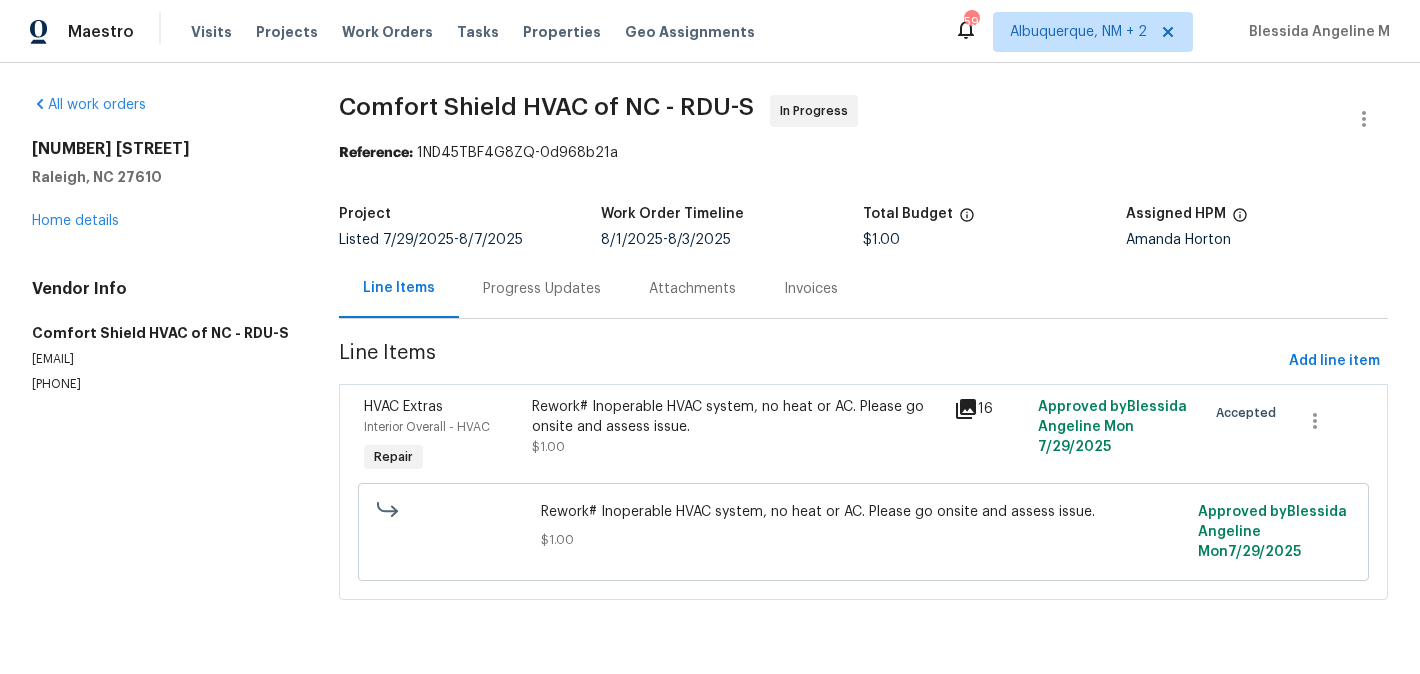 click on "Progress Updates" at bounding box center [542, 289] 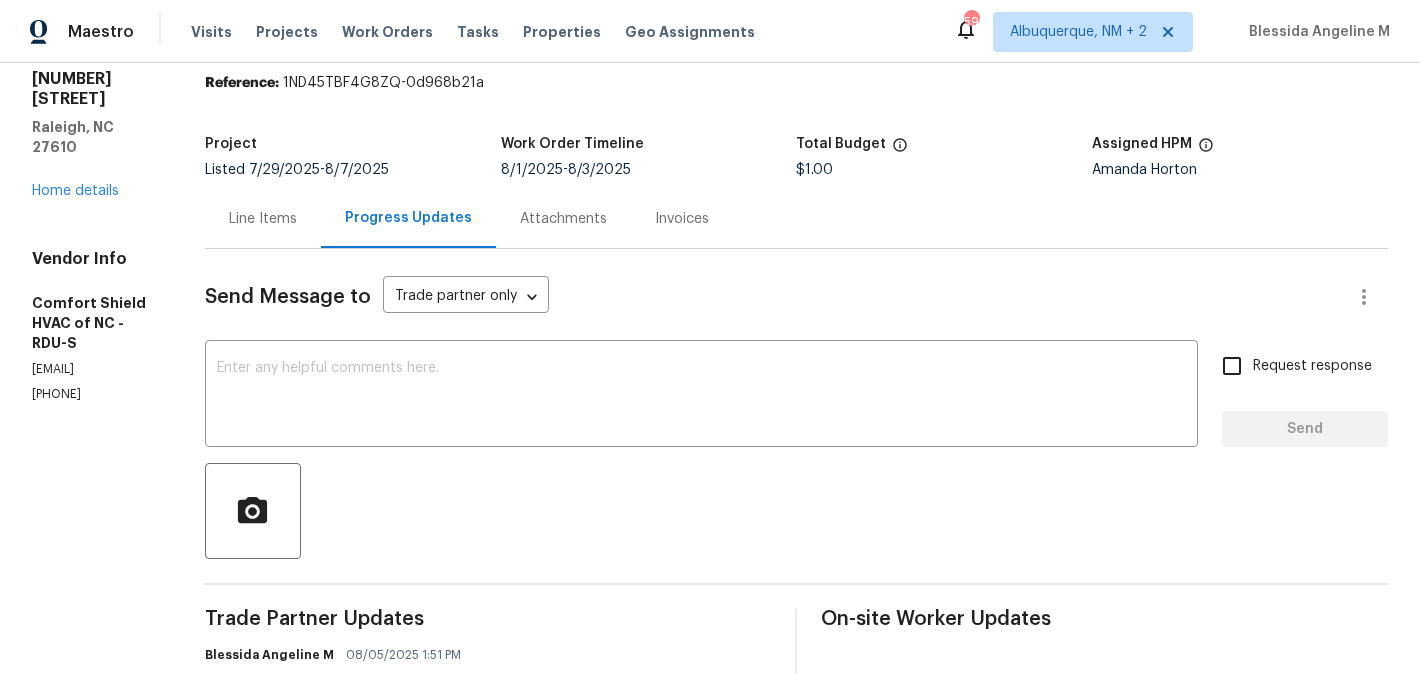 scroll, scrollTop: 0, scrollLeft: 0, axis: both 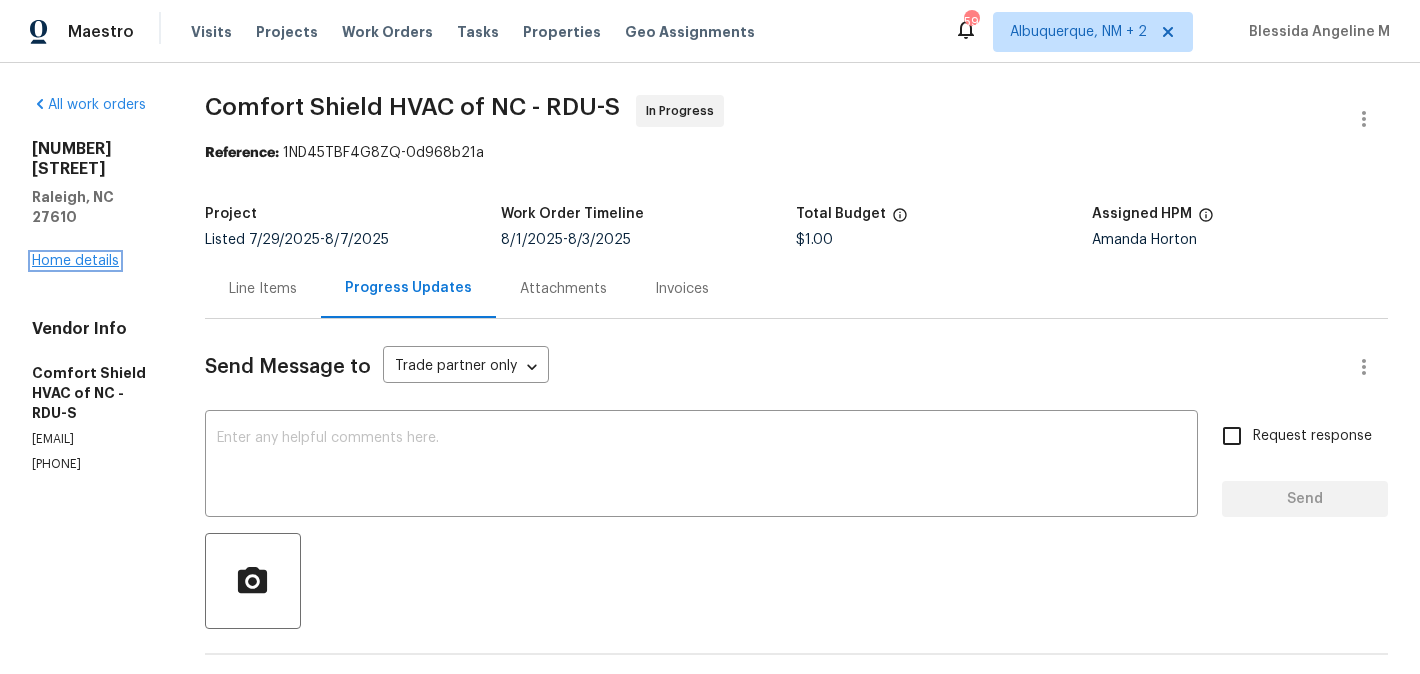 click on "Home details" at bounding box center (75, 261) 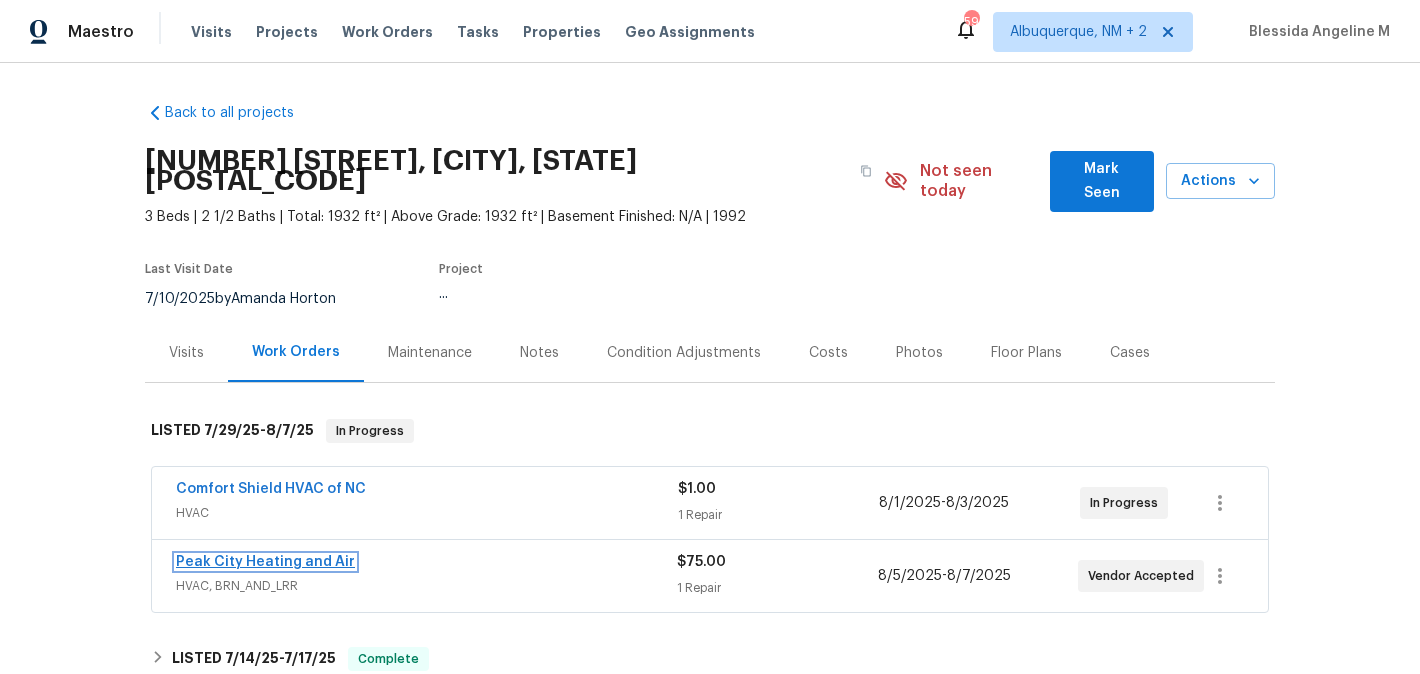click on "Peak City Heating and Air" at bounding box center [265, 562] 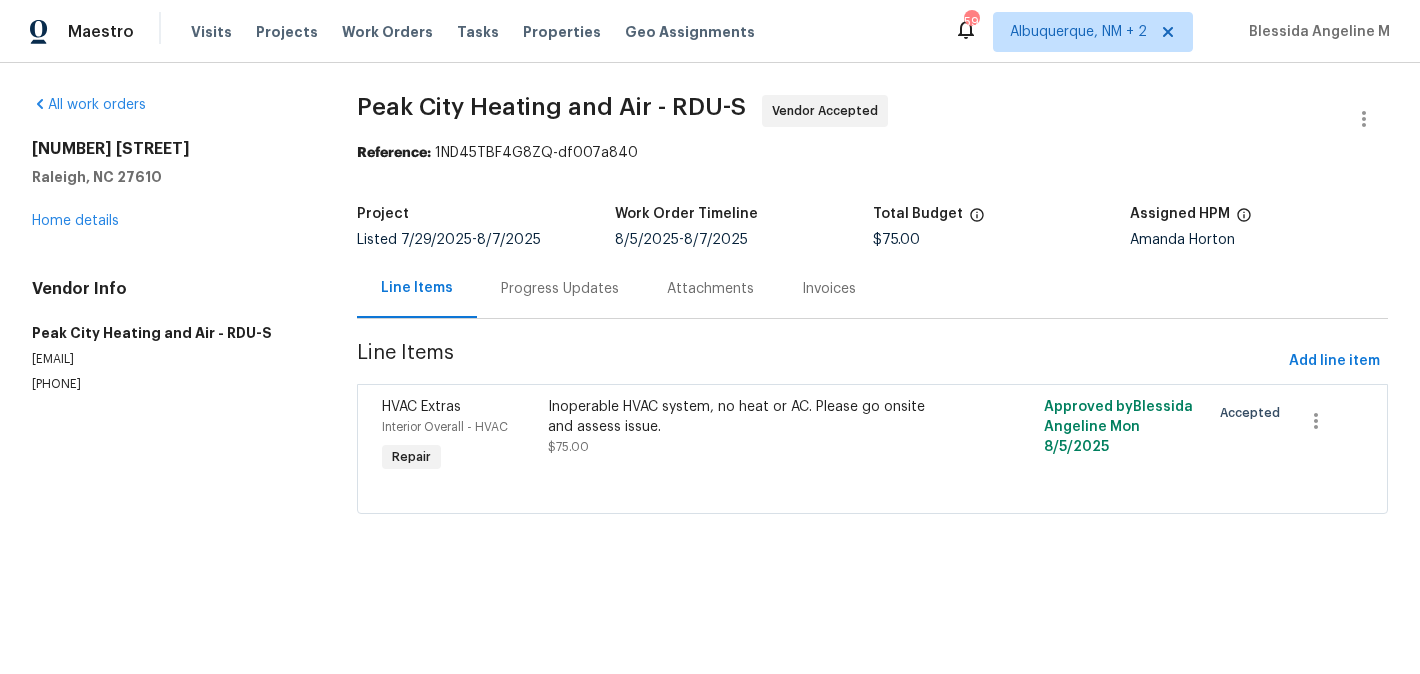 click on "Progress Updates" at bounding box center (560, 288) 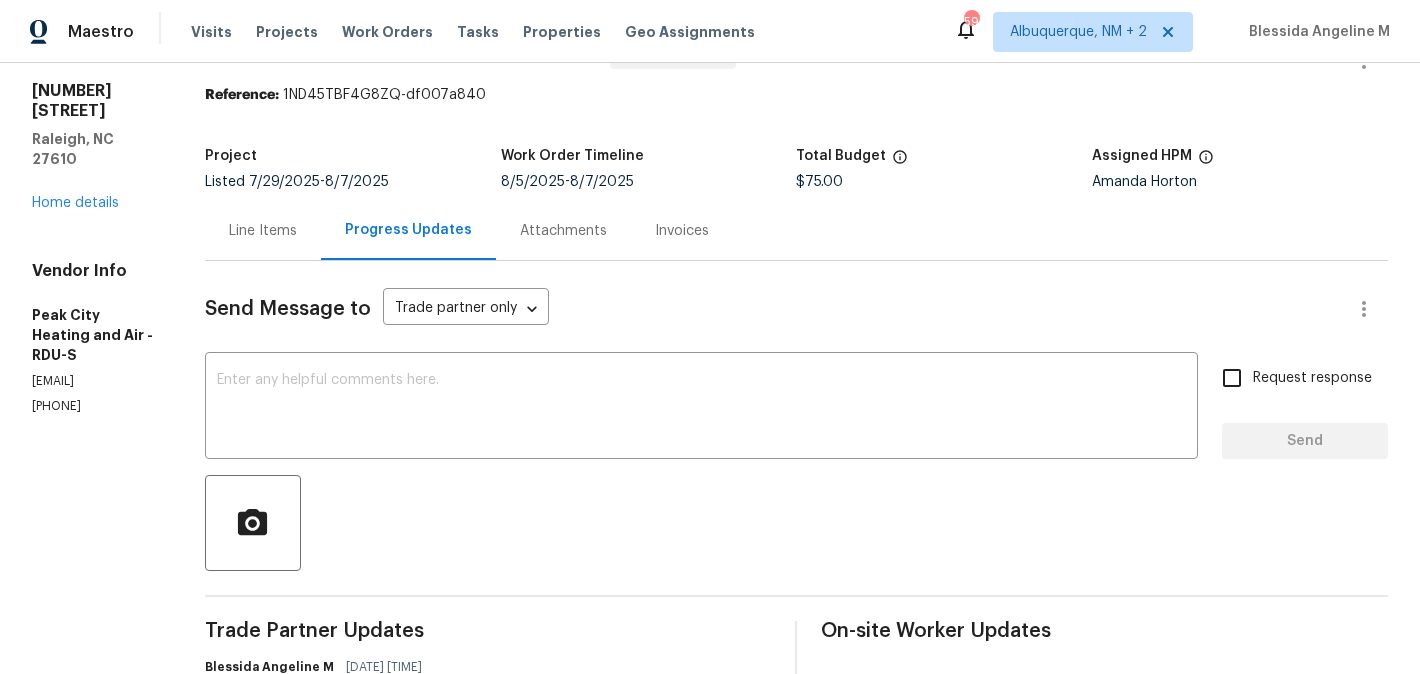 scroll, scrollTop: 0, scrollLeft: 0, axis: both 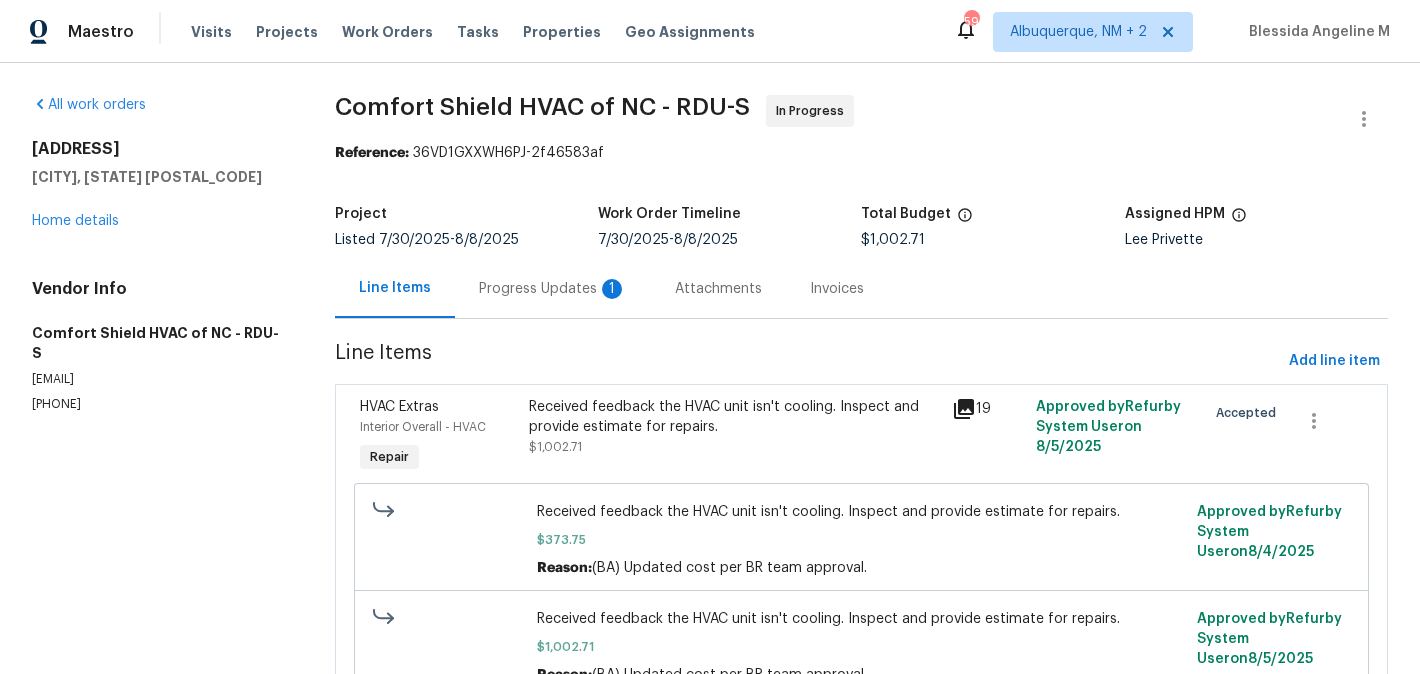 click on "Progress Updates 1" at bounding box center (553, 288) 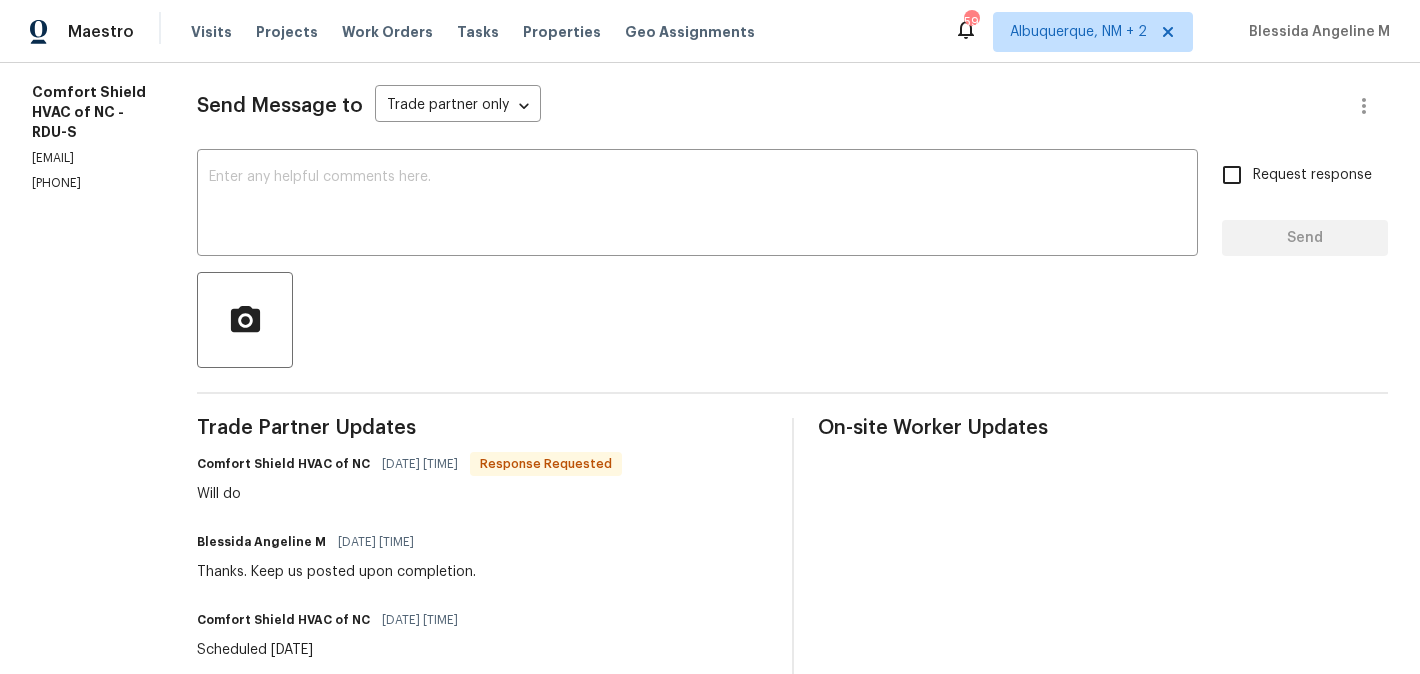 scroll, scrollTop: 262, scrollLeft: 0, axis: vertical 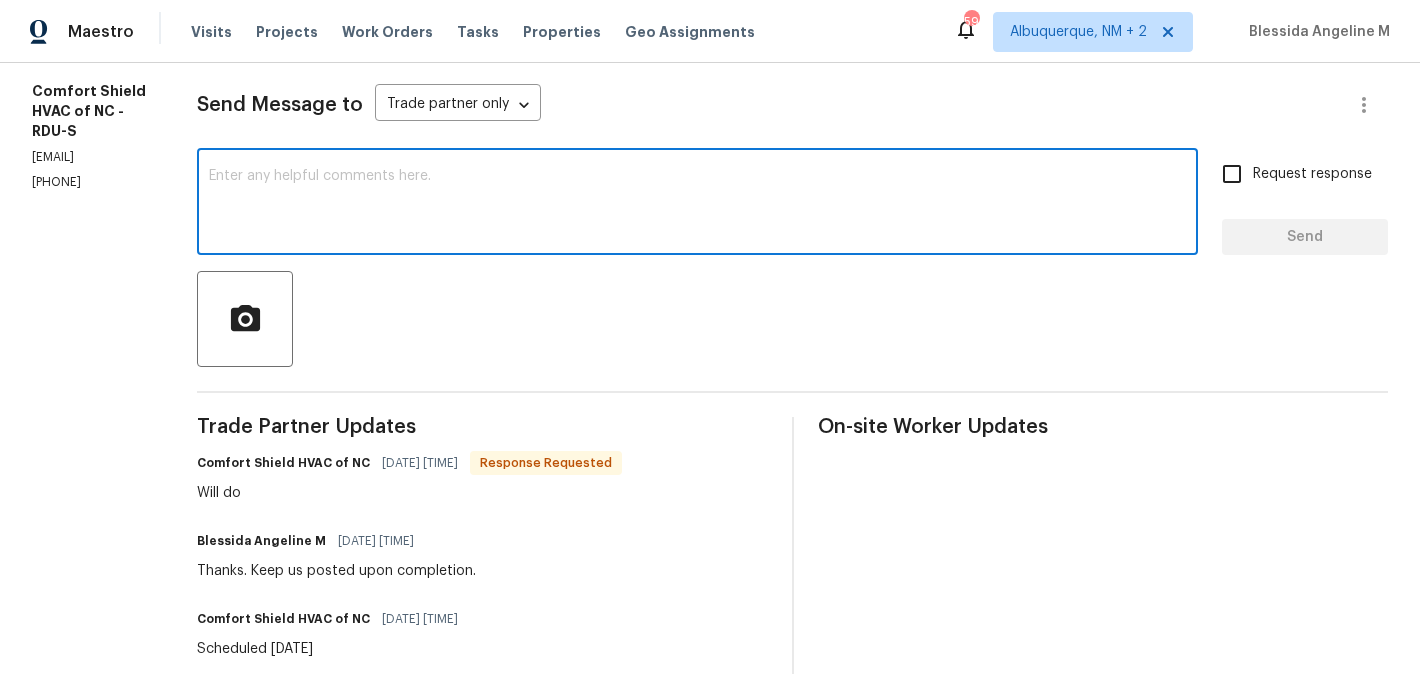 click at bounding box center [697, 204] 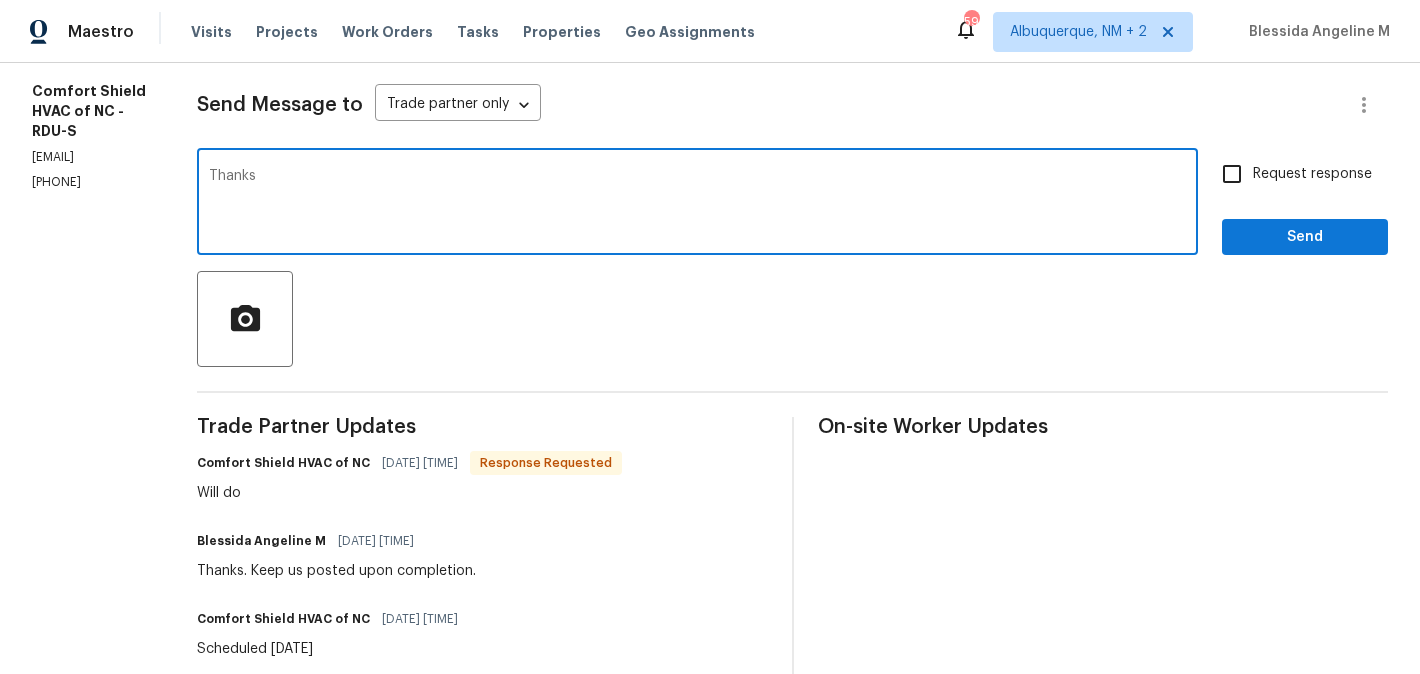 type on "Thanks" 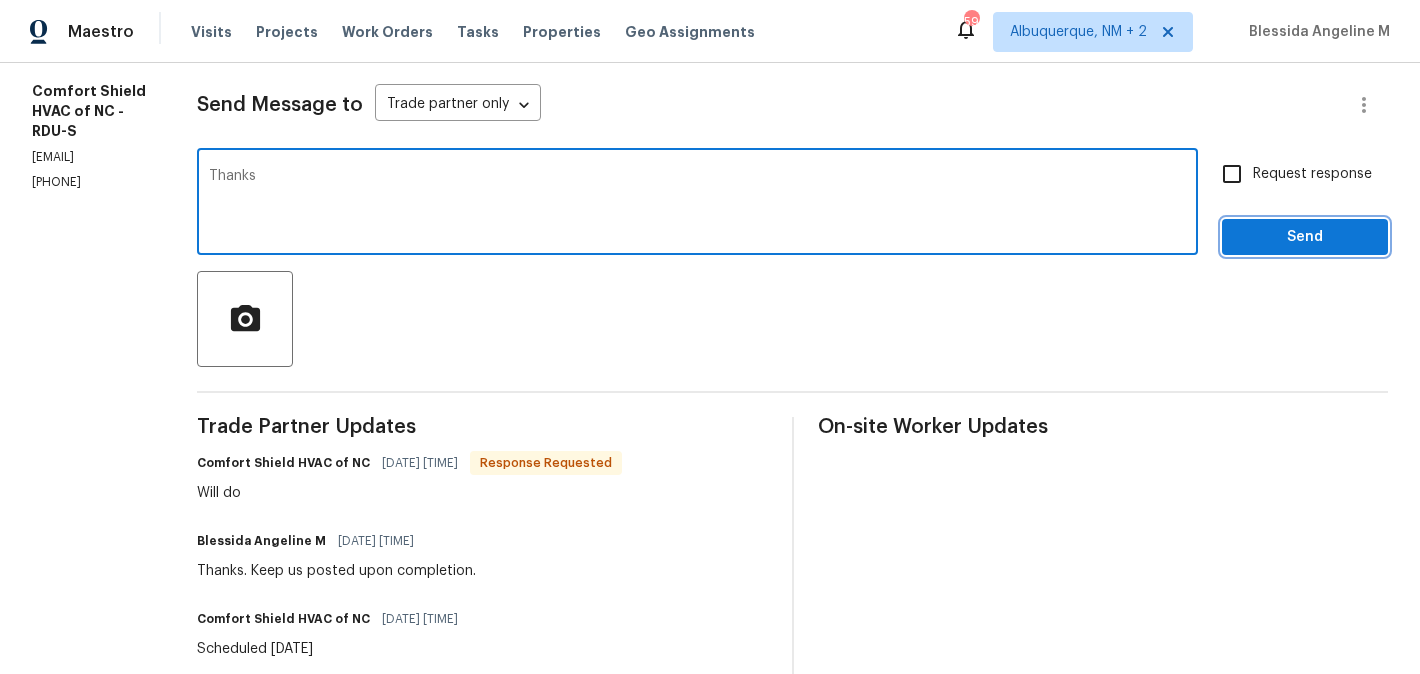 click on "Send" at bounding box center (1305, 237) 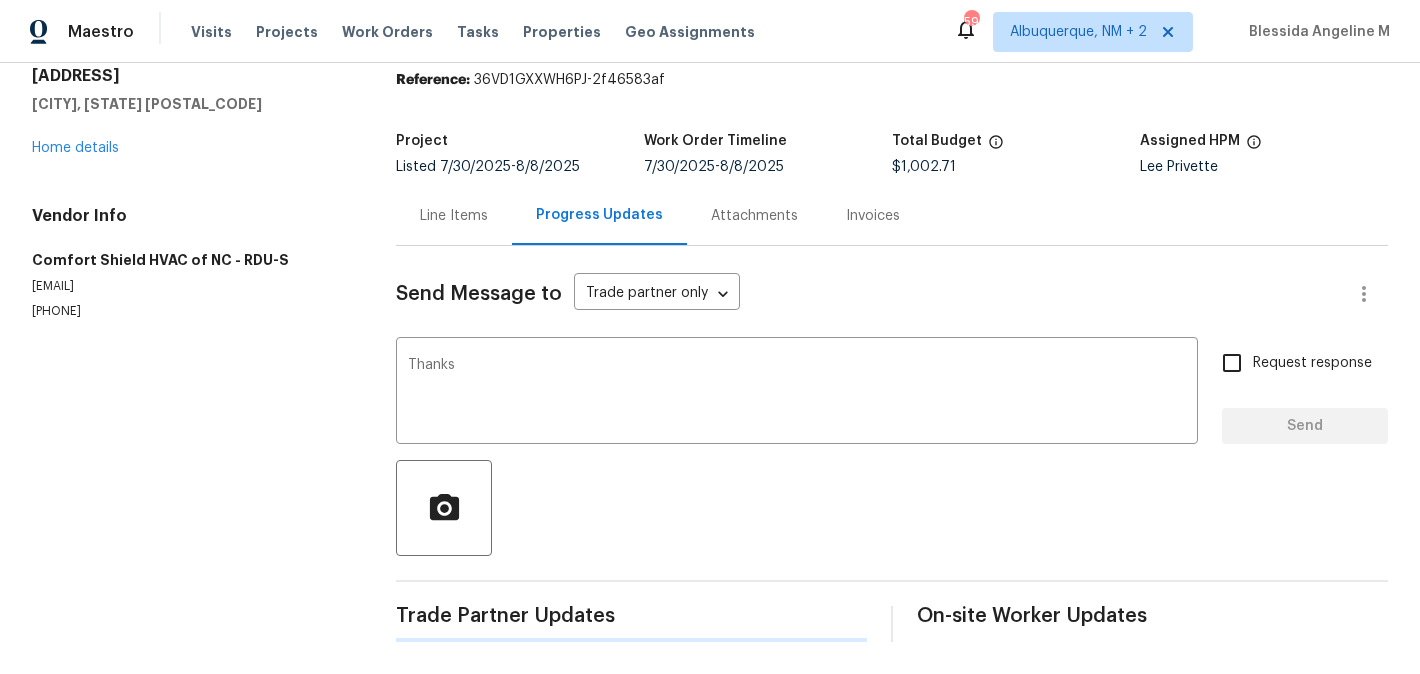 type 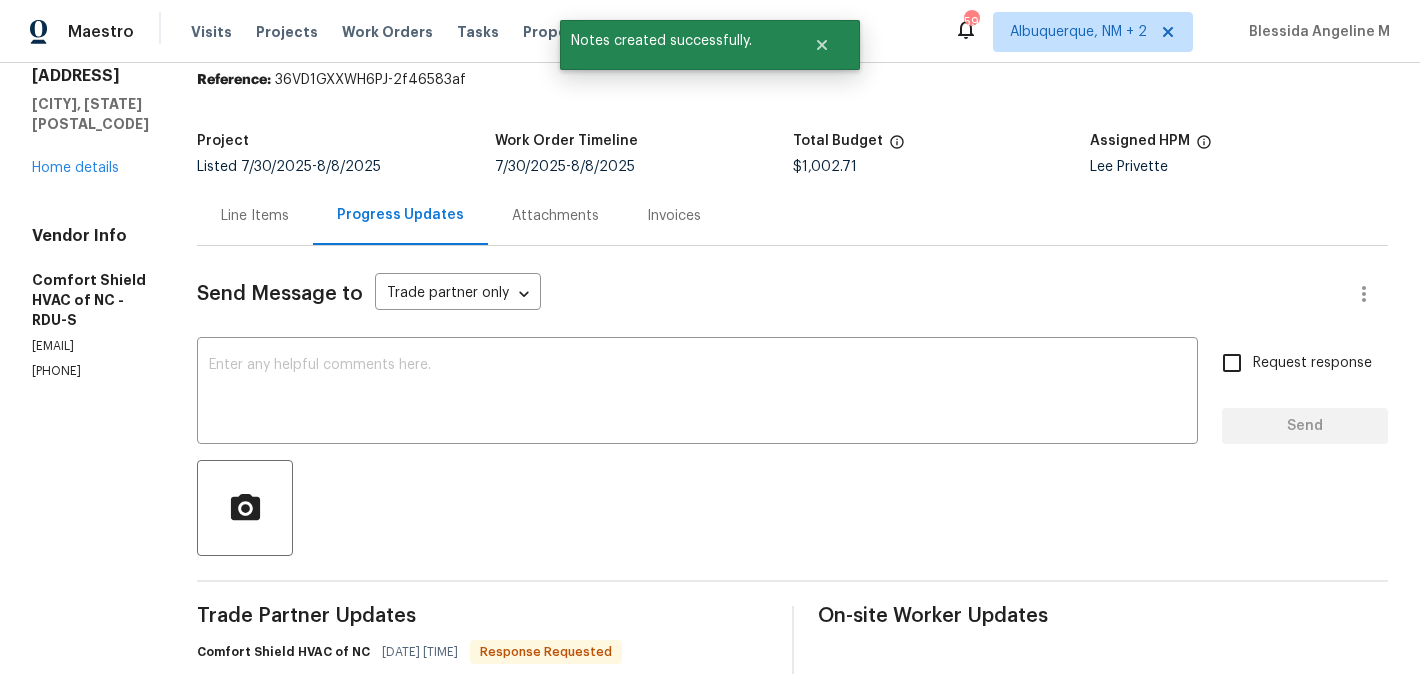 scroll, scrollTop: 262, scrollLeft: 0, axis: vertical 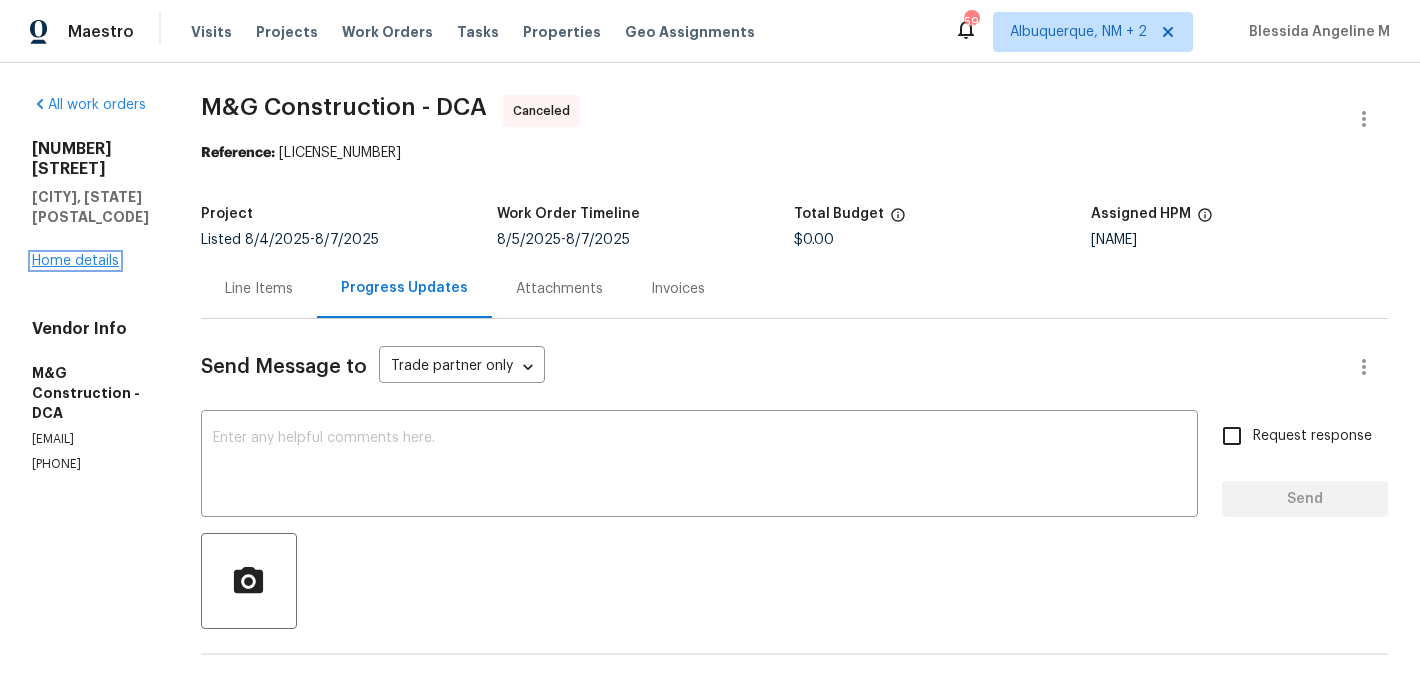 click on "Home details" at bounding box center [75, 261] 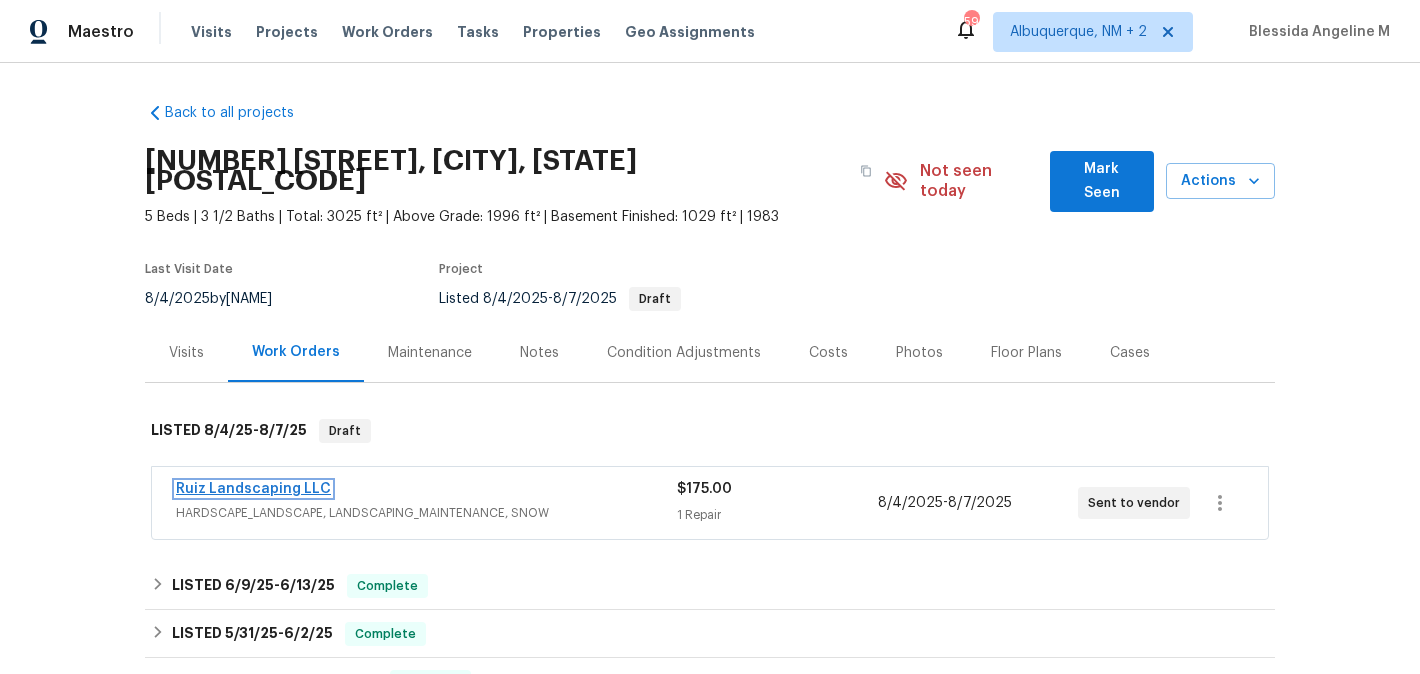 click on "Ruiz Landscaping LLC" at bounding box center [253, 489] 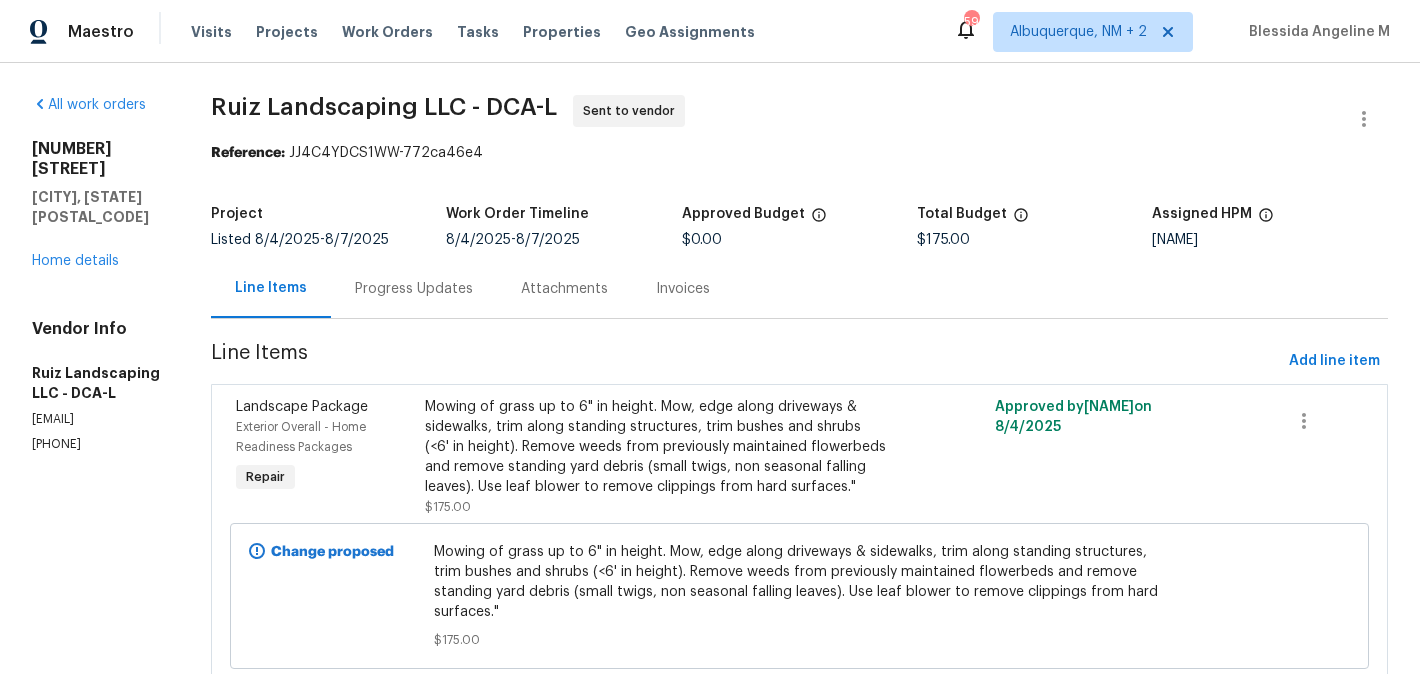 scroll, scrollTop: 90, scrollLeft: 0, axis: vertical 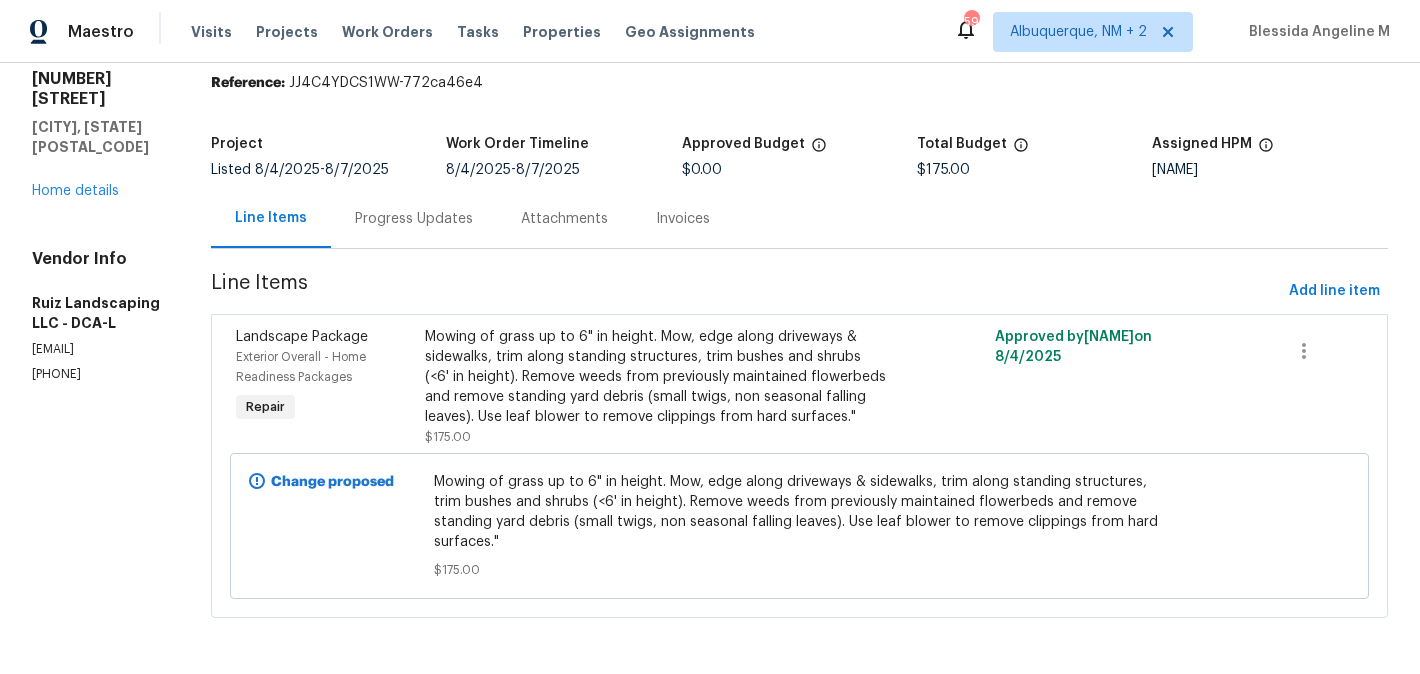 click on "Progress Updates" at bounding box center [414, 218] 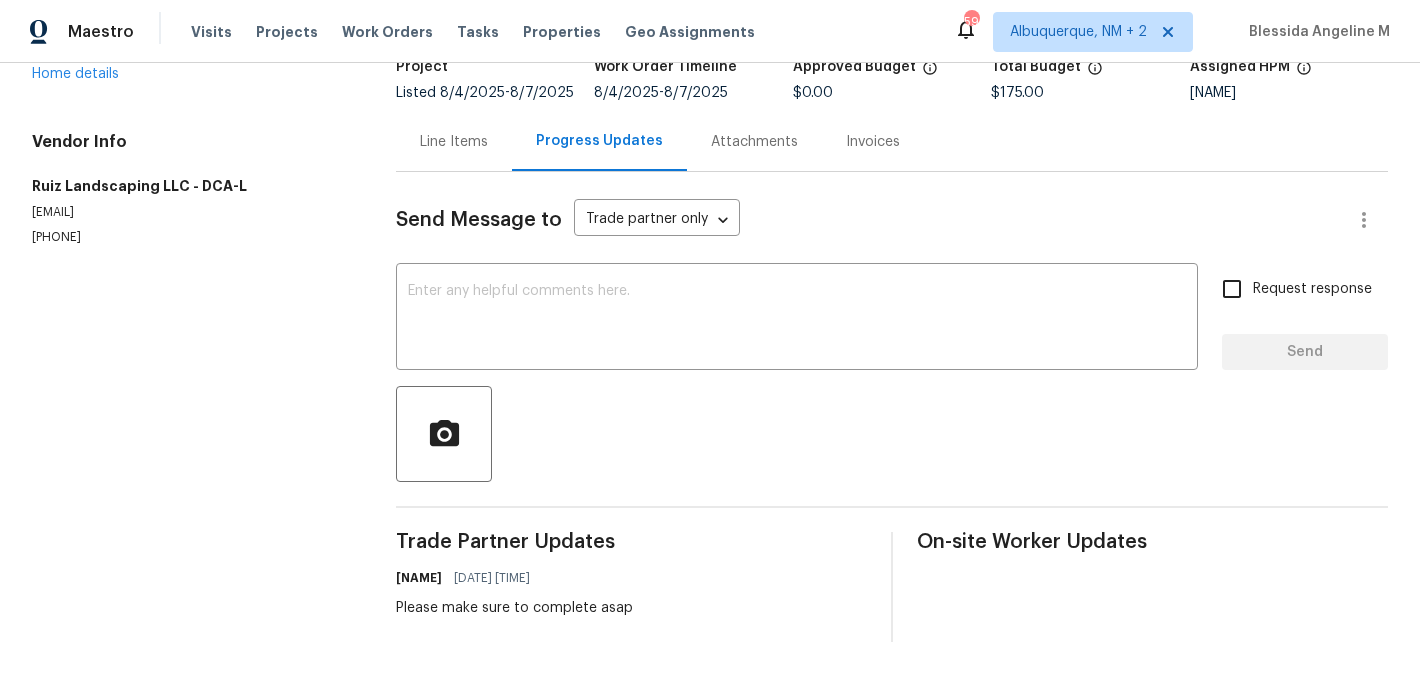 scroll, scrollTop: 0, scrollLeft: 0, axis: both 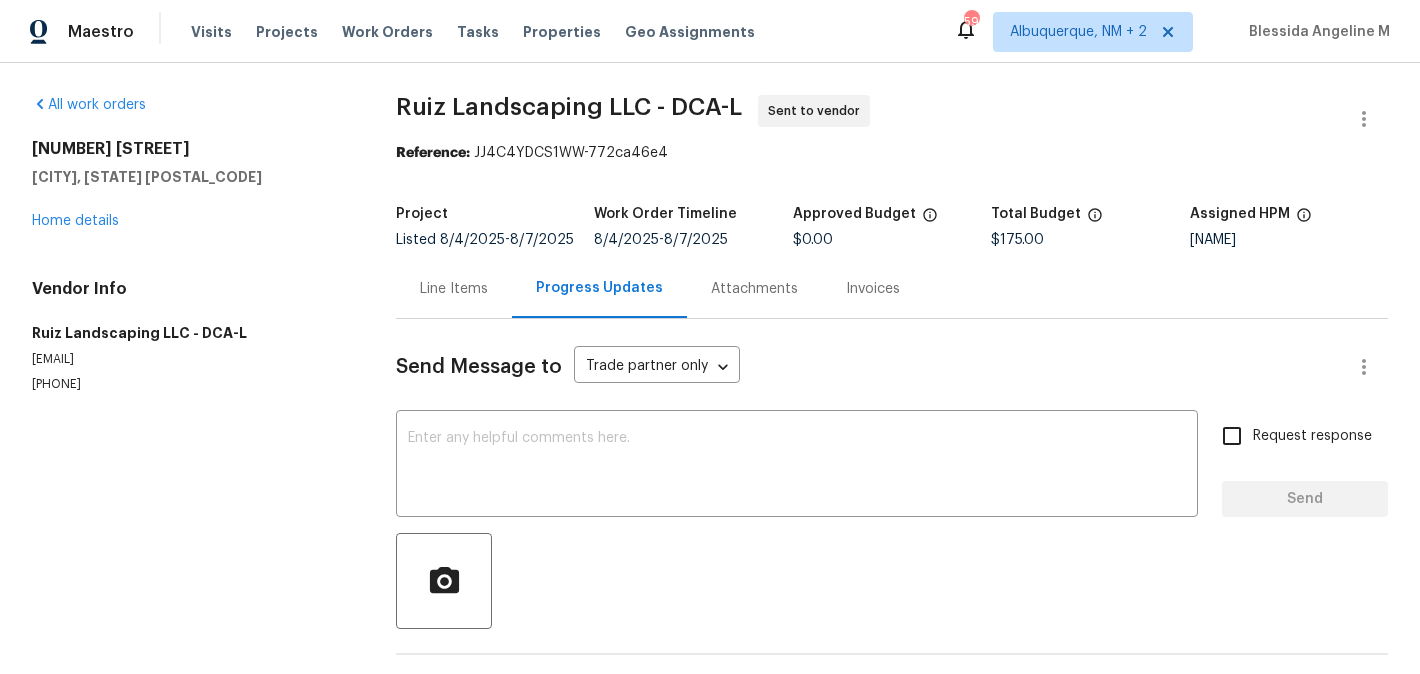 click on "Nicolas Campuzano" at bounding box center (1289, 240) 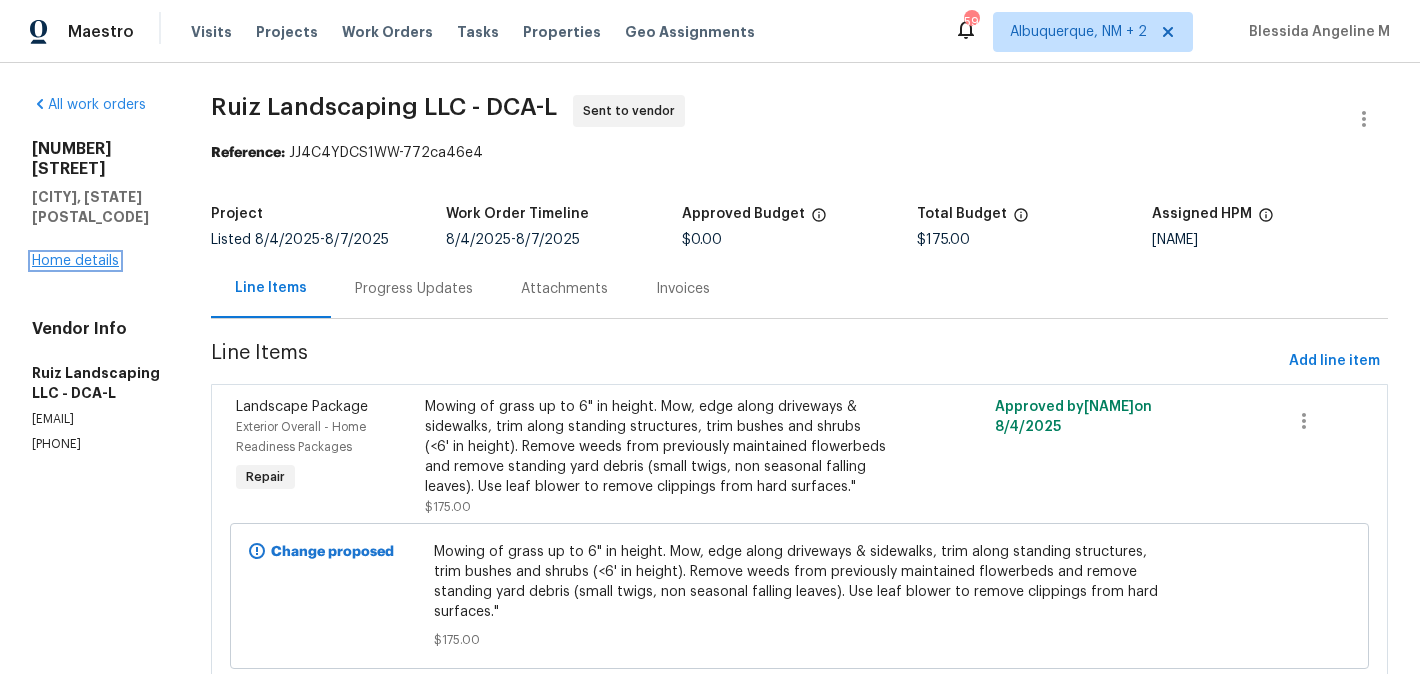 click on "Home details" at bounding box center [75, 261] 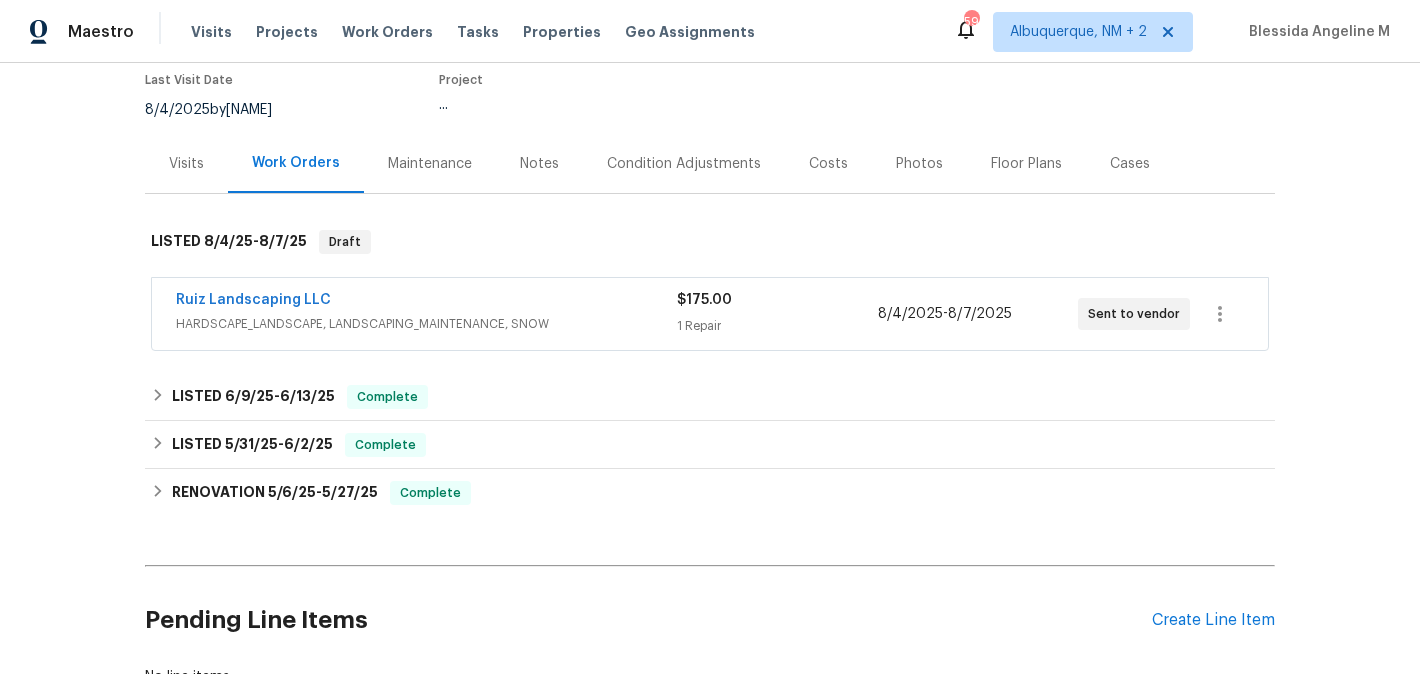 scroll, scrollTop: 194, scrollLeft: 0, axis: vertical 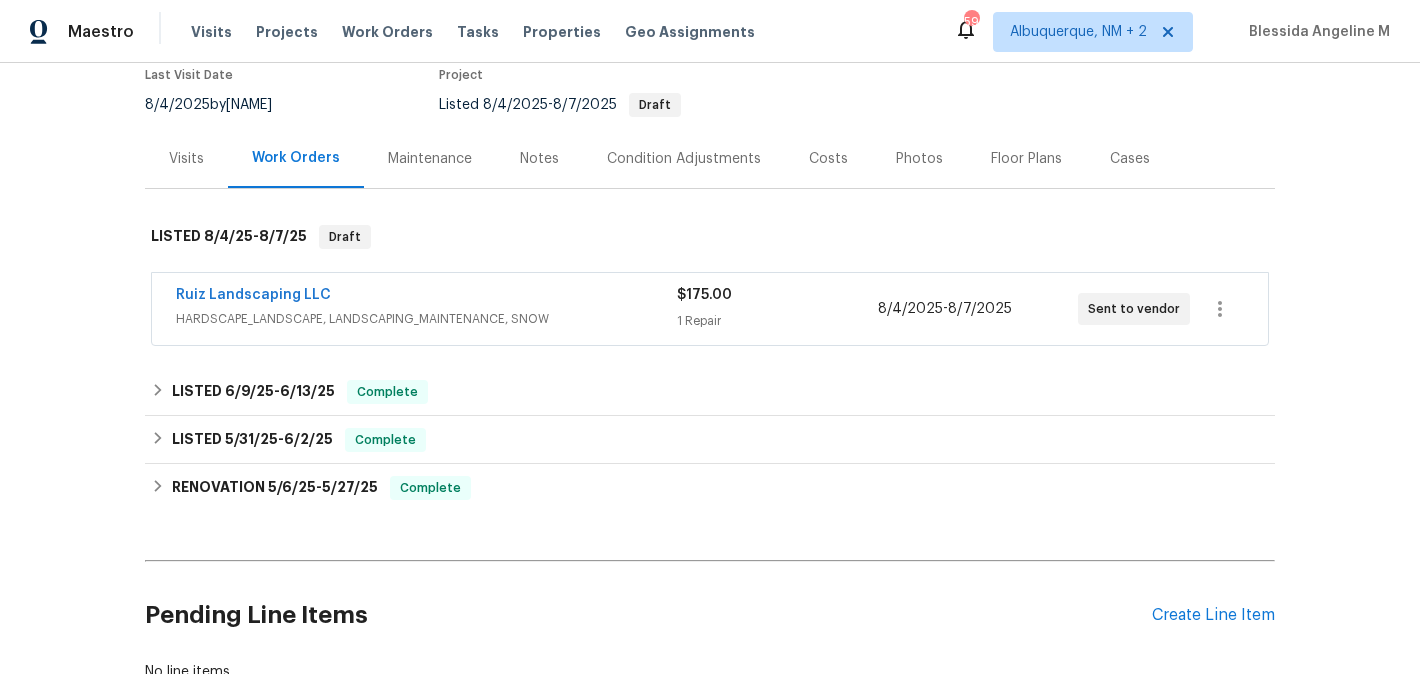 click on "Visits" at bounding box center [186, 159] 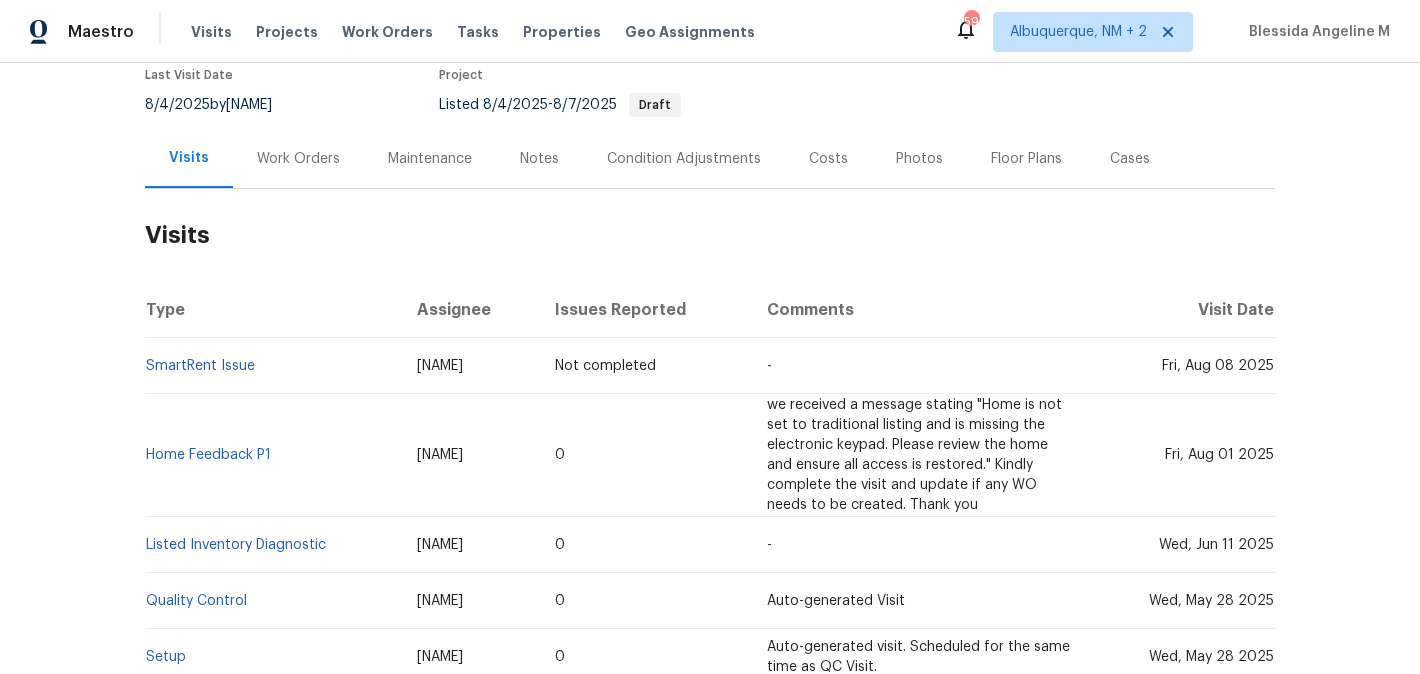 click on "SmartRent Issue" at bounding box center (273, 366) 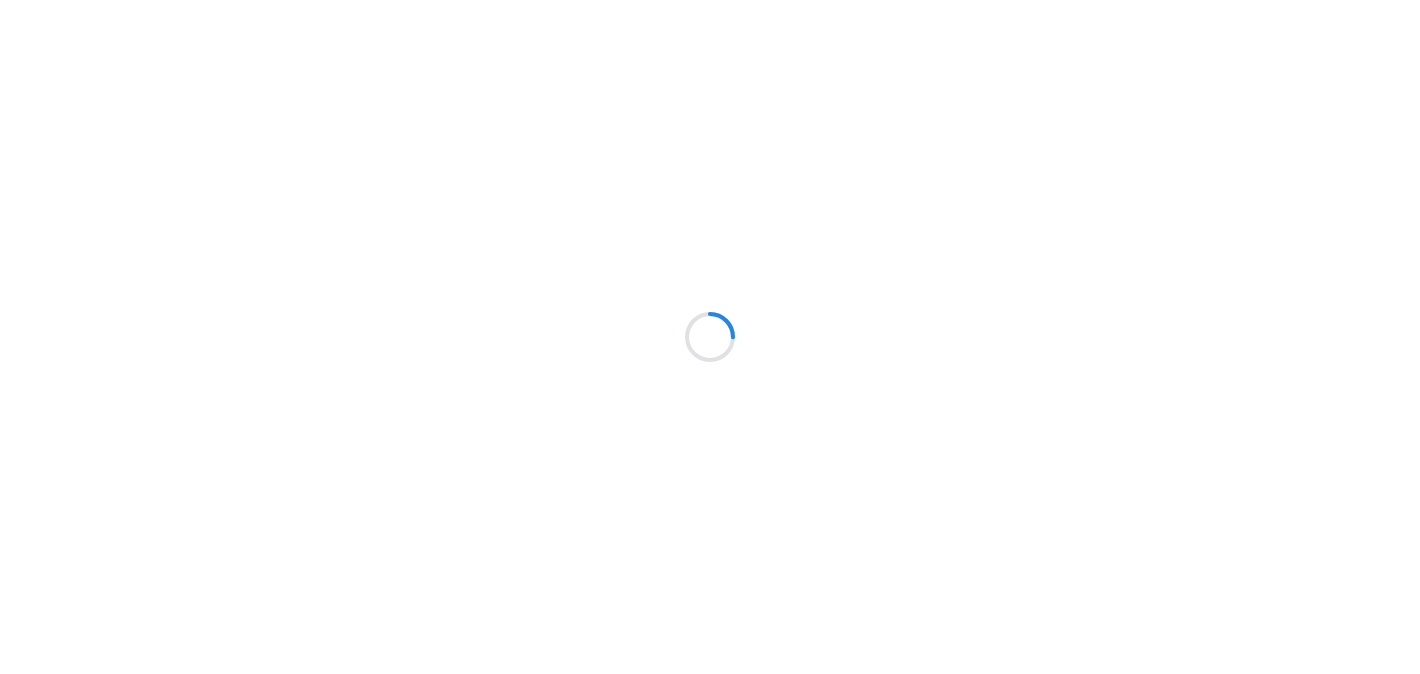 scroll, scrollTop: 0, scrollLeft: 0, axis: both 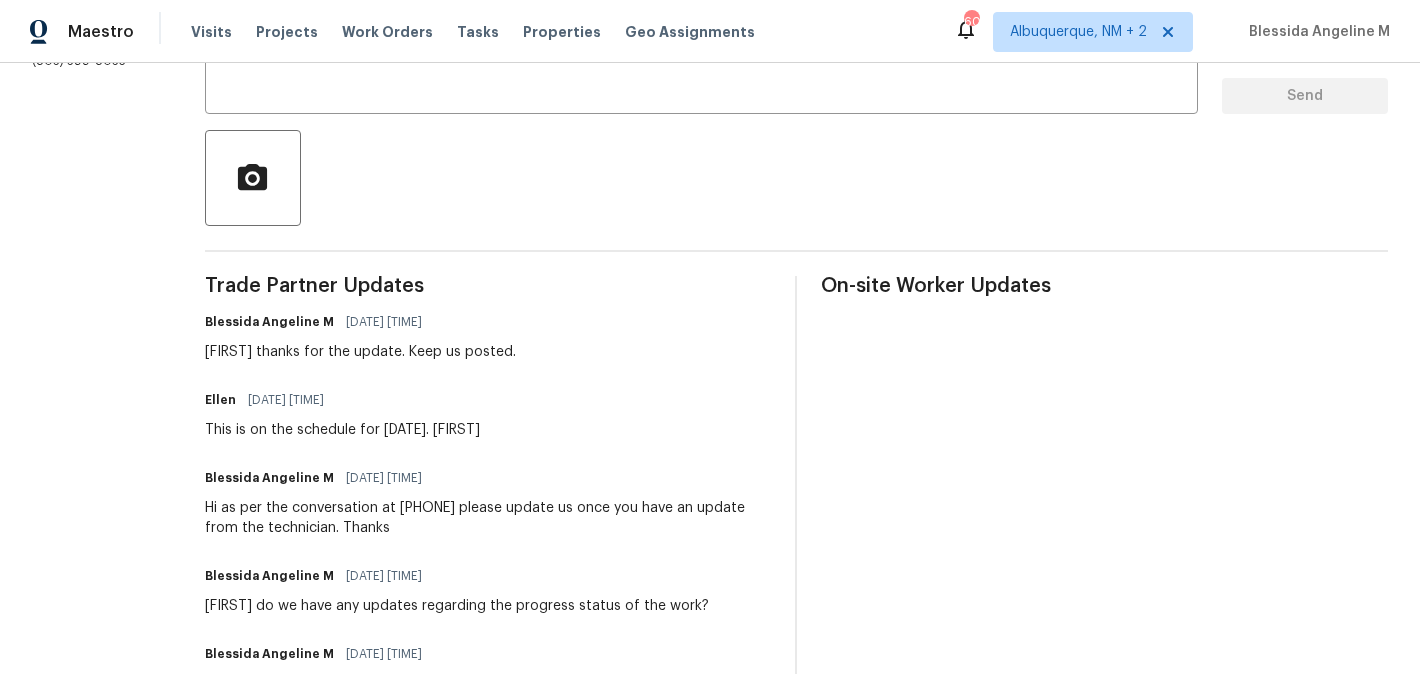 click on "Ellen" at bounding box center (220, 400) 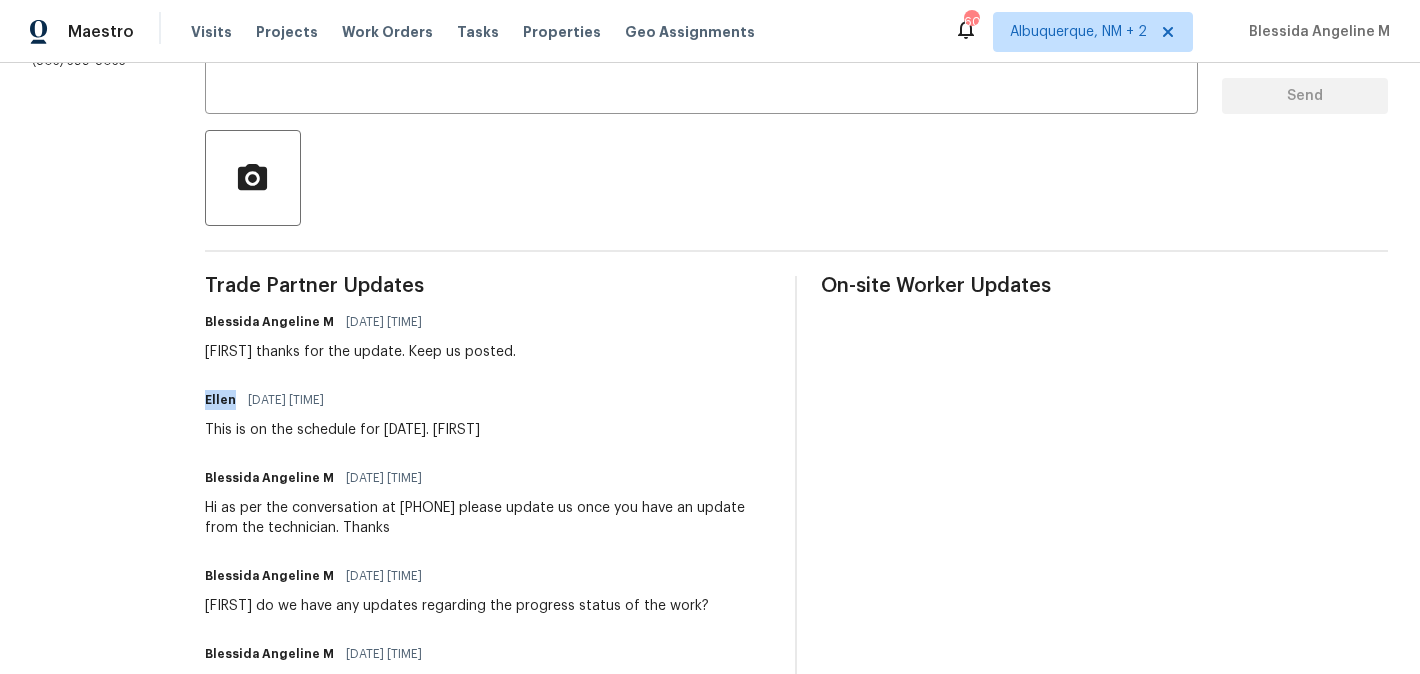 click on "Ellen" at bounding box center (220, 400) 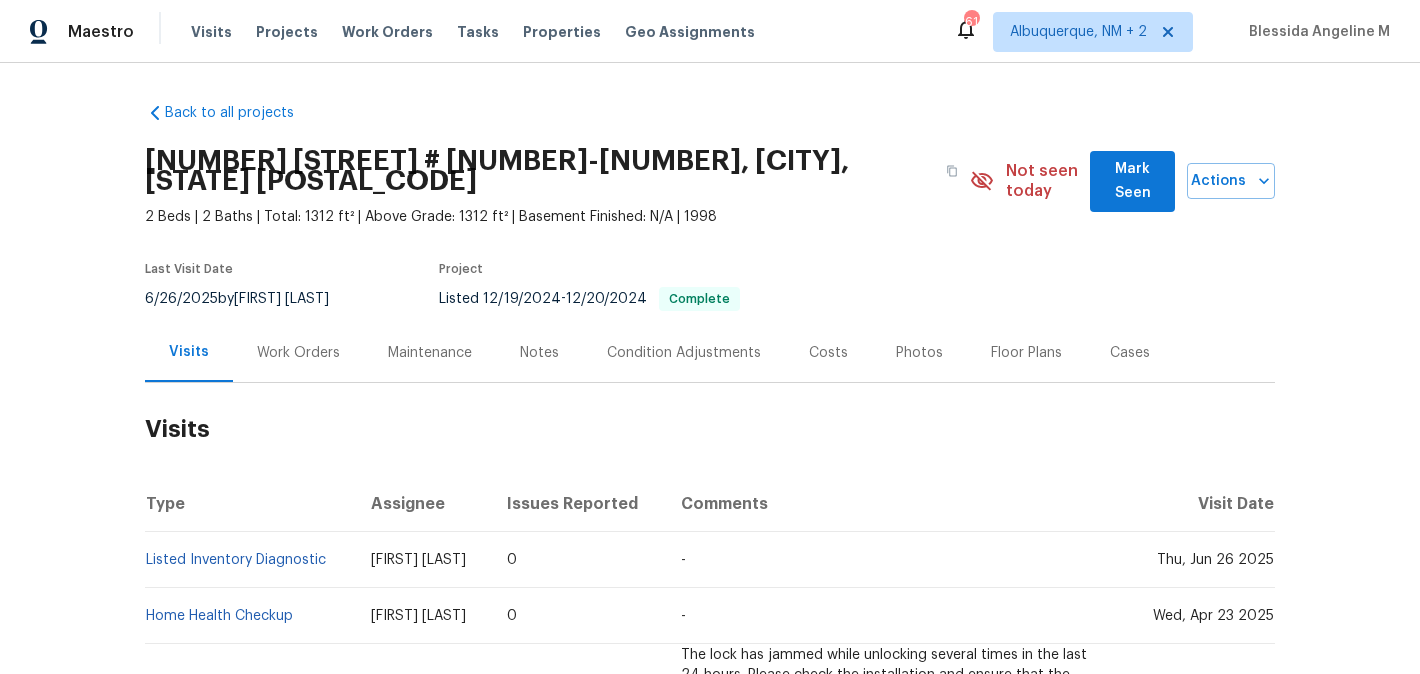 scroll, scrollTop: 0, scrollLeft: 0, axis: both 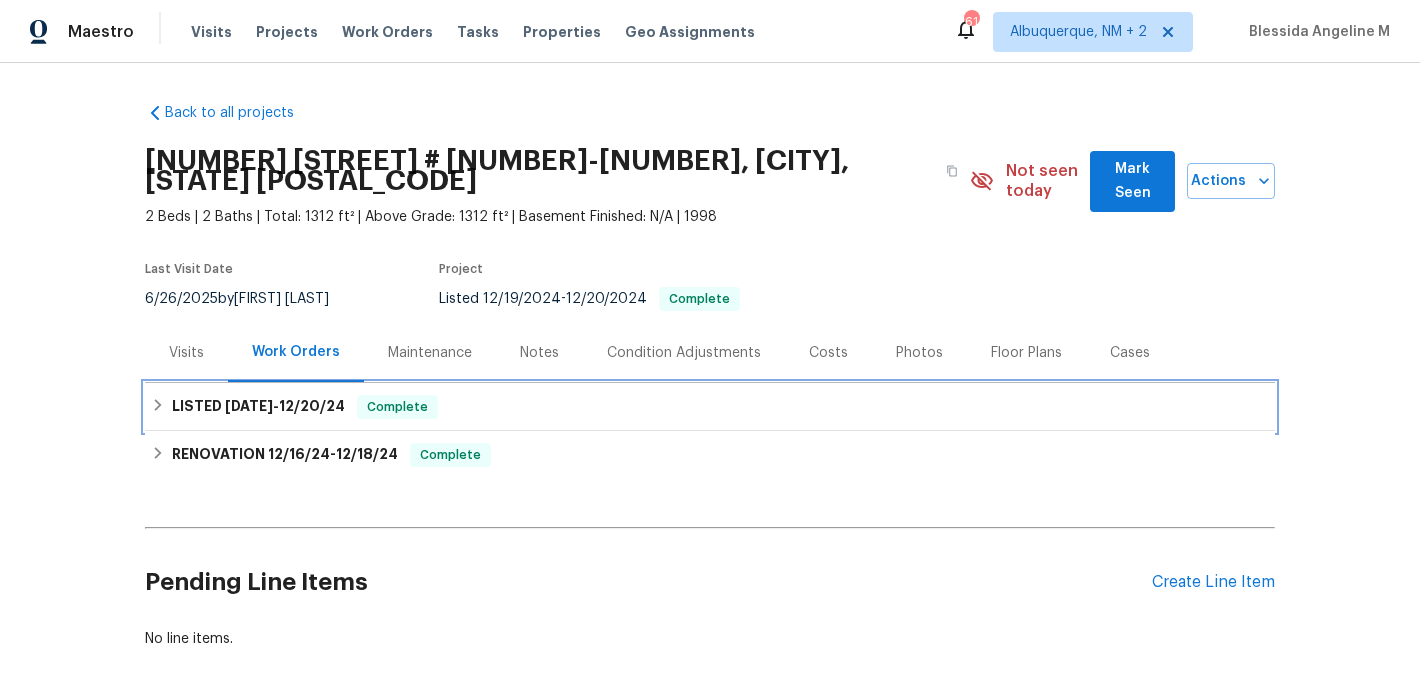 click on "Complete" at bounding box center (397, 407) 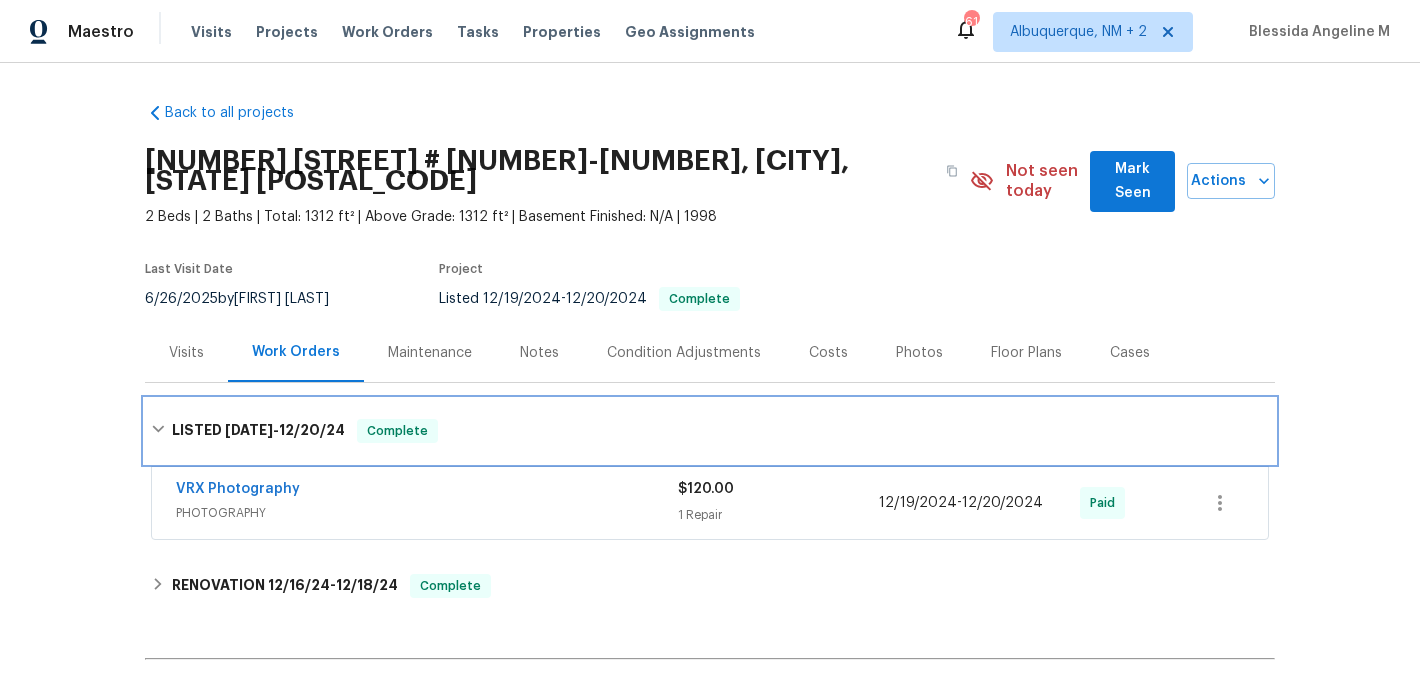 click on "LISTED   12/19/24  -  12/20/24 Complete" at bounding box center (710, 431) 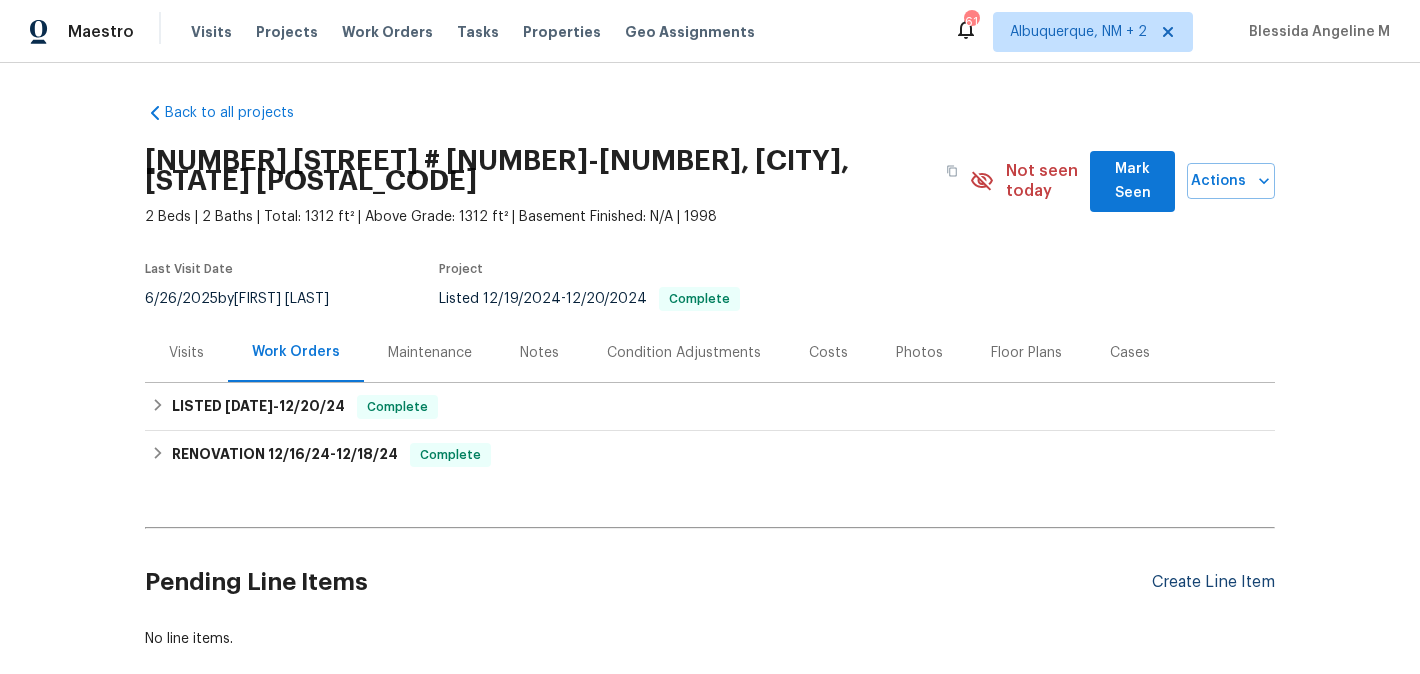 click on "Create Line Item" at bounding box center [1213, 582] 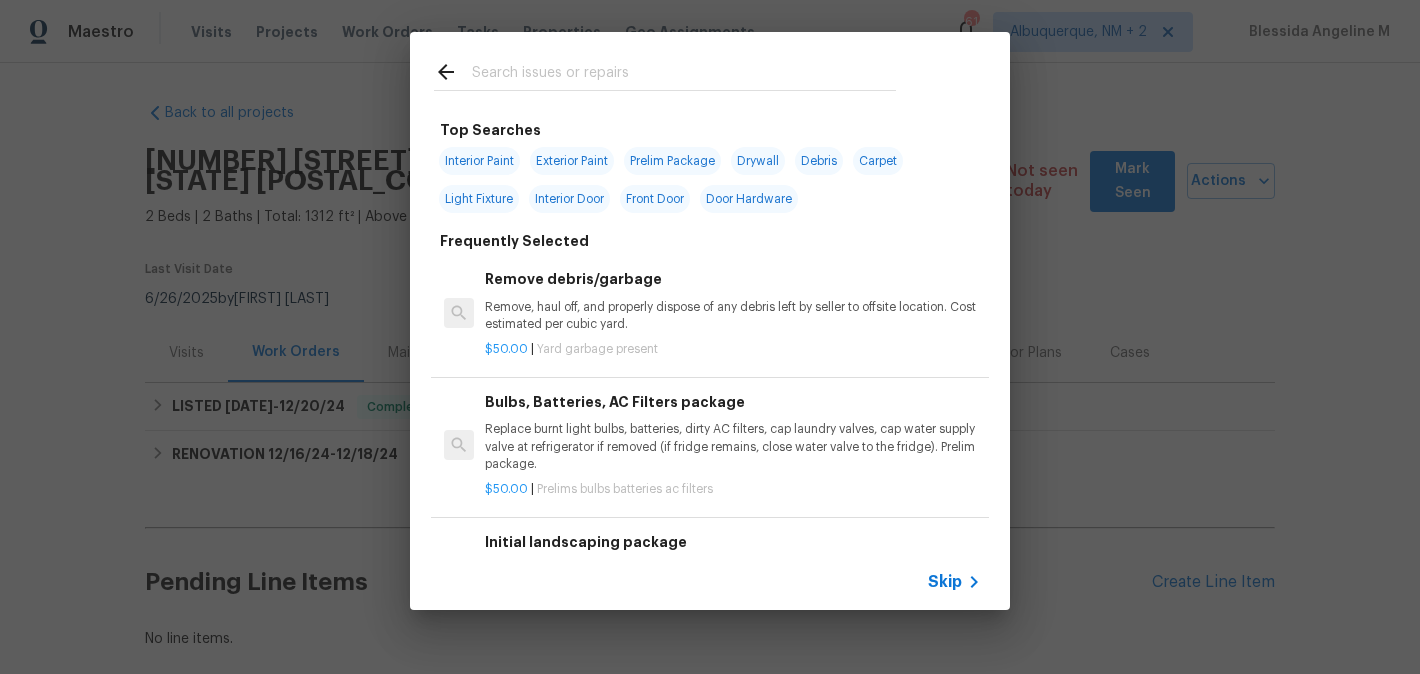 click at bounding box center [684, 75] 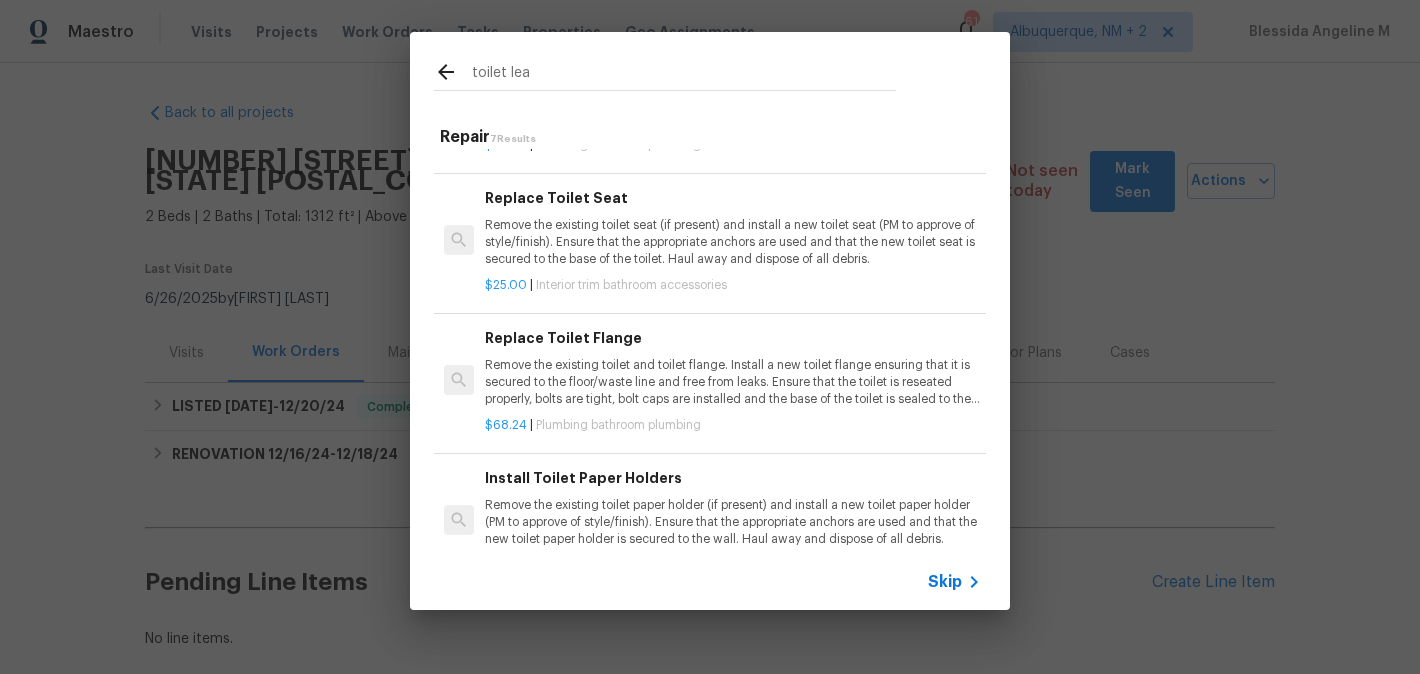 scroll, scrollTop: 483, scrollLeft: 0, axis: vertical 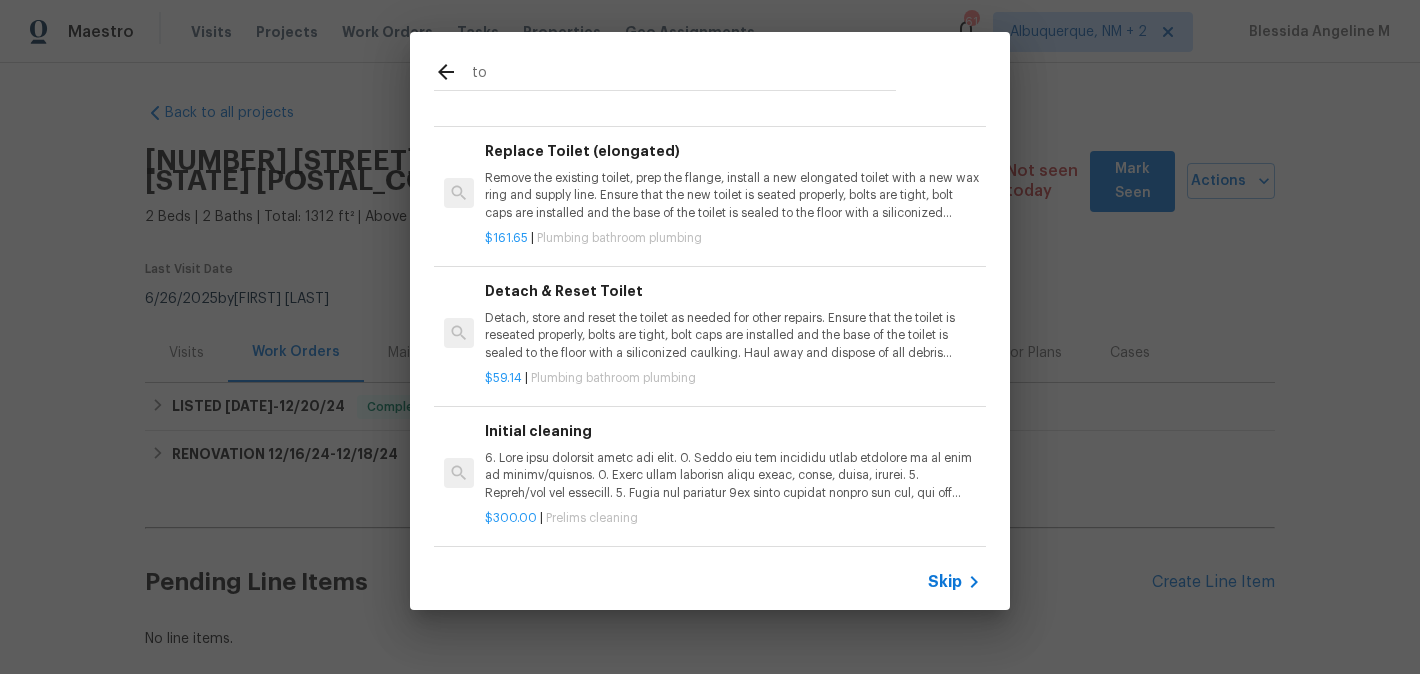 type on "t" 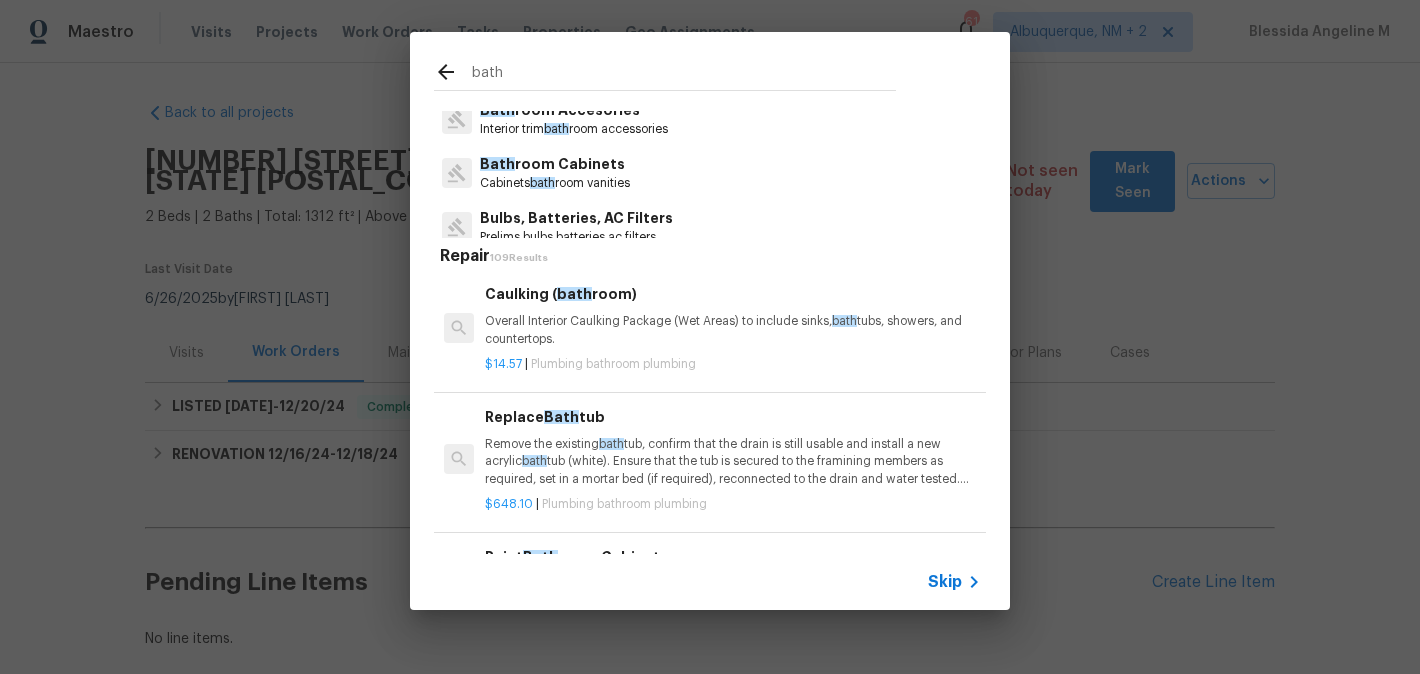 scroll, scrollTop: 0, scrollLeft: 0, axis: both 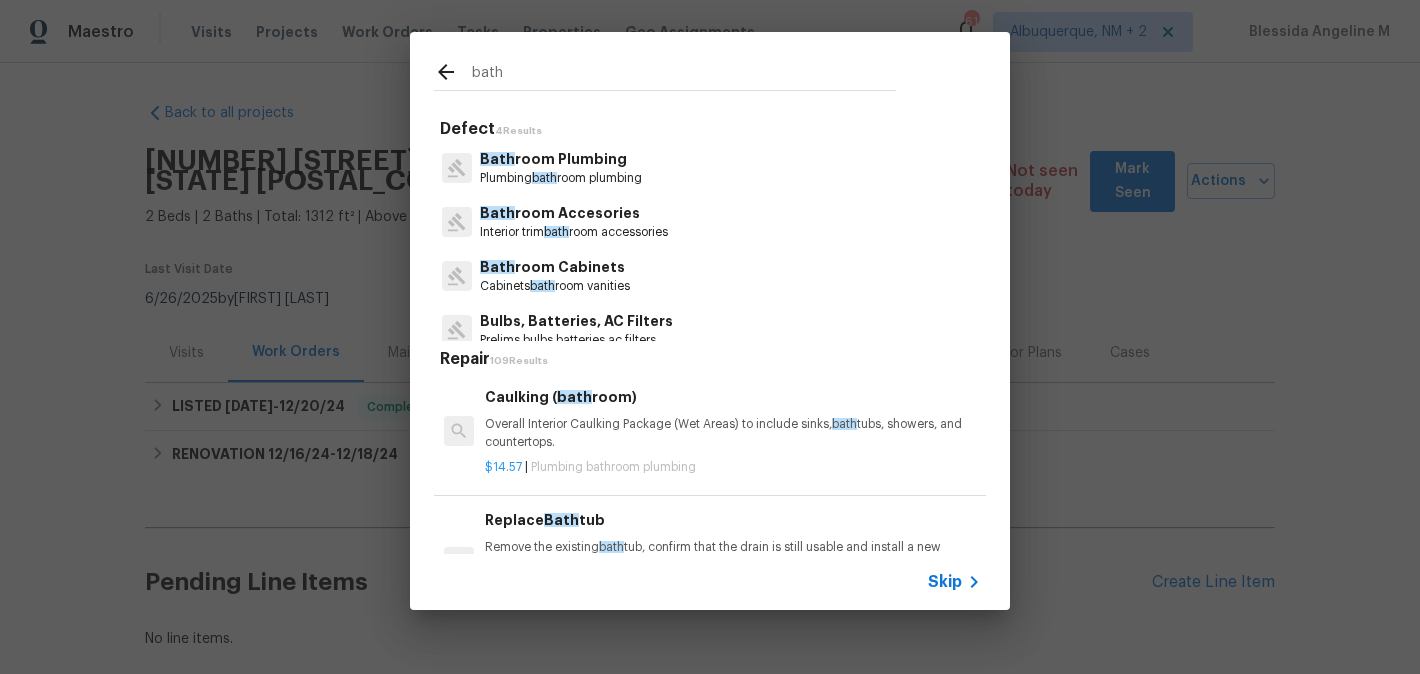 type on "bath" 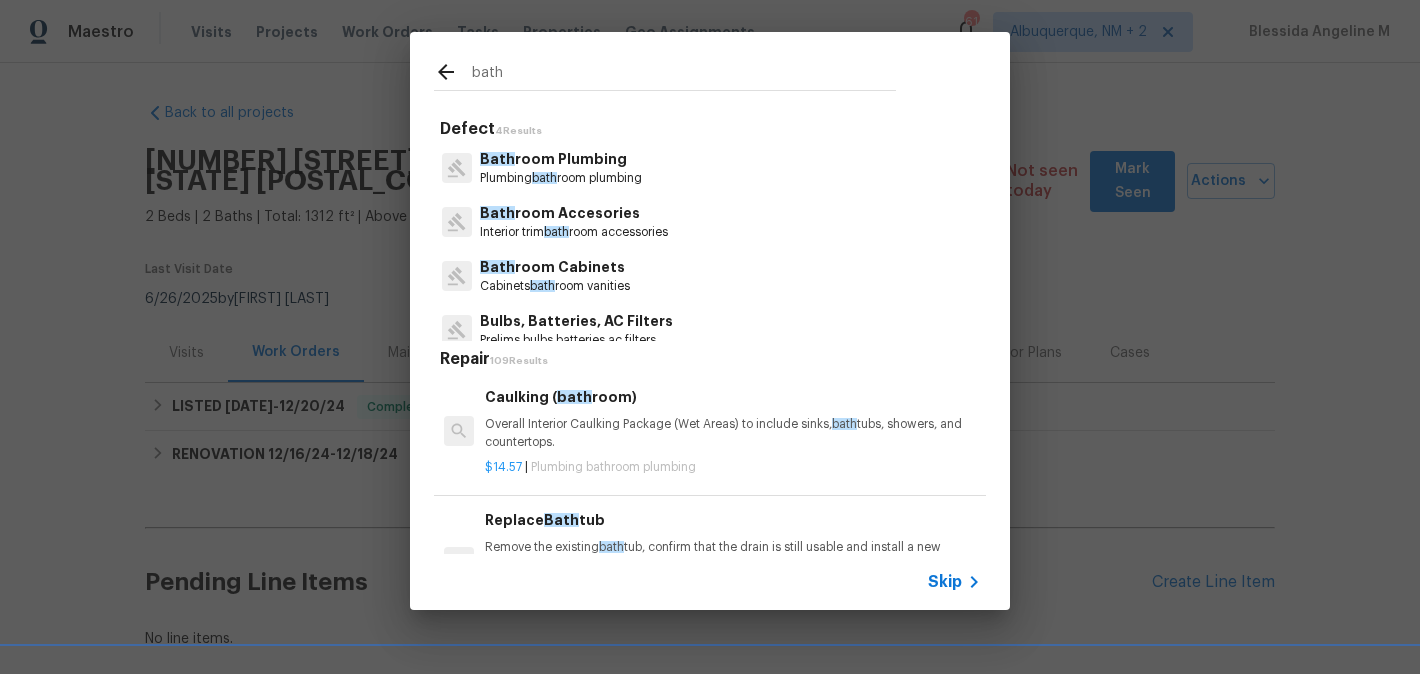 click on "Plumbing  bath room plumbing" at bounding box center [561, 178] 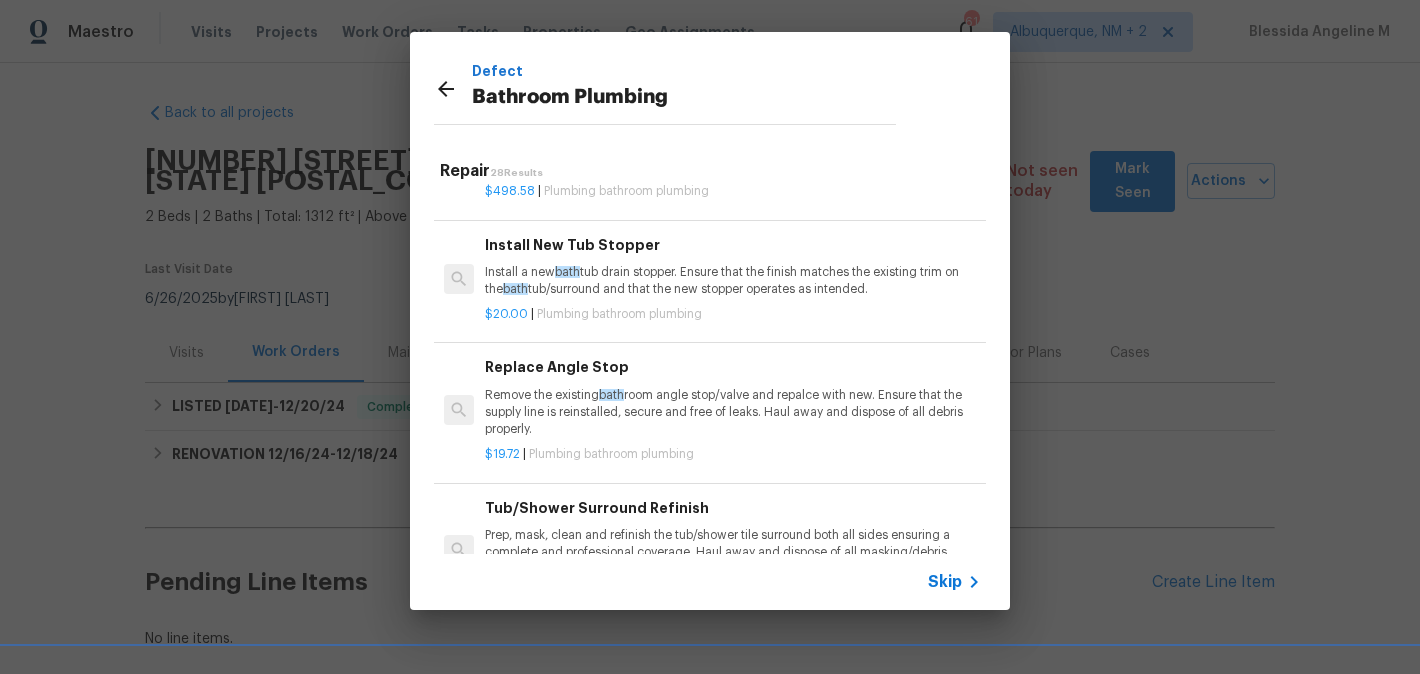 scroll, scrollTop: 370, scrollLeft: 0, axis: vertical 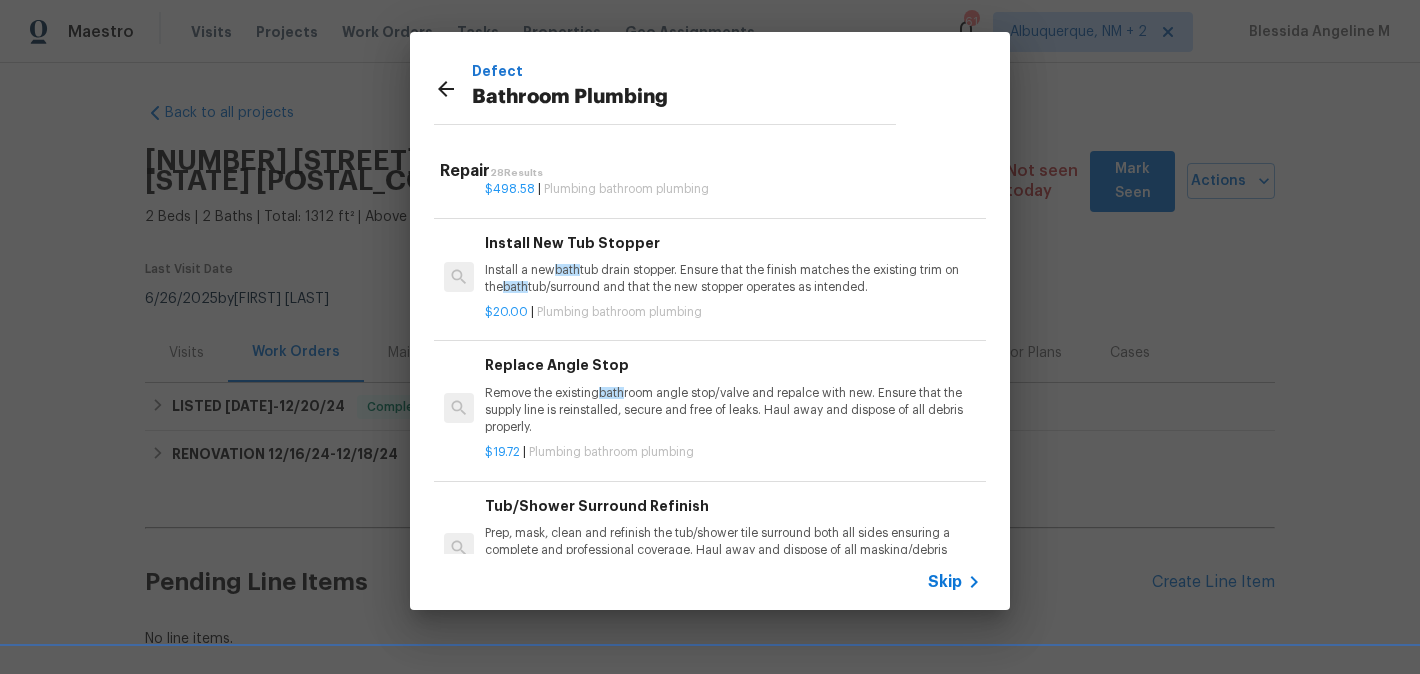 click on "Remove the existing  bath room angle stop/valve and repalce with new. Ensure that the supply line is reinstalled, secure and free of leaks. Haul away and dispose of all debris properly." at bounding box center (733, 410) 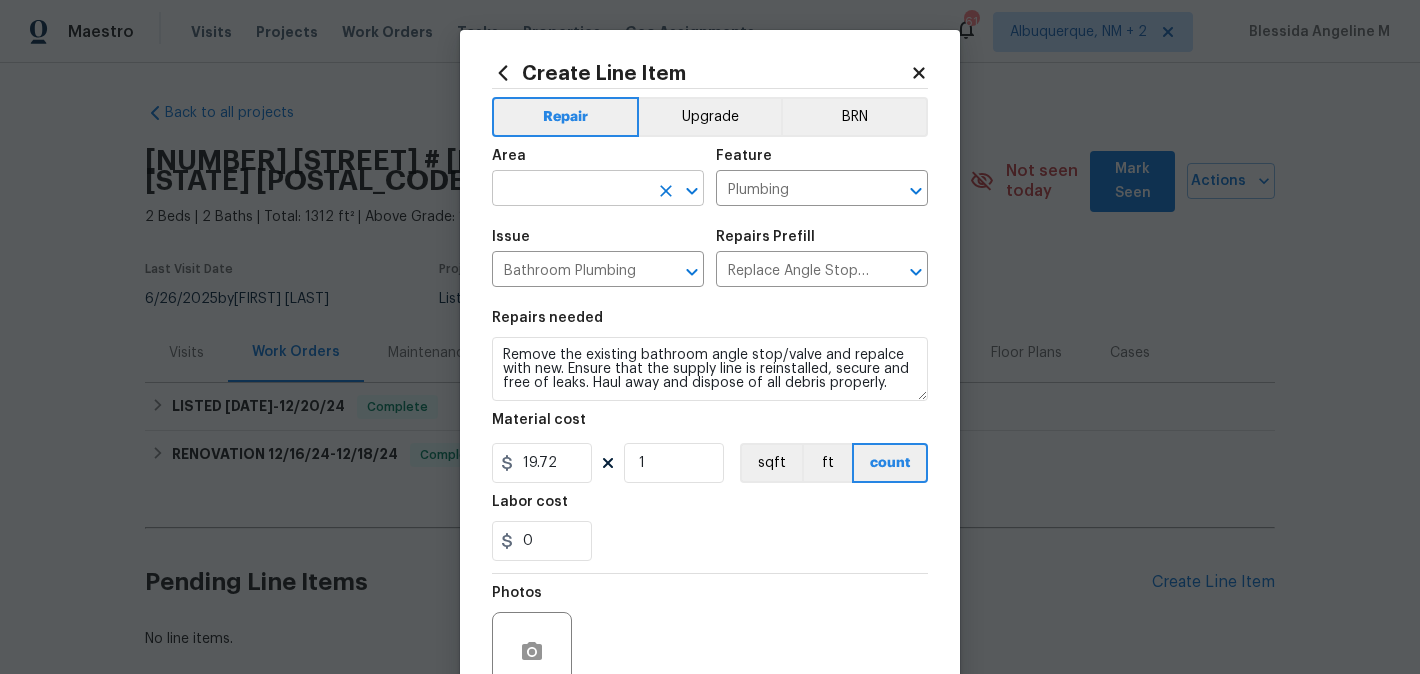 click at bounding box center (570, 190) 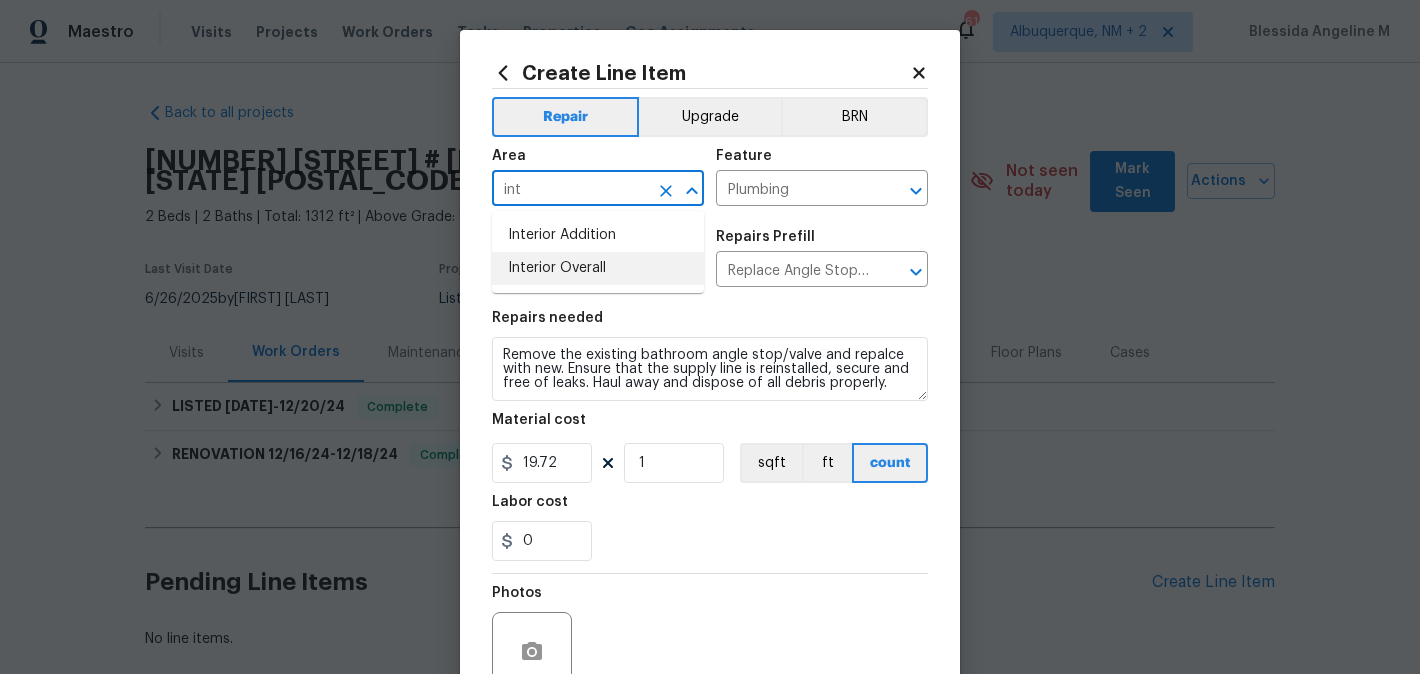 click on "Interior Overall" at bounding box center (598, 268) 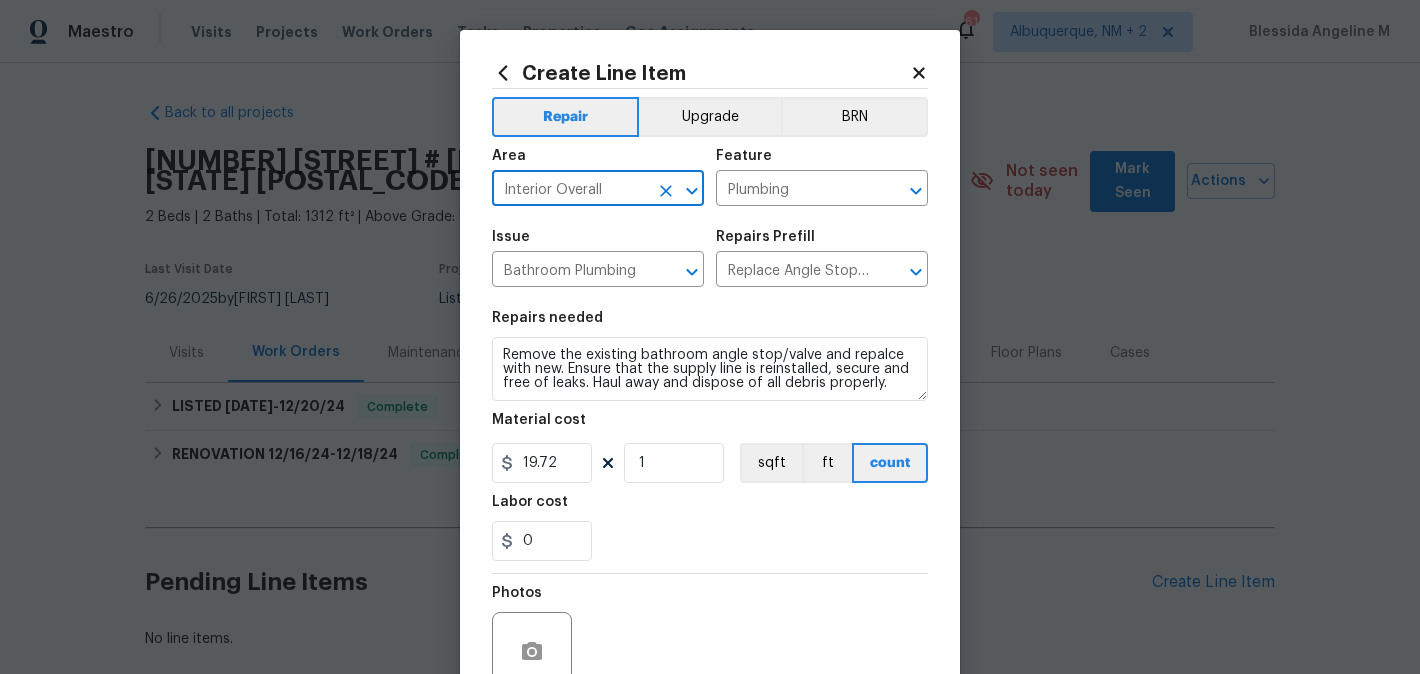 type on "Interior Overall" 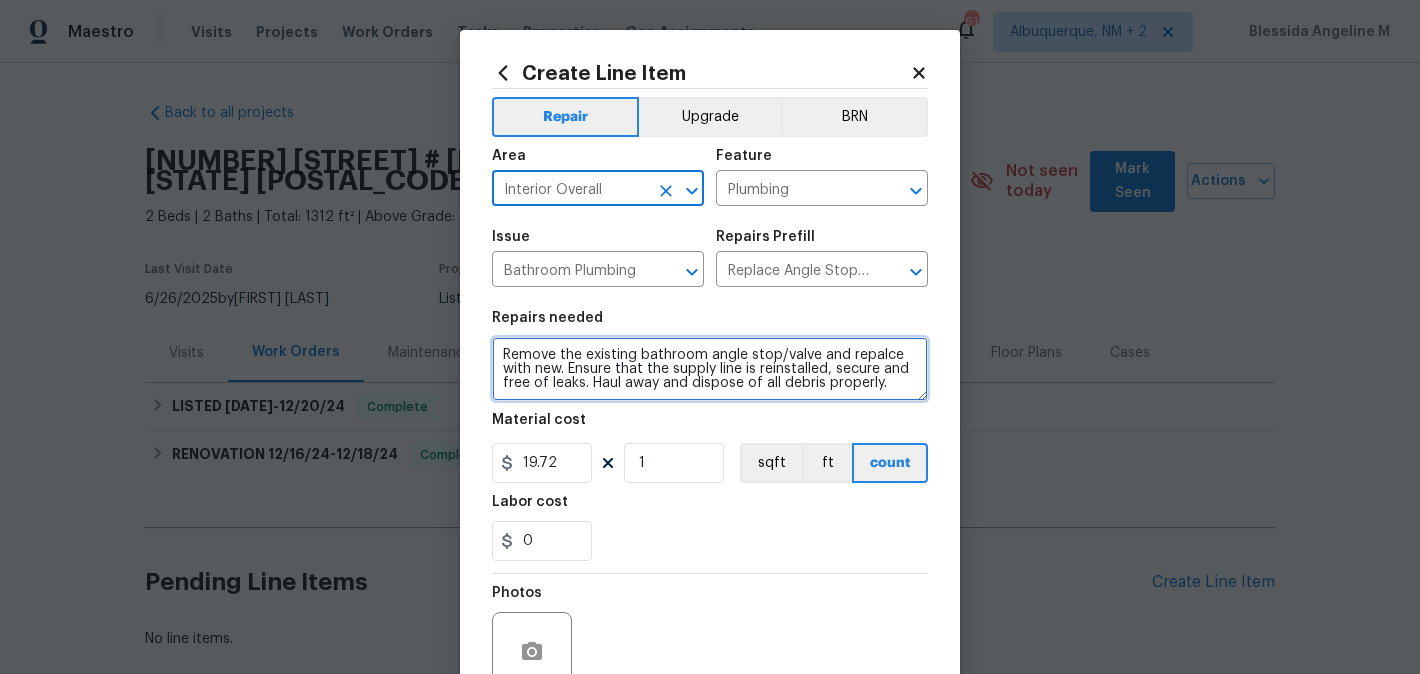 click on "Remove the existing bathroom angle stop/valve and repalce with new. Ensure that the supply line is reinstalled, secure and free of leaks. Haul away and dispose of all debris properly." at bounding box center (710, 369) 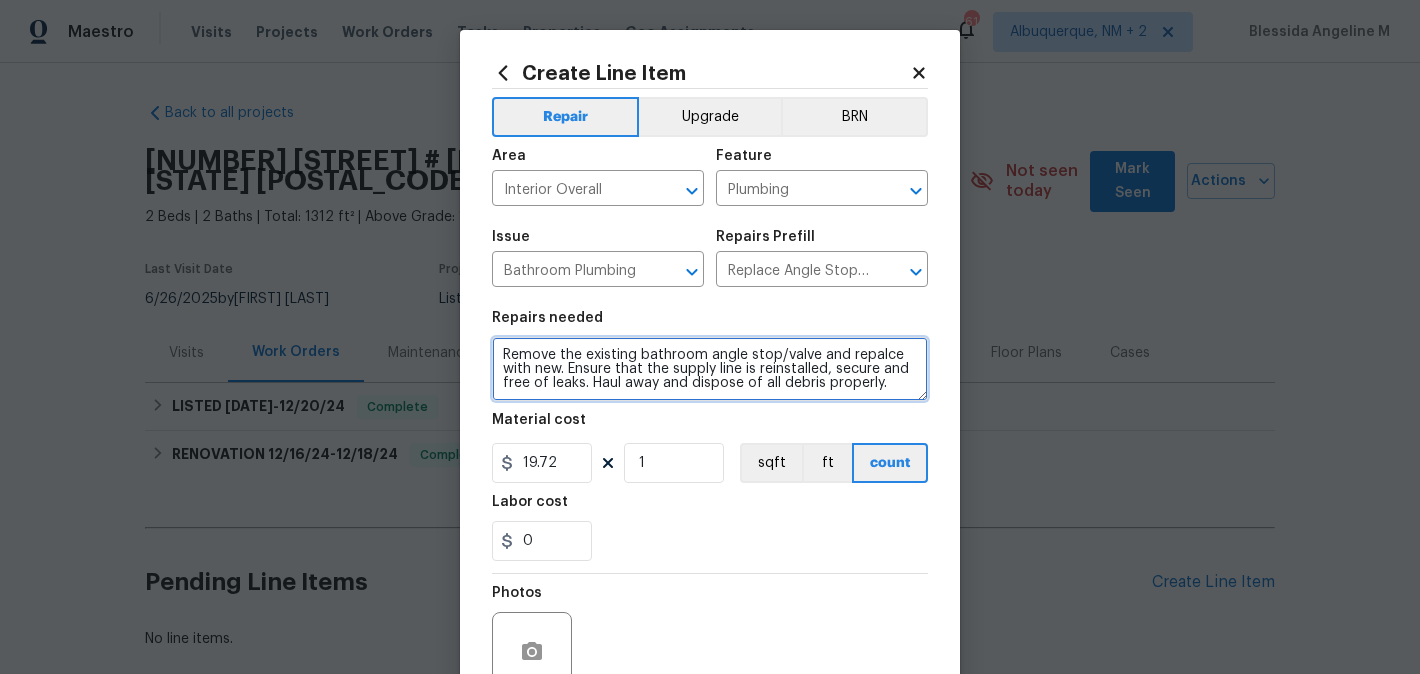 click on "Remove the existing bathroom angle stop/valve and repalce with new. Ensure that the supply line is reinstalled, secure and free of leaks. Haul away and dispose of all debris properly." at bounding box center [710, 369] 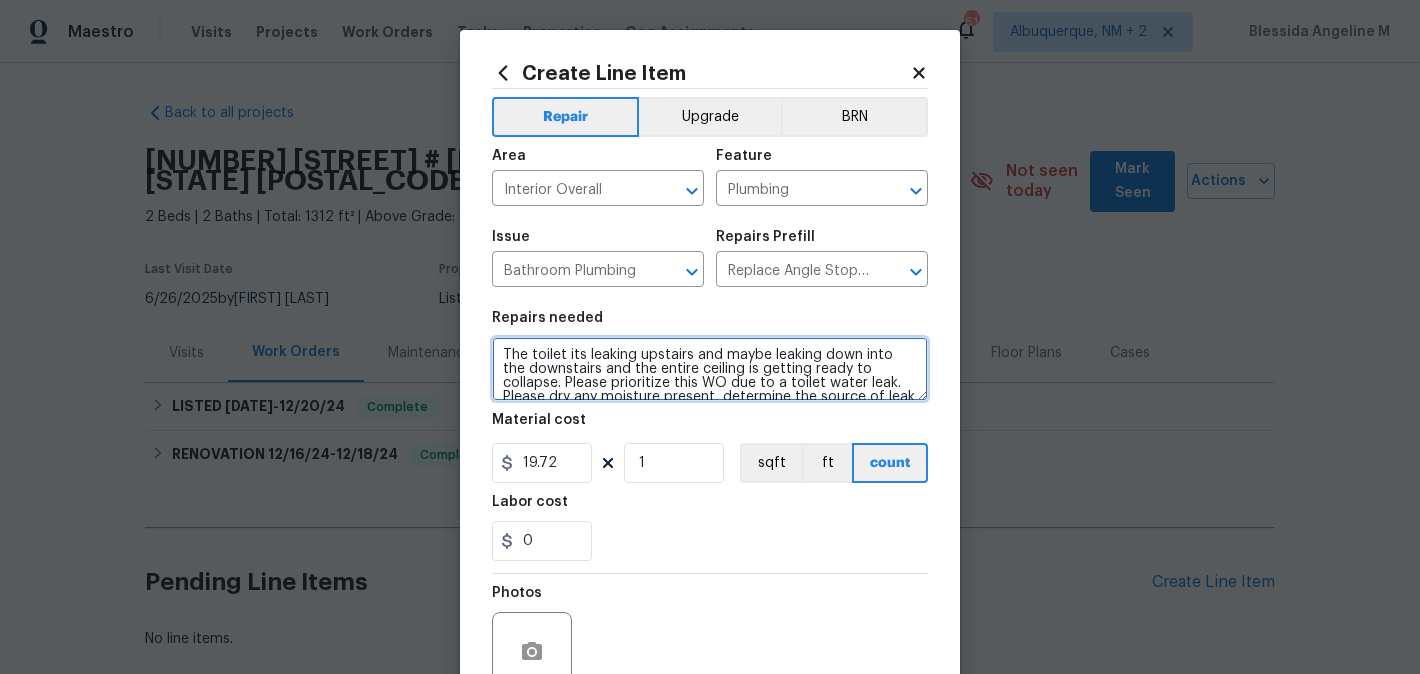 scroll, scrollTop: 116, scrollLeft: 0, axis: vertical 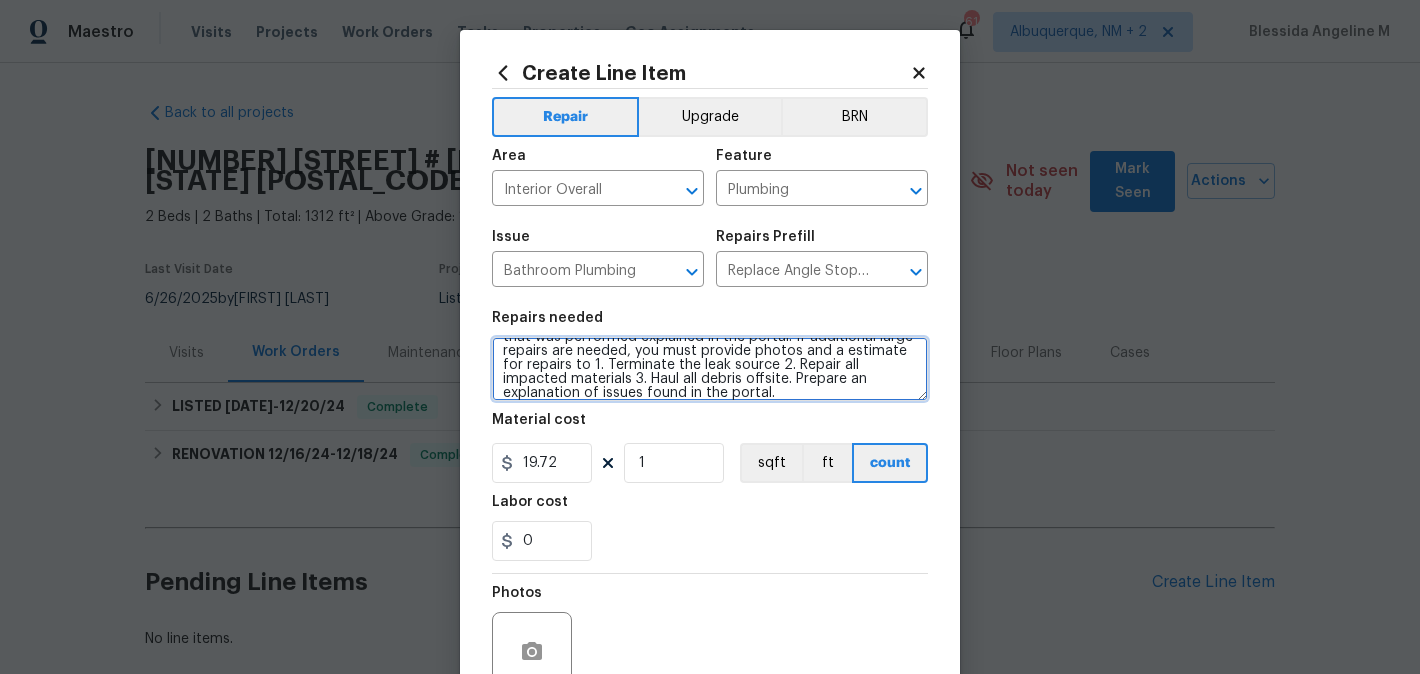 type on "The toilet its leaking upstairs and maybe leaking down into the downstairs and the entire ceiling is getting ready to collapse. Please prioritize this WO due to a toilet water leak. Please dry any moisture present, determine the source of leak and stop flow of water to avoid further damages. A small parts CO approval will be granted to stop any leaks if it’s within a reasonable cost and an explanation of scope of work that was performed explained in the portal. If additional large repairs are needed, you must provide photos and a estimate for repairs to 1. Terminate the leak source 2. Repair all impacted materials 3. Haul all debris offsite. Prepare an explanation of issues found in the portal." 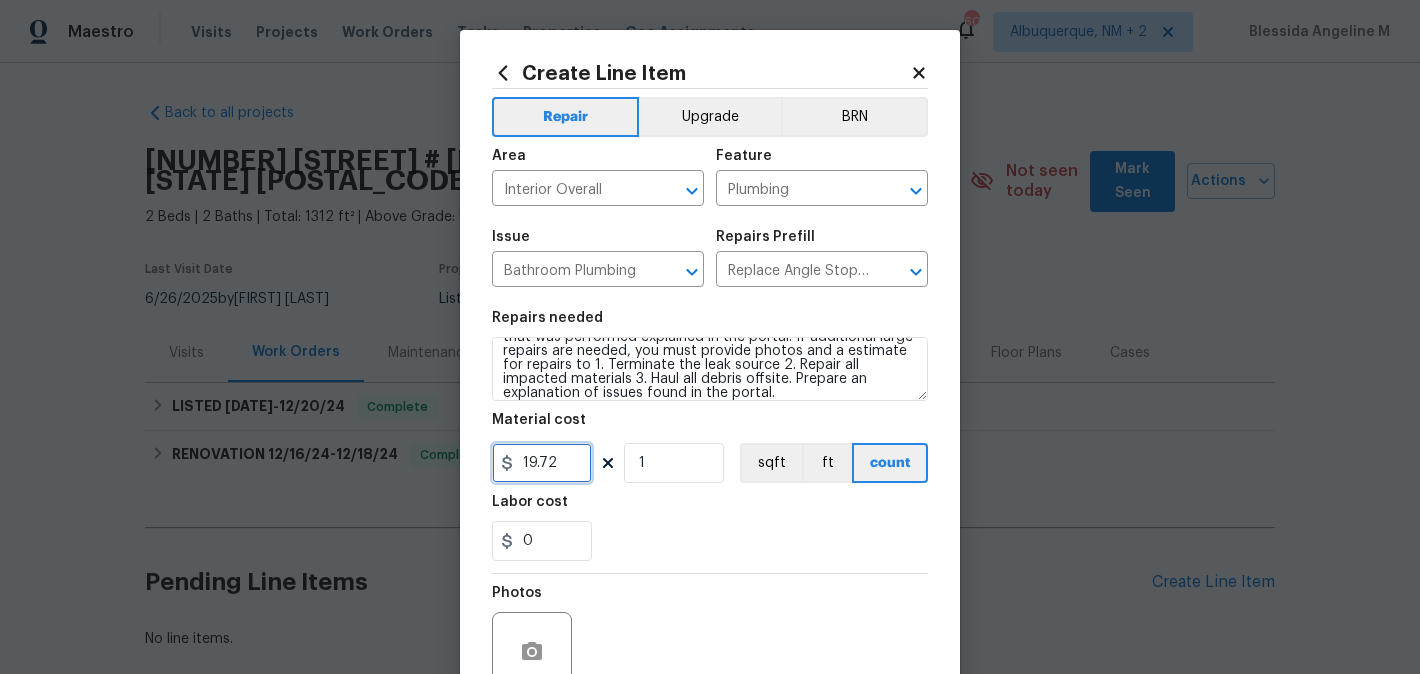 click on "19.72" at bounding box center [542, 463] 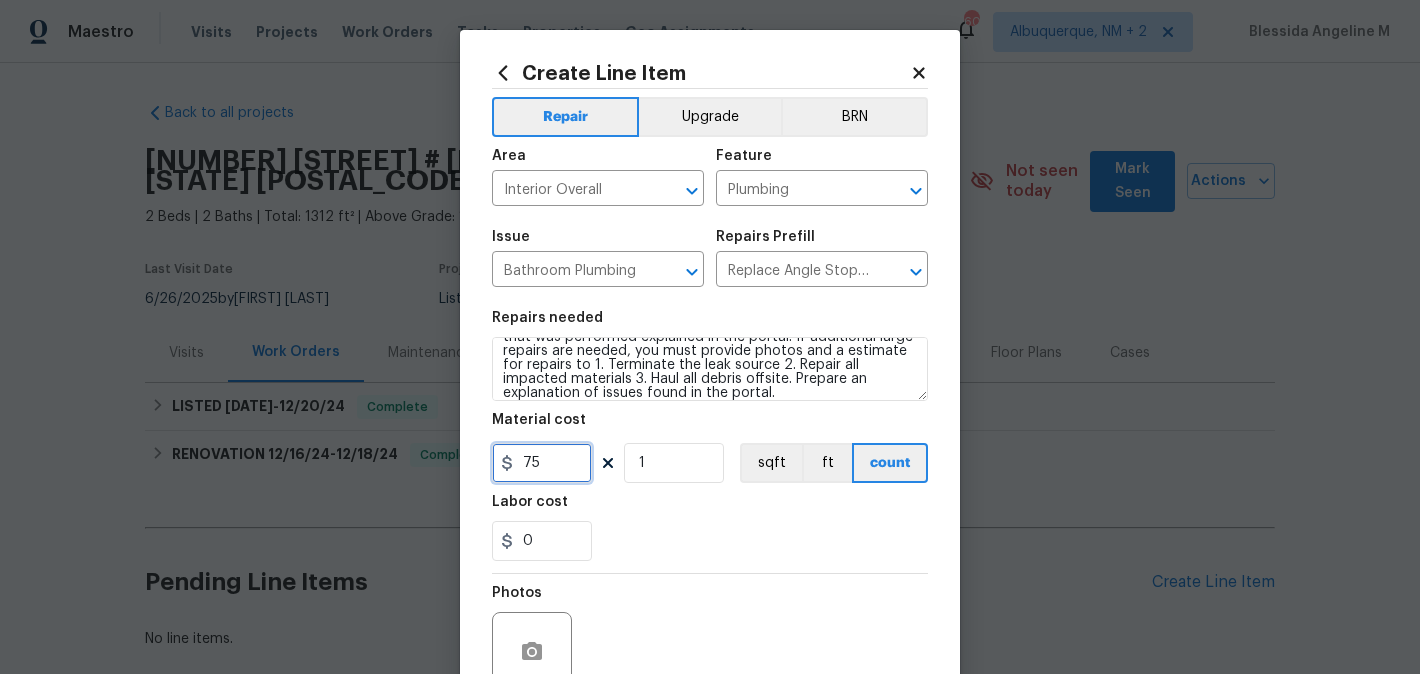 scroll, scrollTop: 188, scrollLeft: 0, axis: vertical 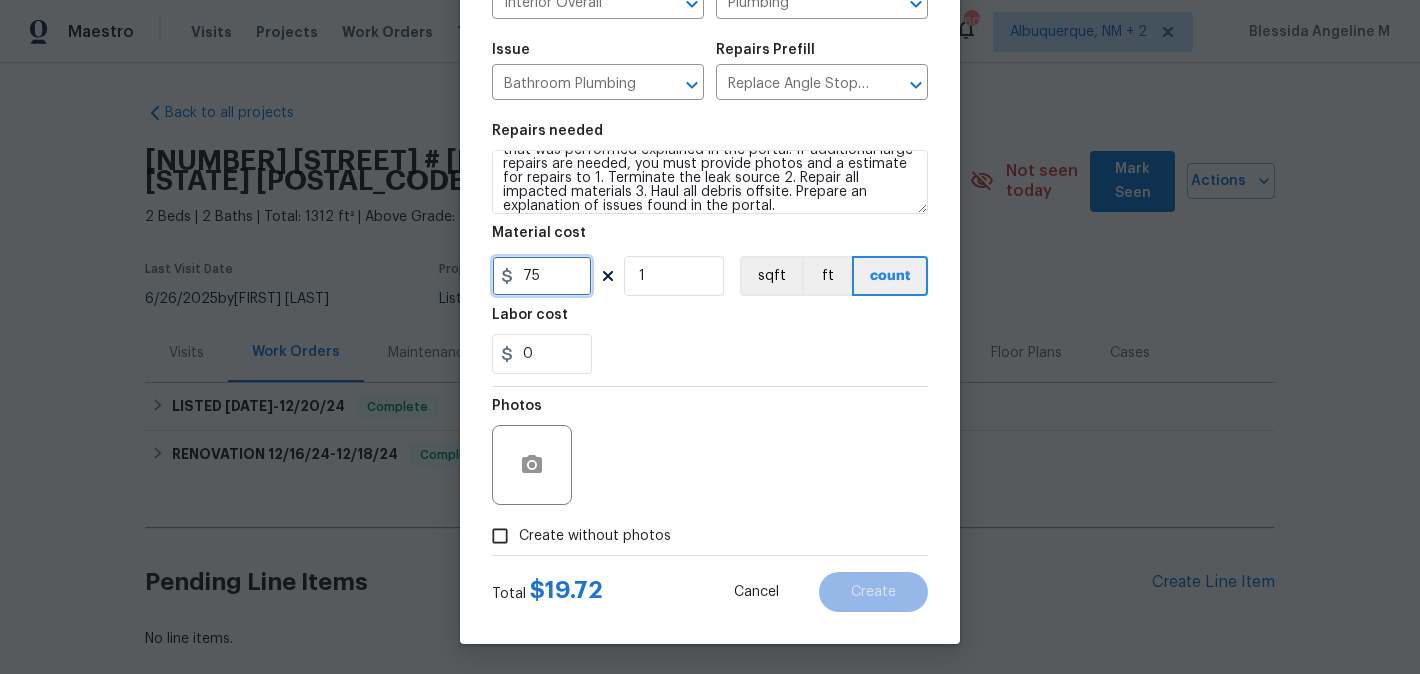 type on "75" 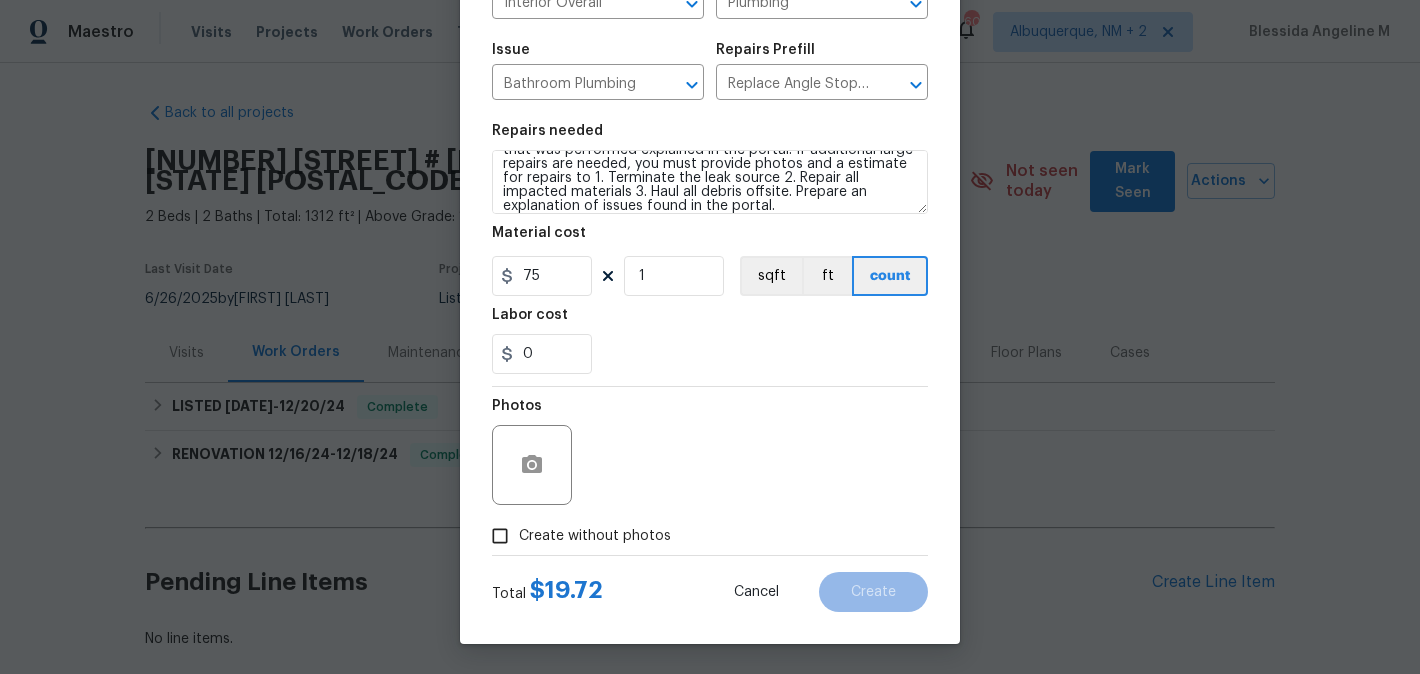 click on "Create without photos" at bounding box center (595, 536) 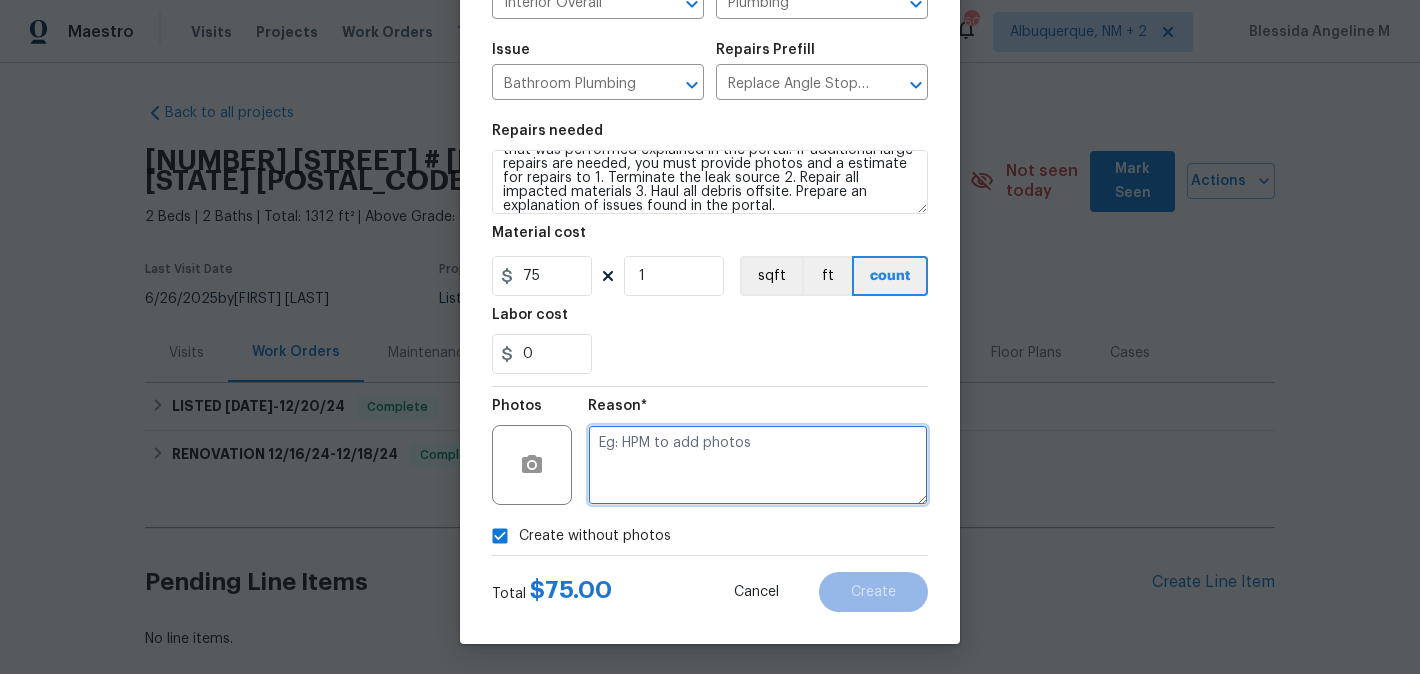 click at bounding box center (758, 465) 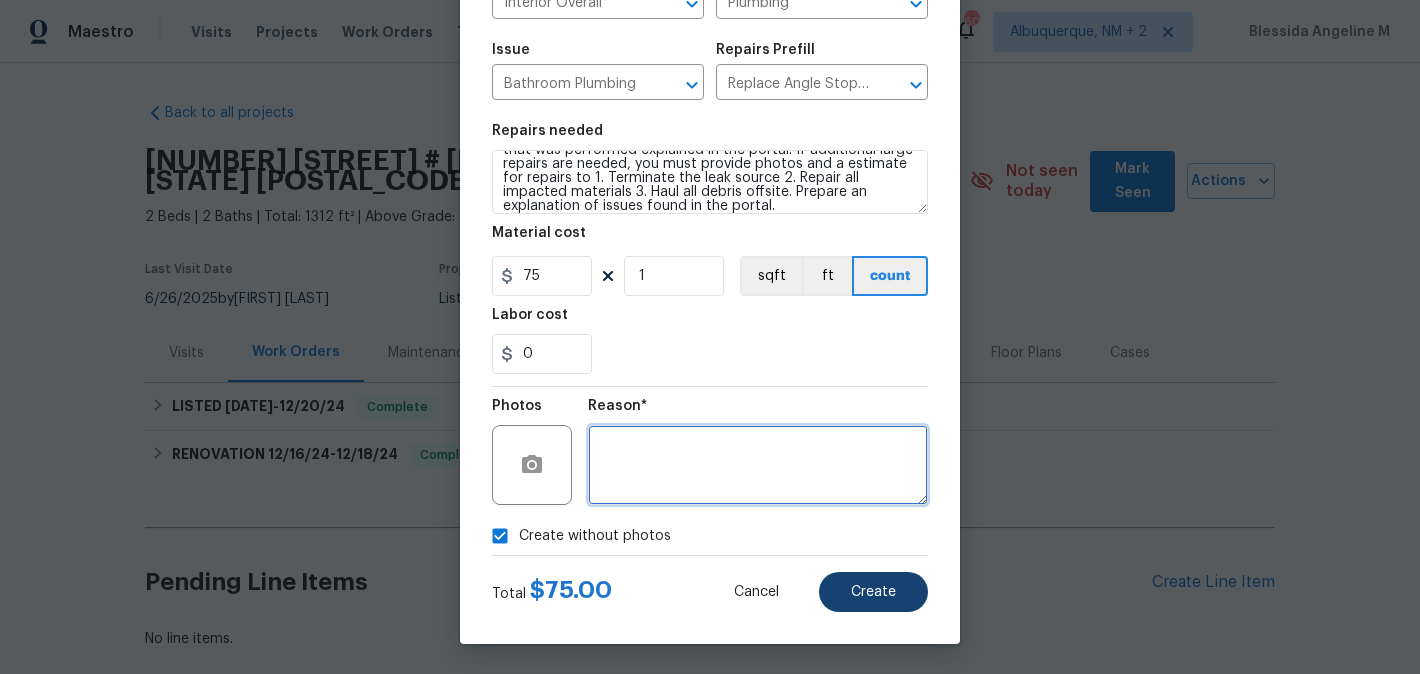 type 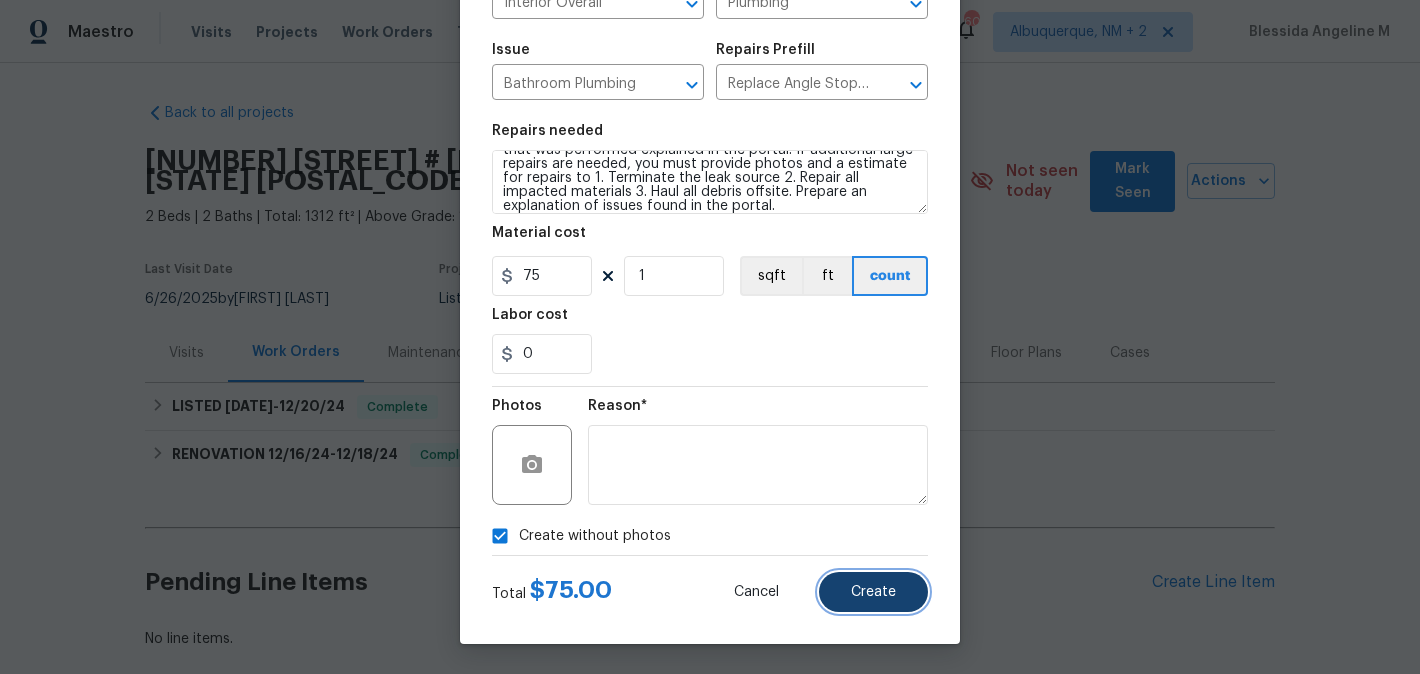 click on "Create" at bounding box center (873, 592) 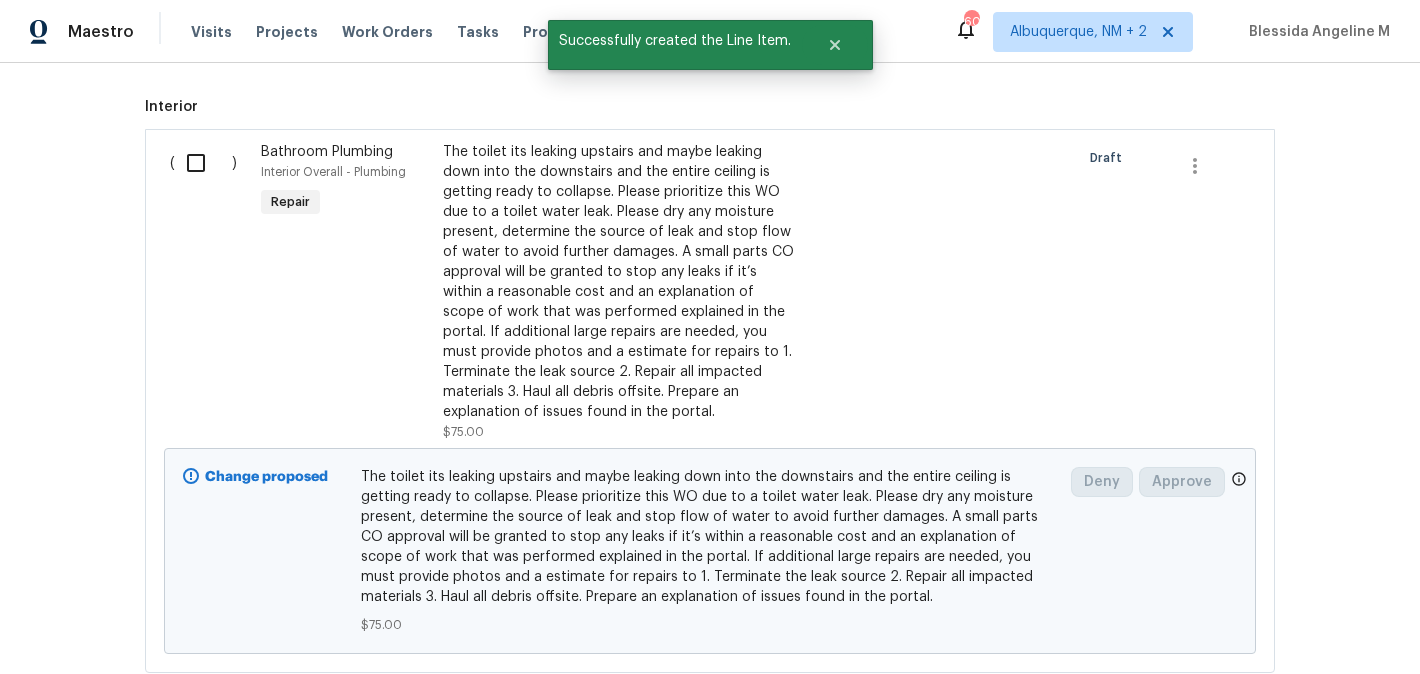 scroll, scrollTop: 353, scrollLeft: 0, axis: vertical 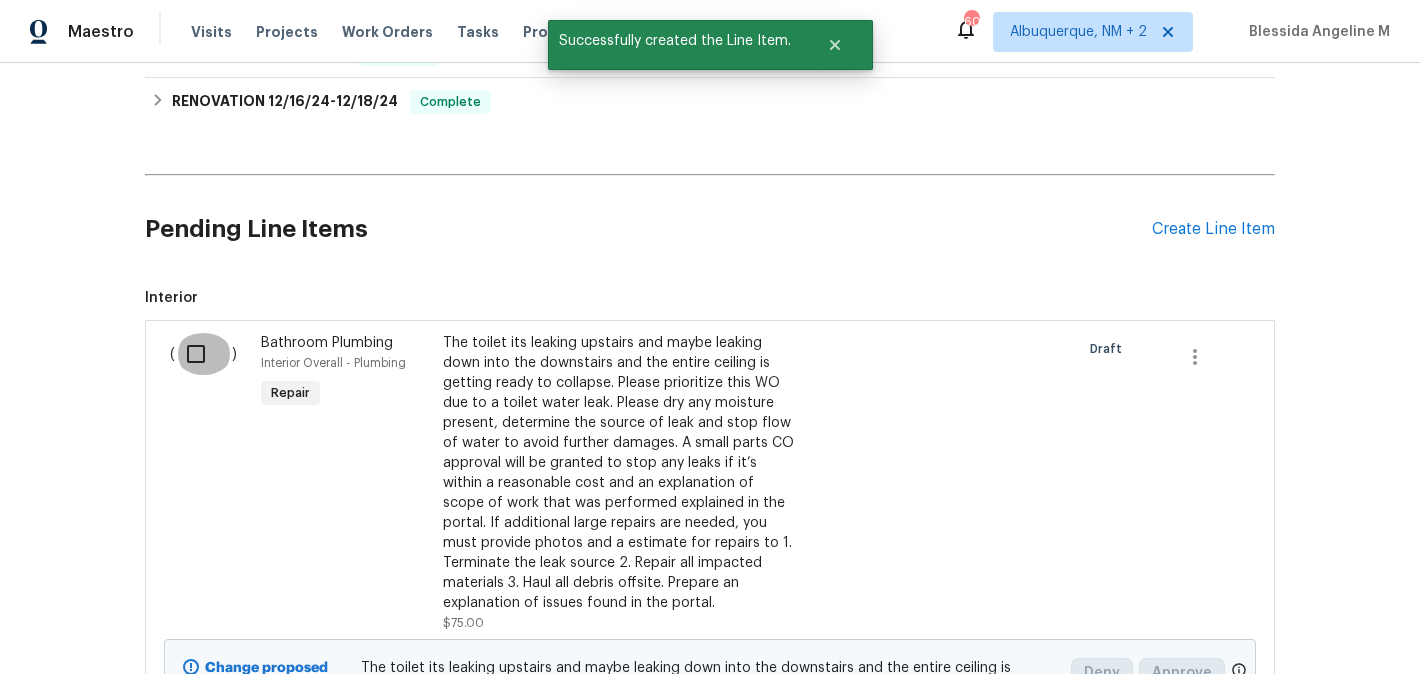 click at bounding box center (203, 354) 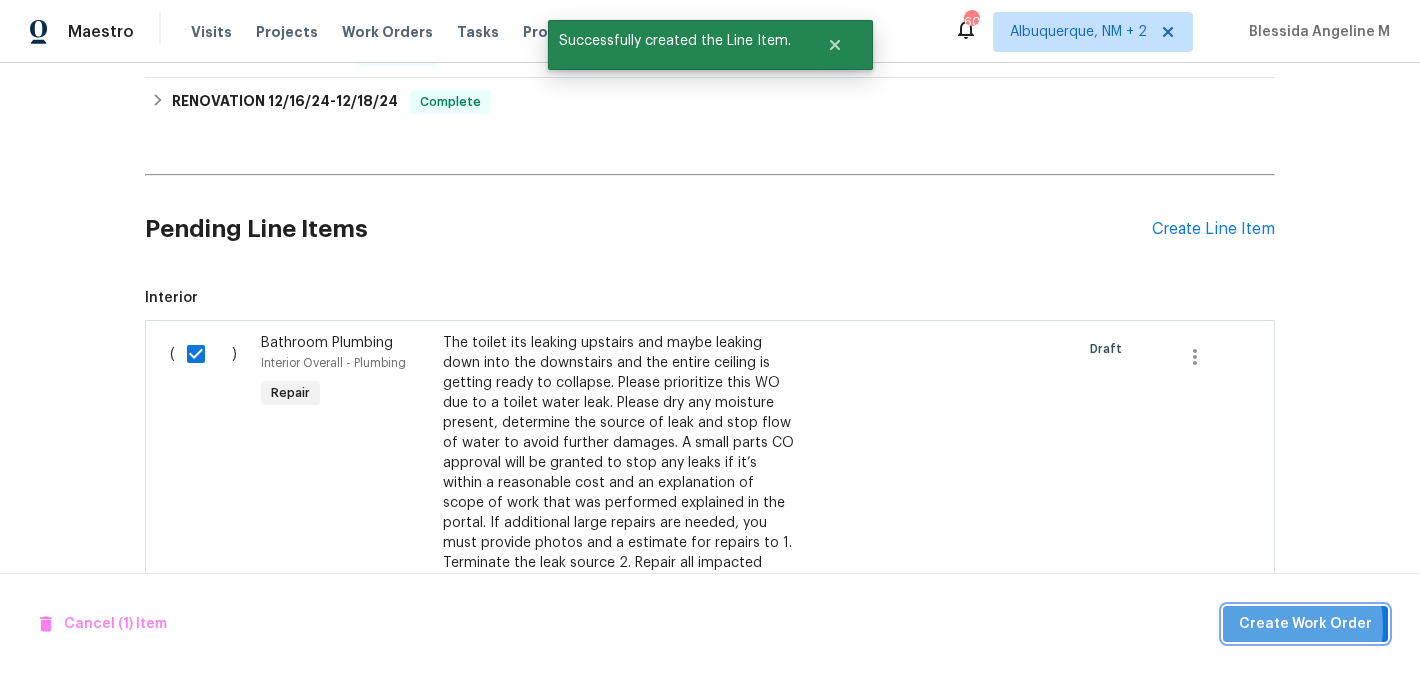 click on "Create Work Order" at bounding box center [1305, 624] 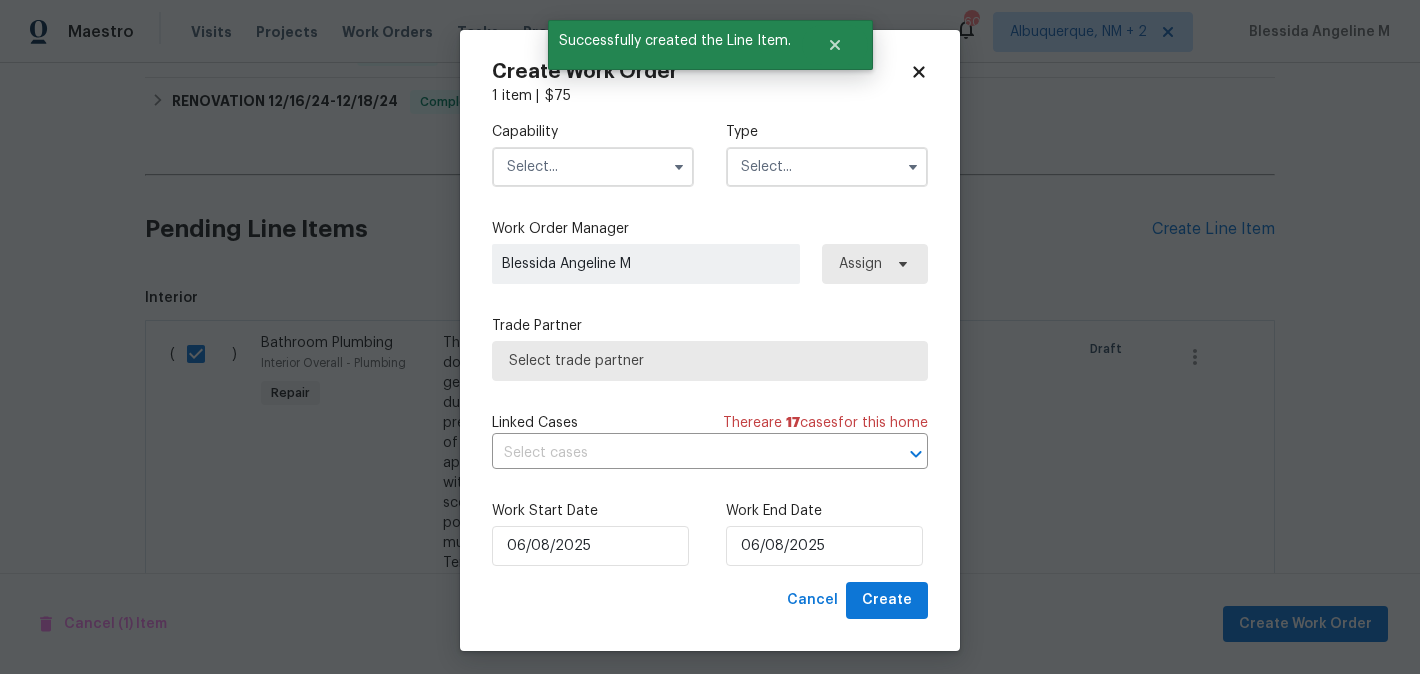 click at bounding box center (593, 167) 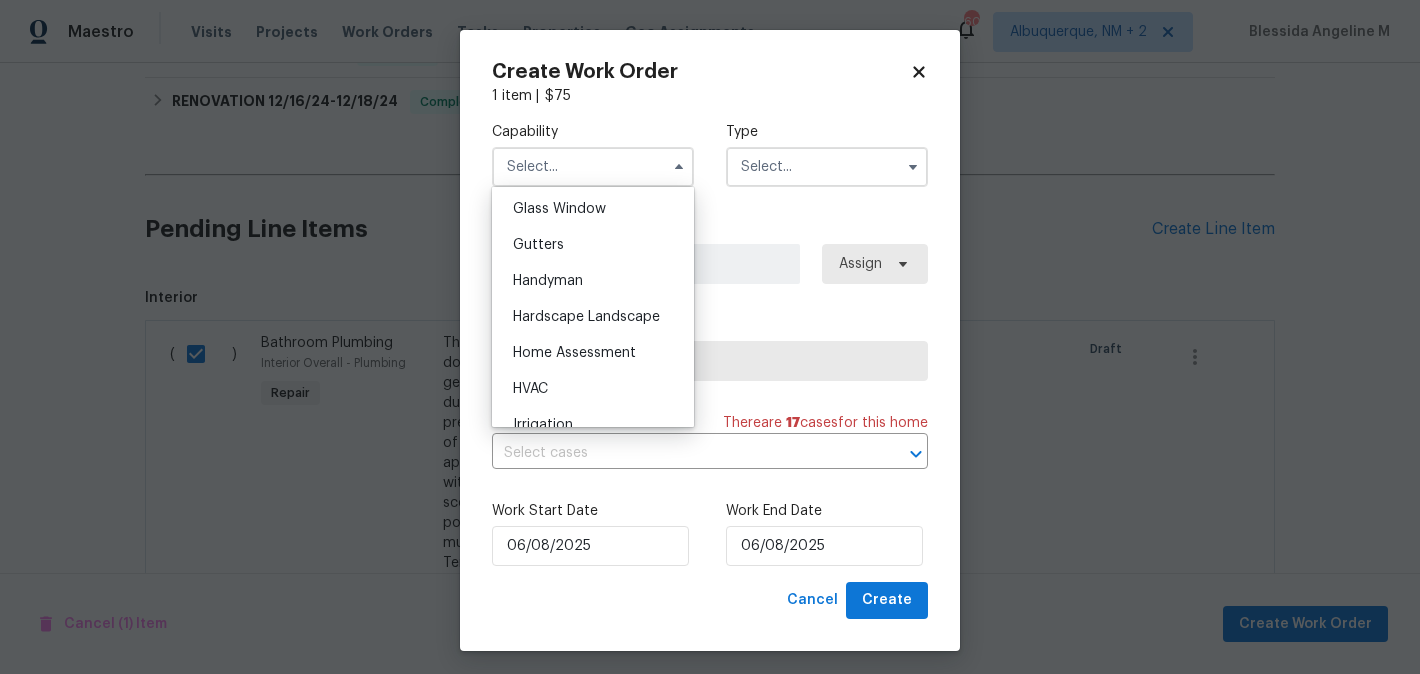 scroll, scrollTop: 1033, scrollLeft: 0, axis: vertical 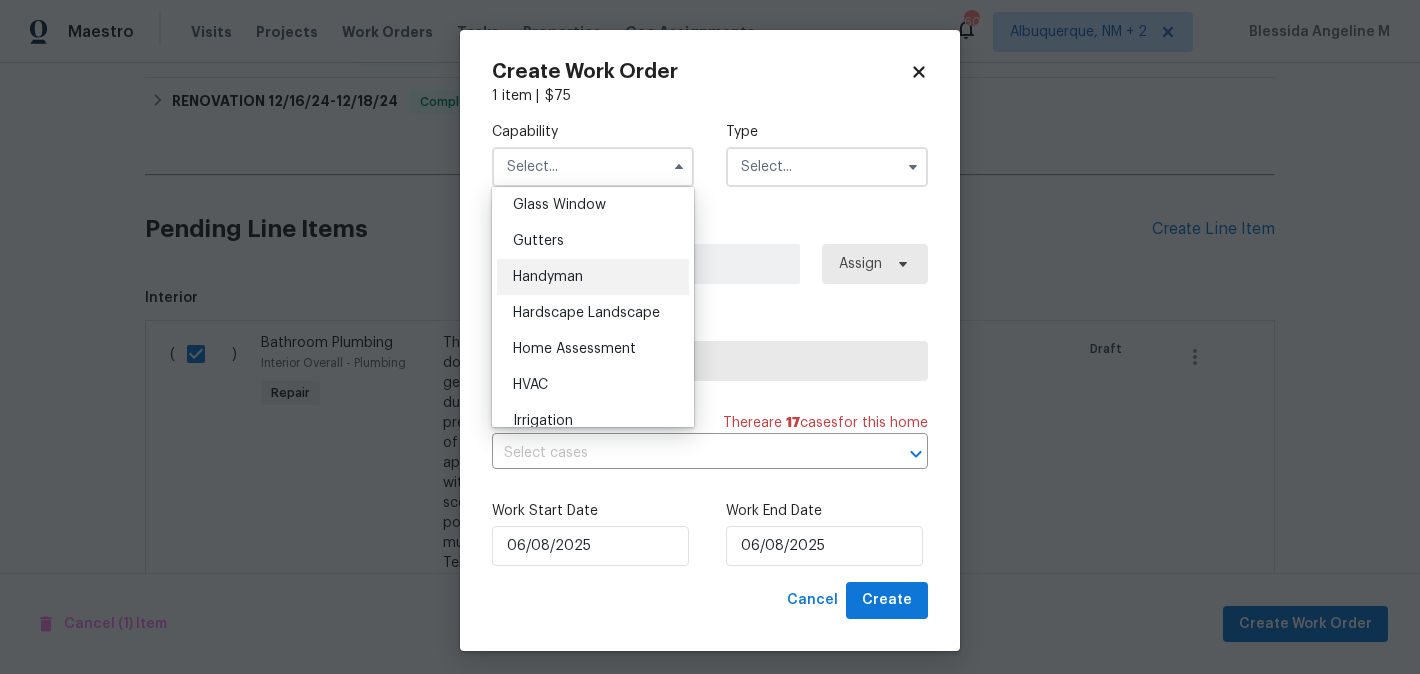 click on "Handyman" at bounding box center [548, 277] 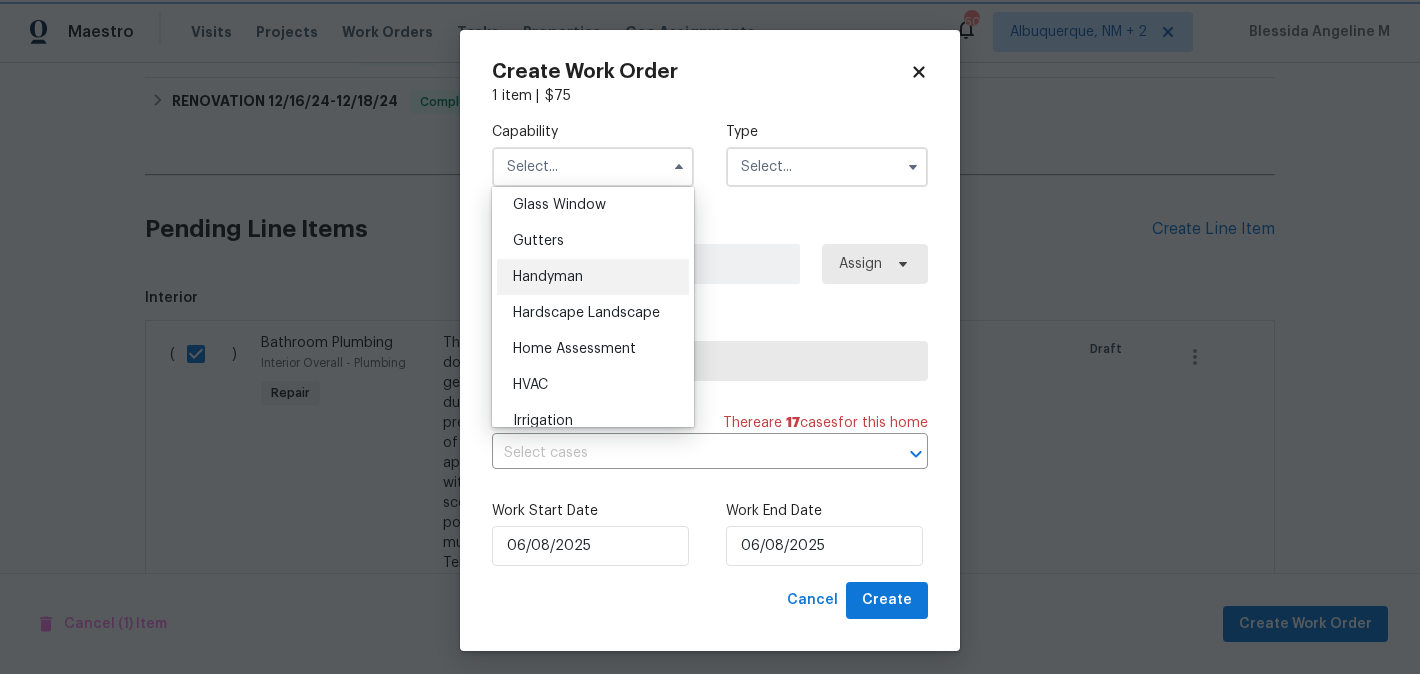 type on "Handyman" 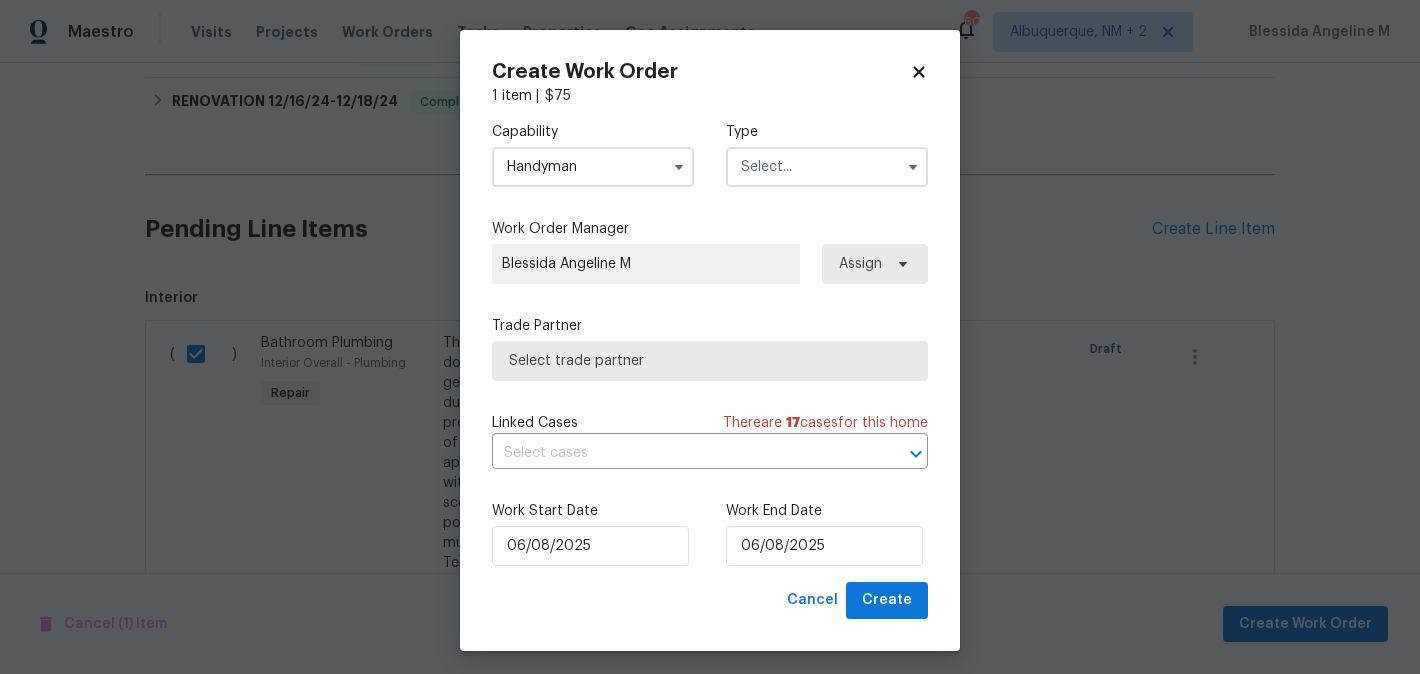 click at bounding box center (827, 167) 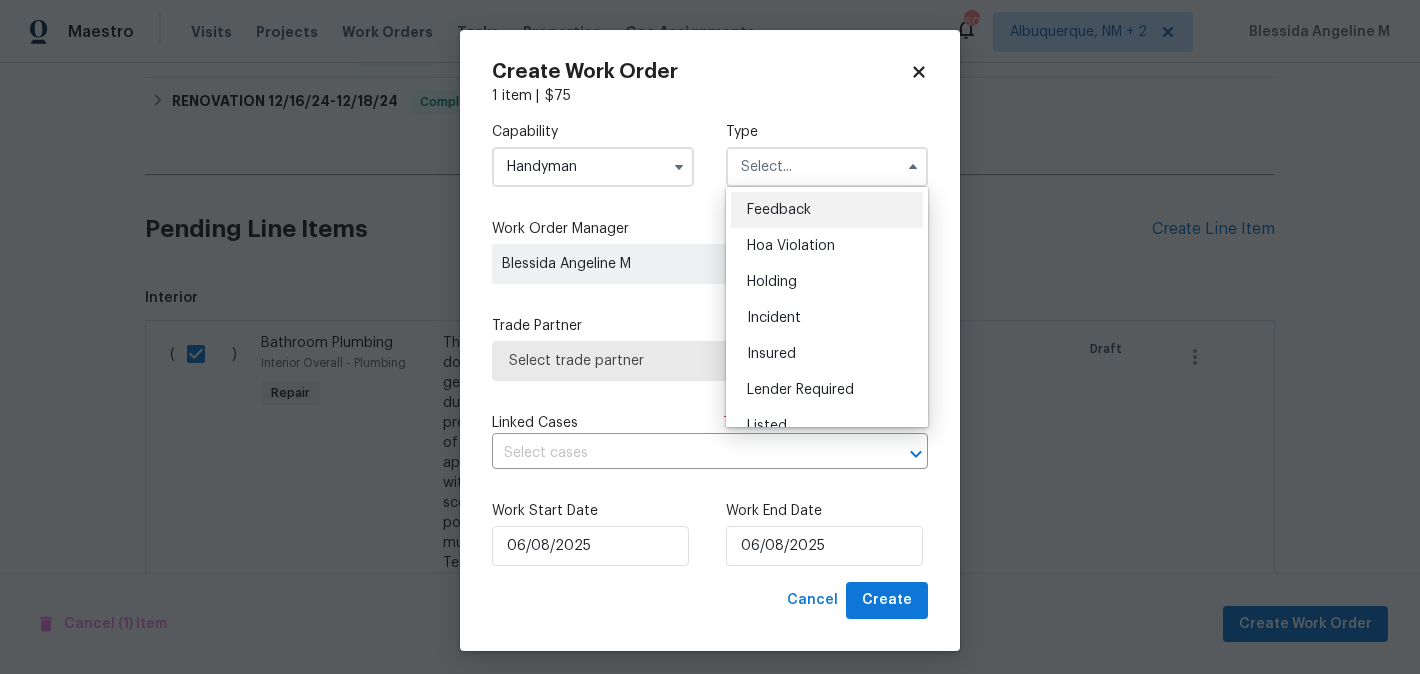 click on "Feedback" at bounding box center [779, 210] 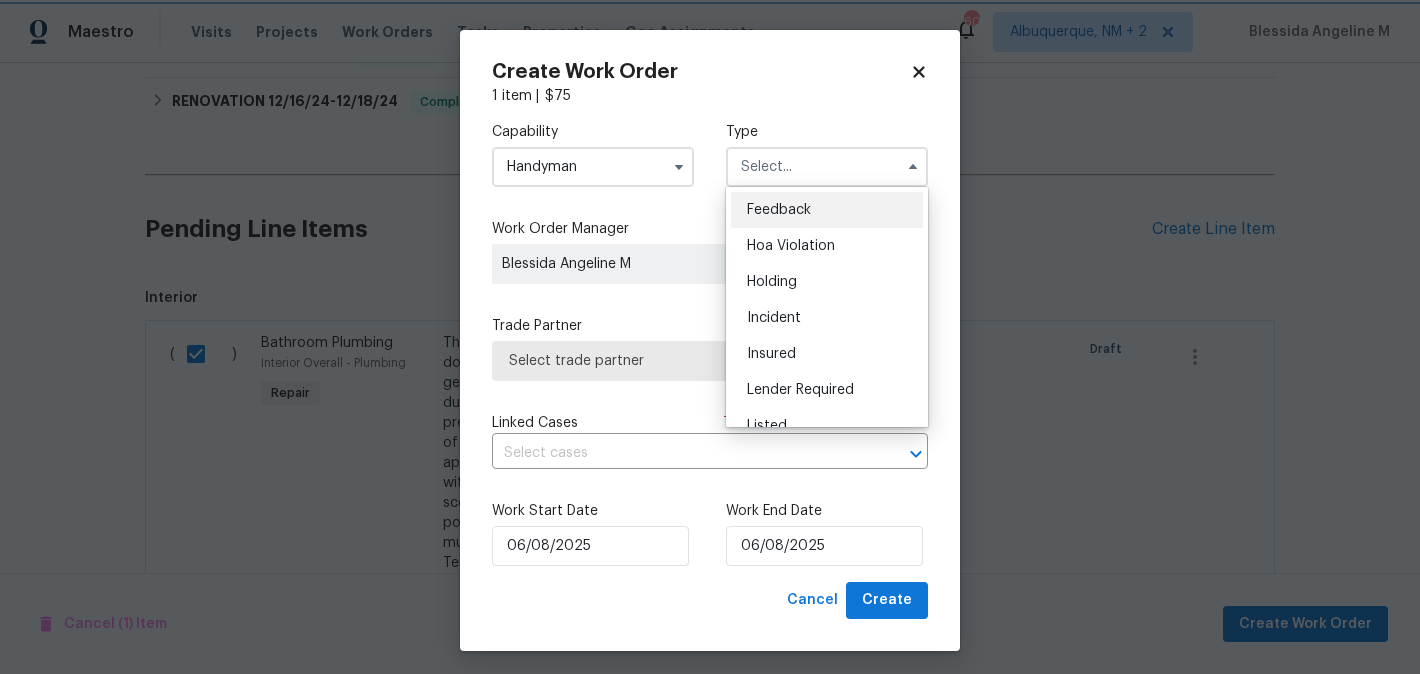 type on "Feedback" 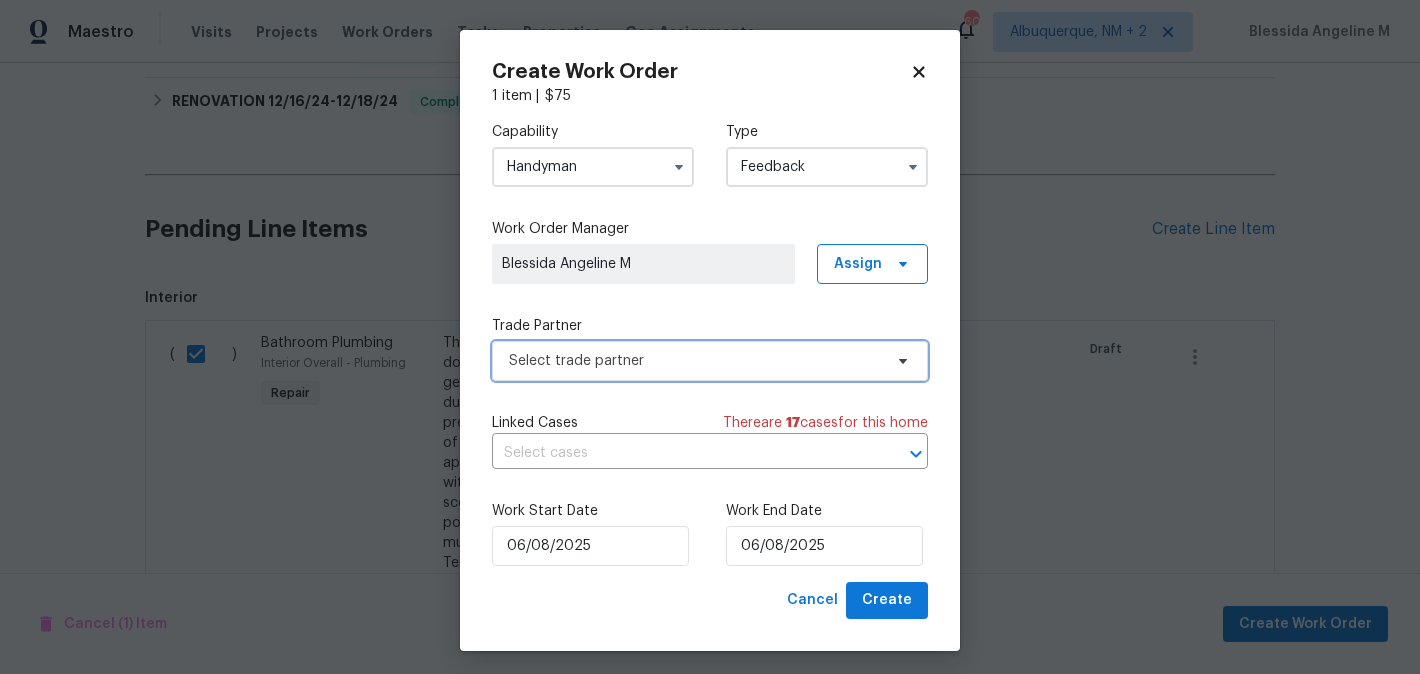 click on "Select trade partner" at bounding box center (710, 361) 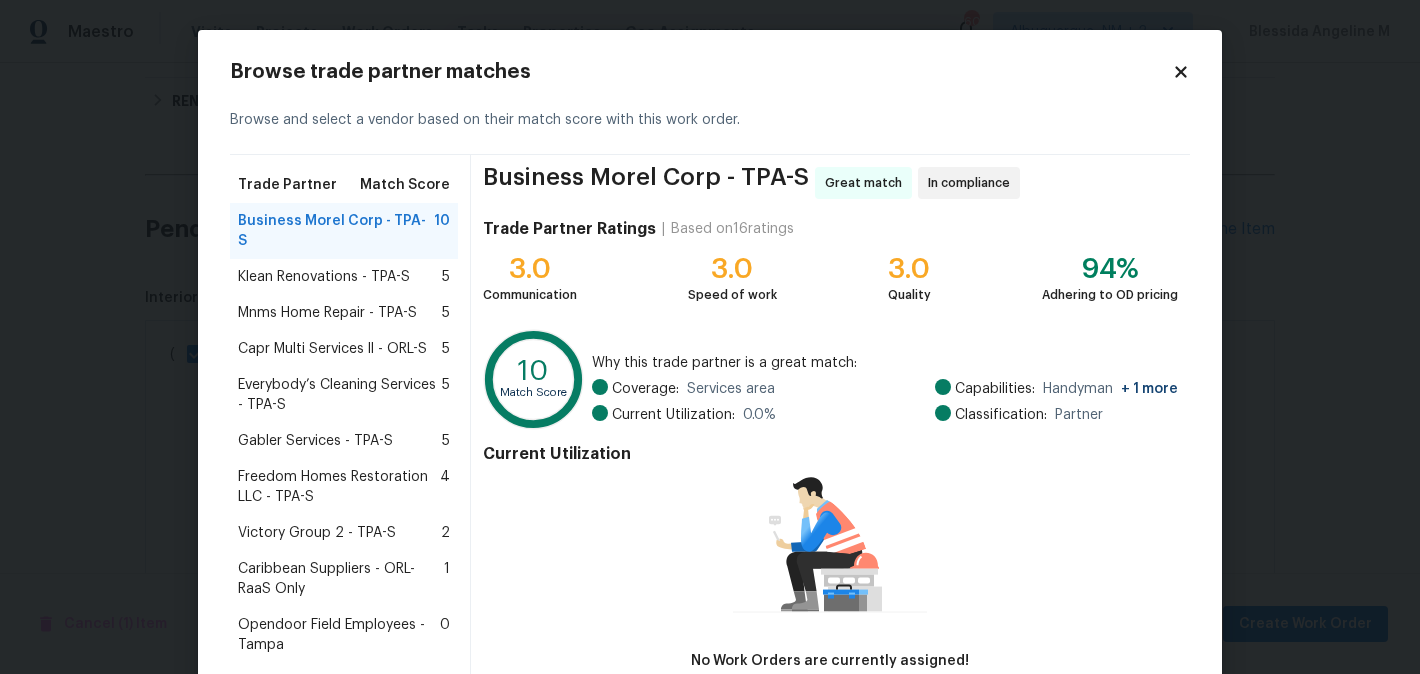 click on "Mnms Home Repair - TPA-S" at bounding box center [327, 313] 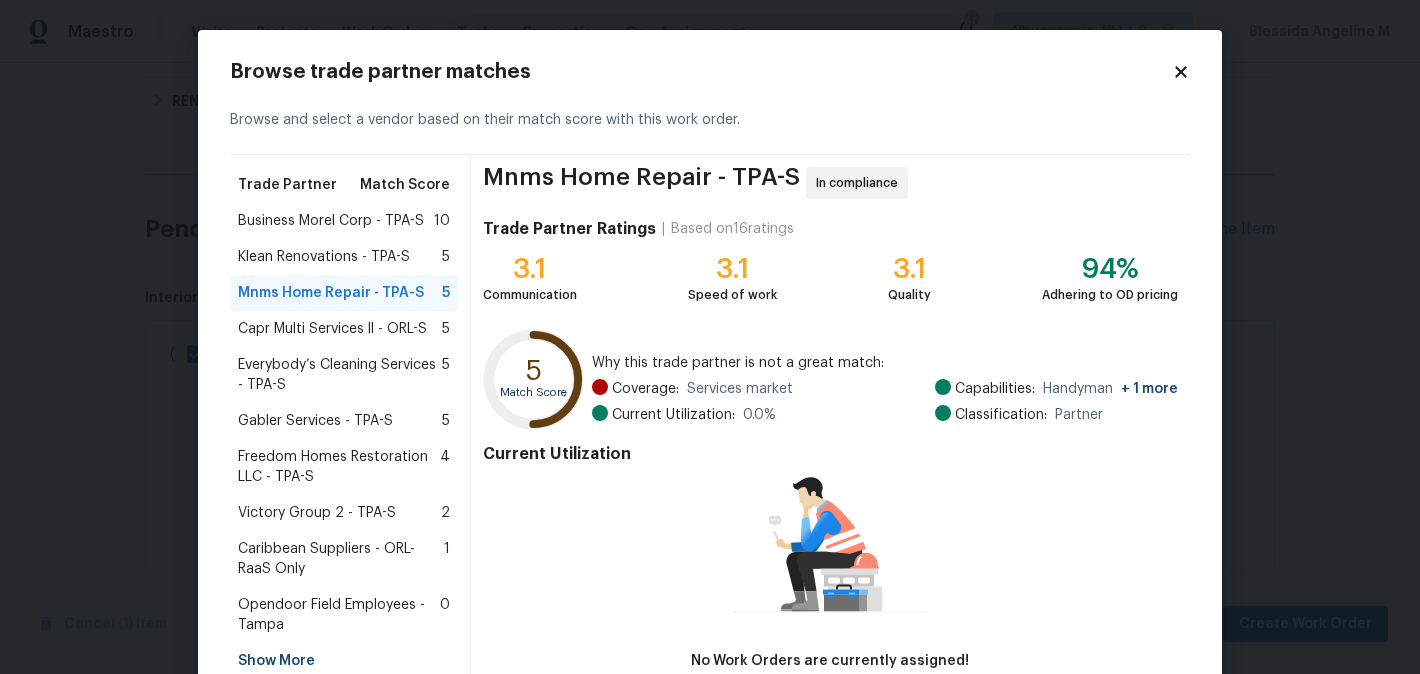 scroll, scrollTop: 126, scrollLeft: 0, axis: vertical 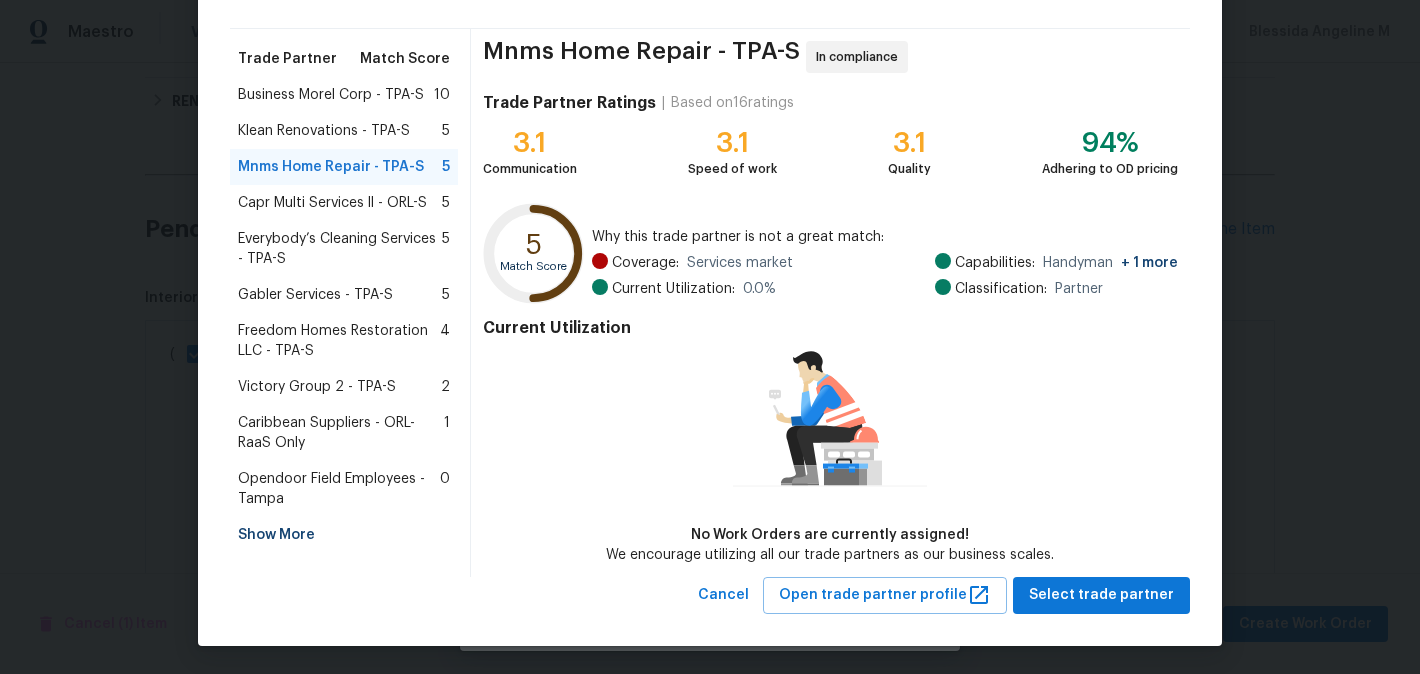 click on "Everybody’s Cleaning Services - TPA-S" at bounding box center [340, 249] 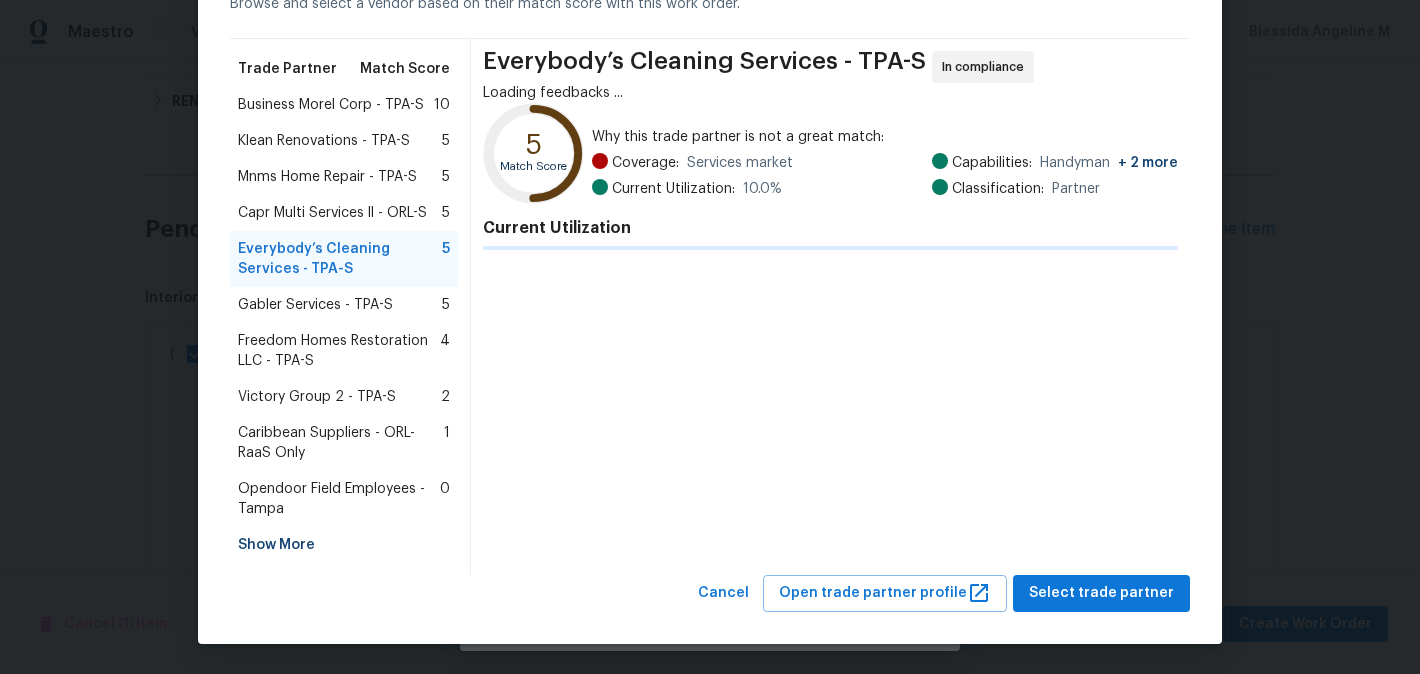 scroll, scrollTop: 115, scrollLeft: 0, axis: vertical 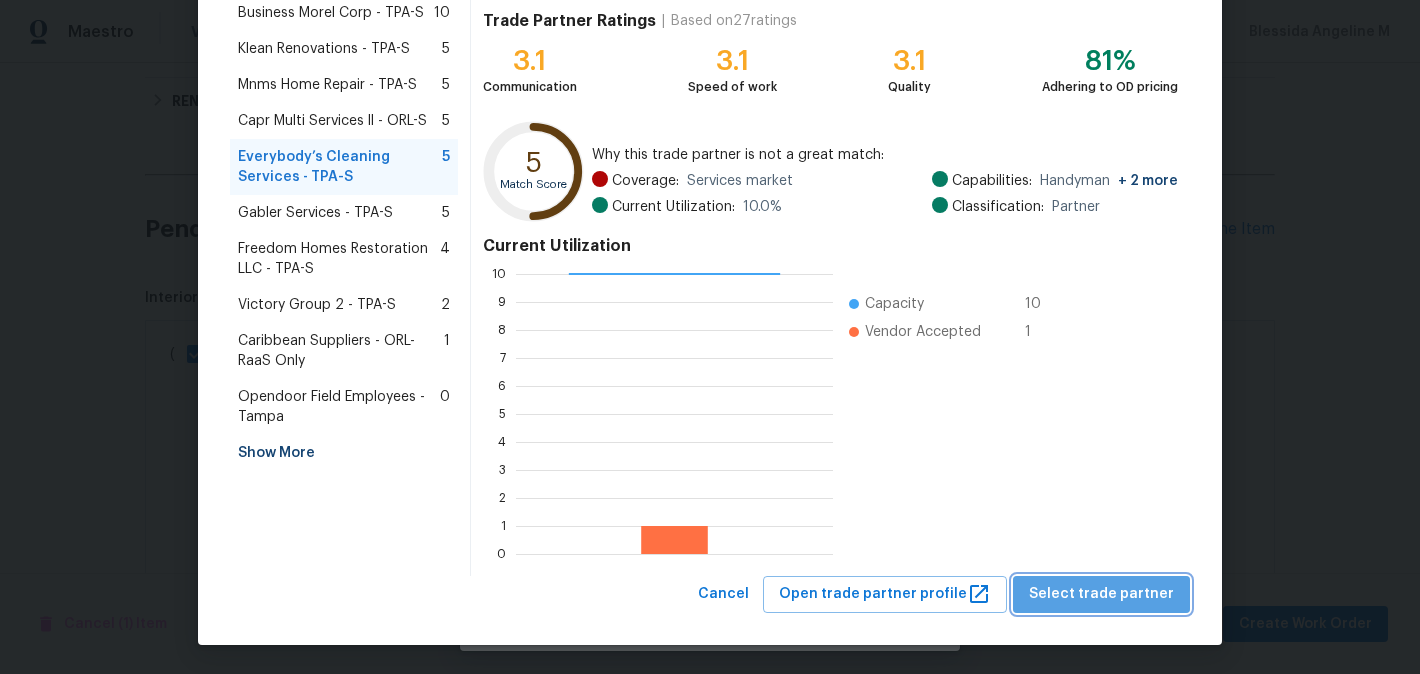 click on "Select trade partner" at bounding box center [1101, 594] 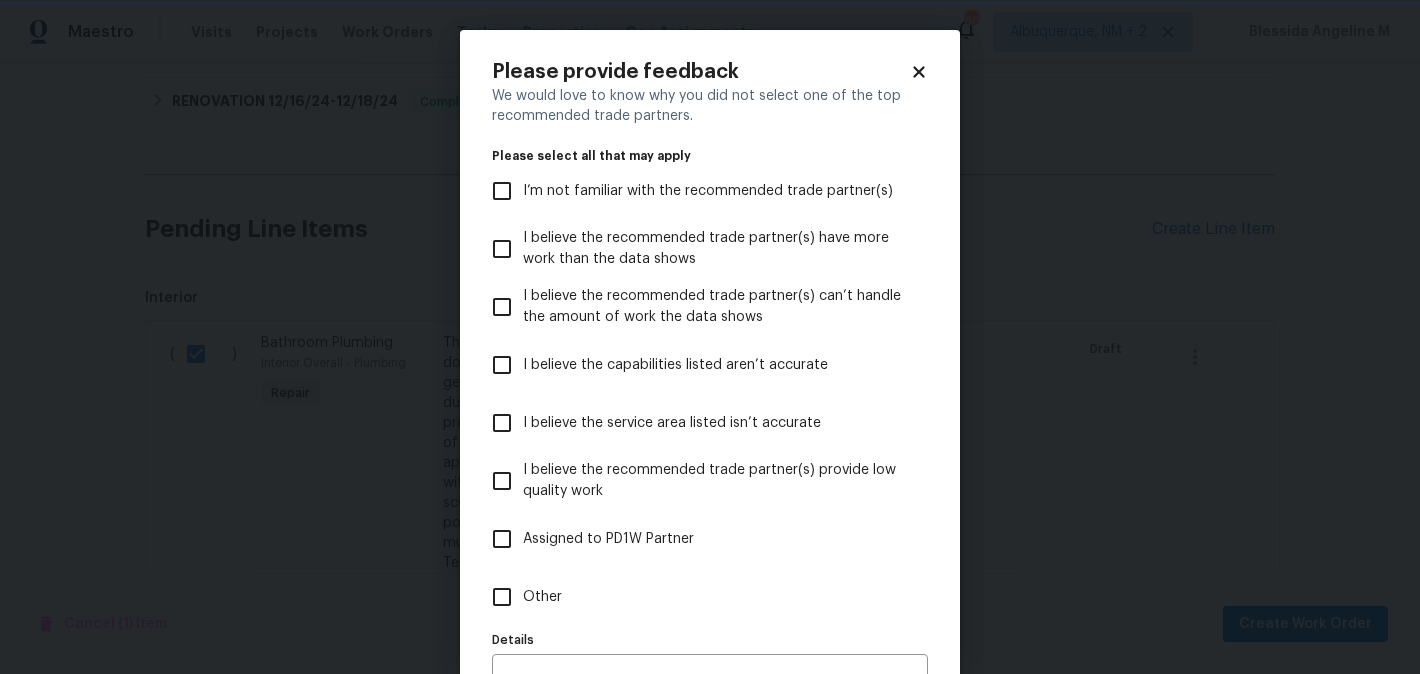 scroll, scrollTop: 0, scrollLeft: 0, axis: both 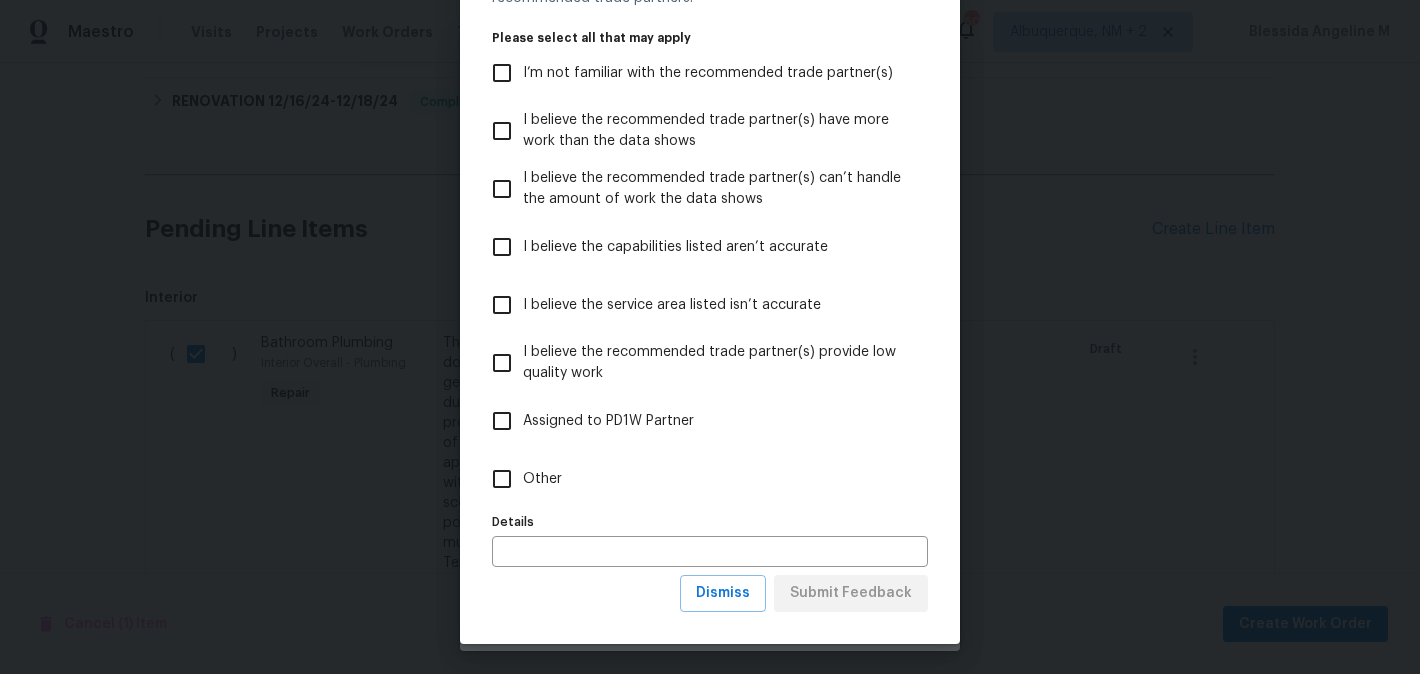 click on "Other" at bounding box center (542, 479) 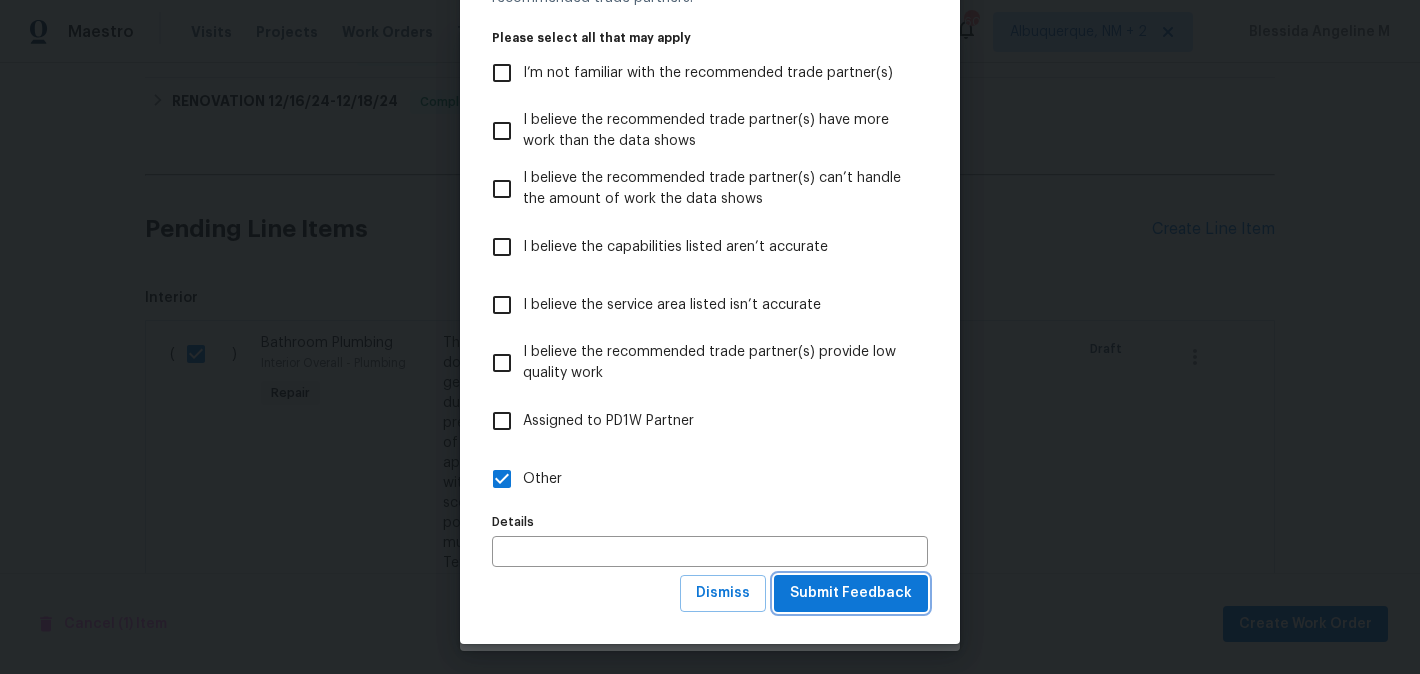 click on "Submit Feedback" at bounding box center [851, 593] 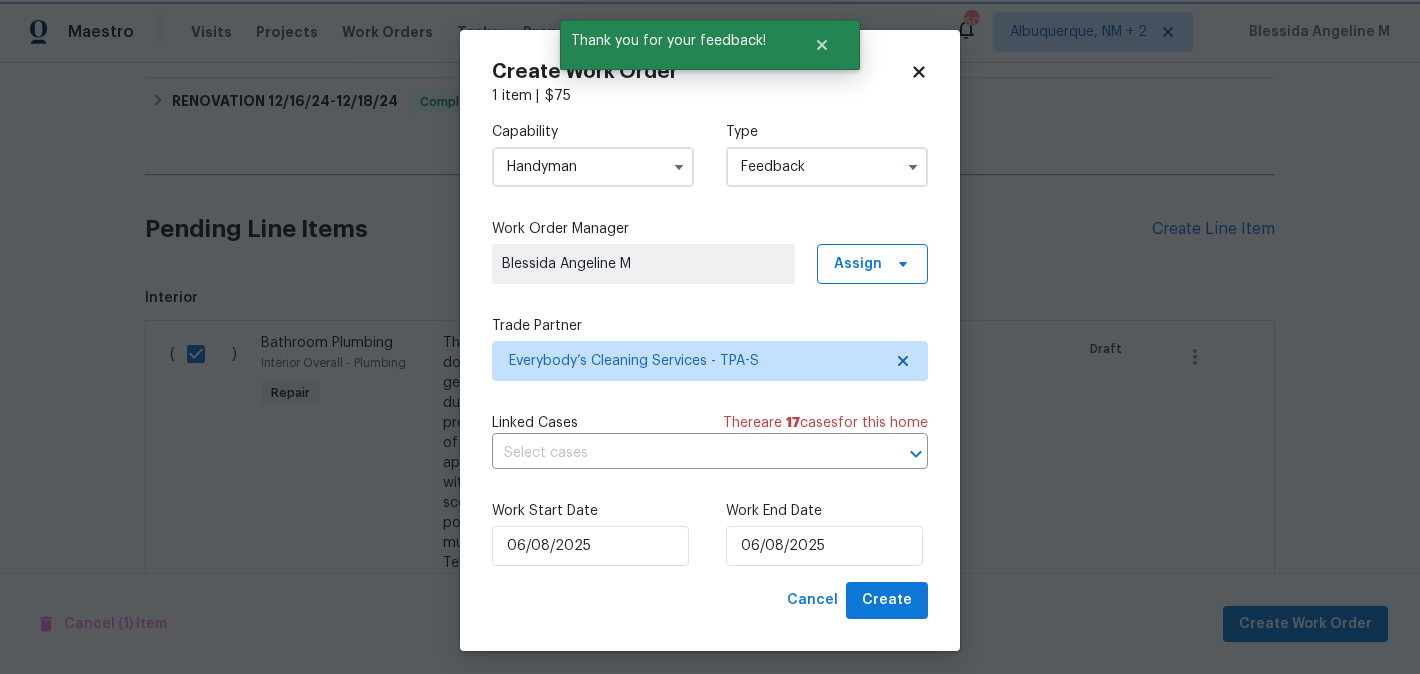 scroll, scrollTop: 0, scrollLeft: 0, axis: both 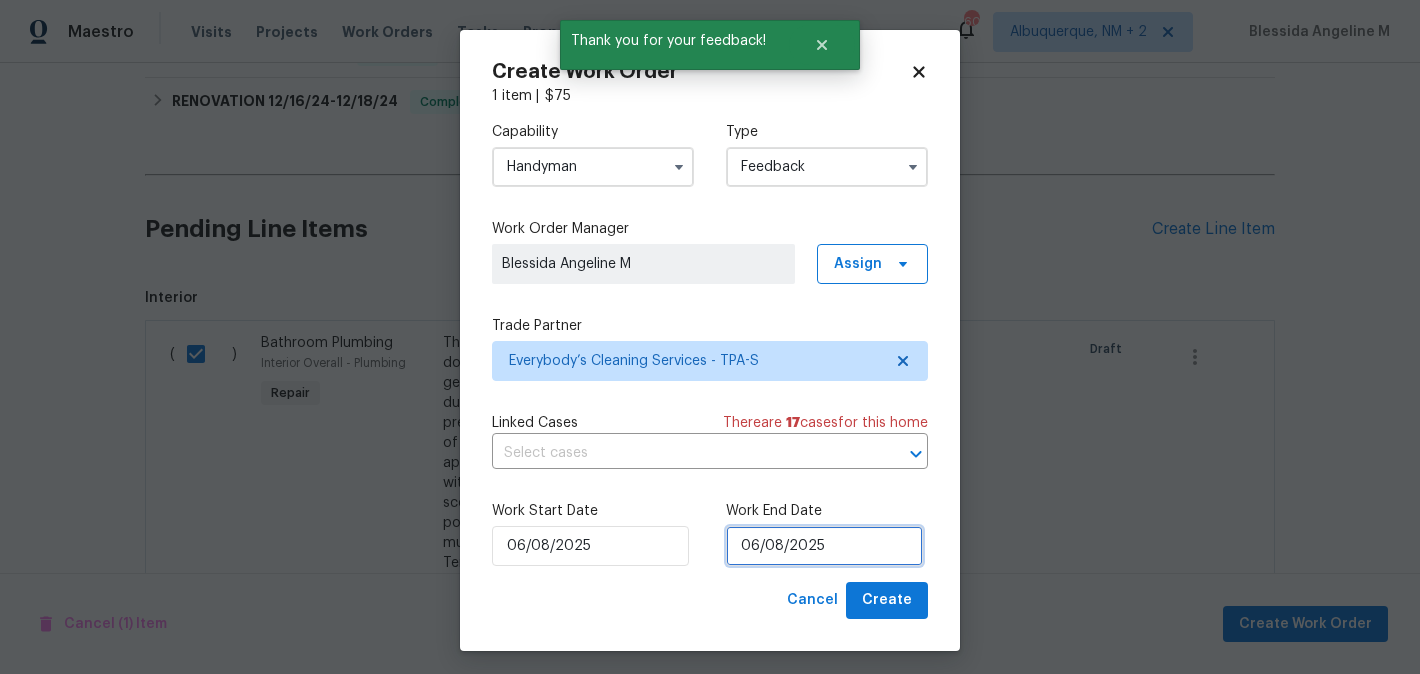 click on "06/08/2025" at bounding box center [824, 546] 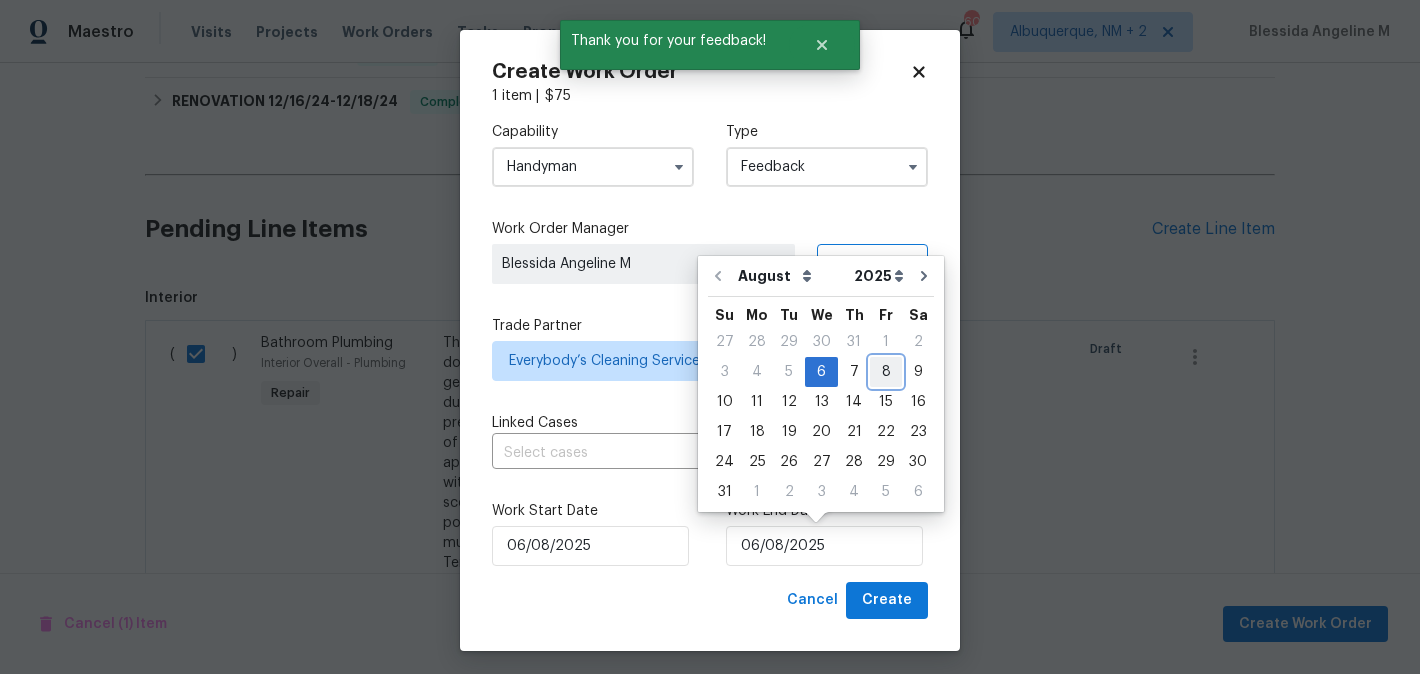 click on "8" at bounding box center (886, 372) 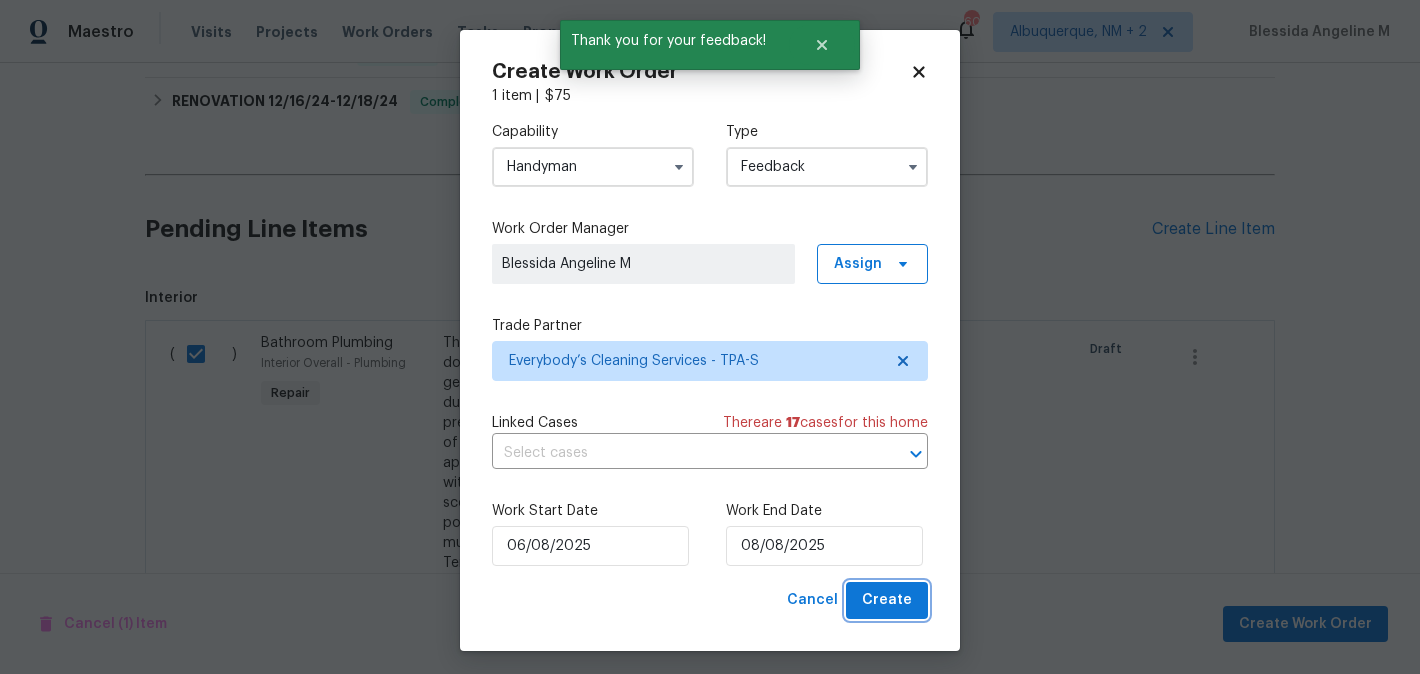 click on "Create" at bounding box center [887, 600] 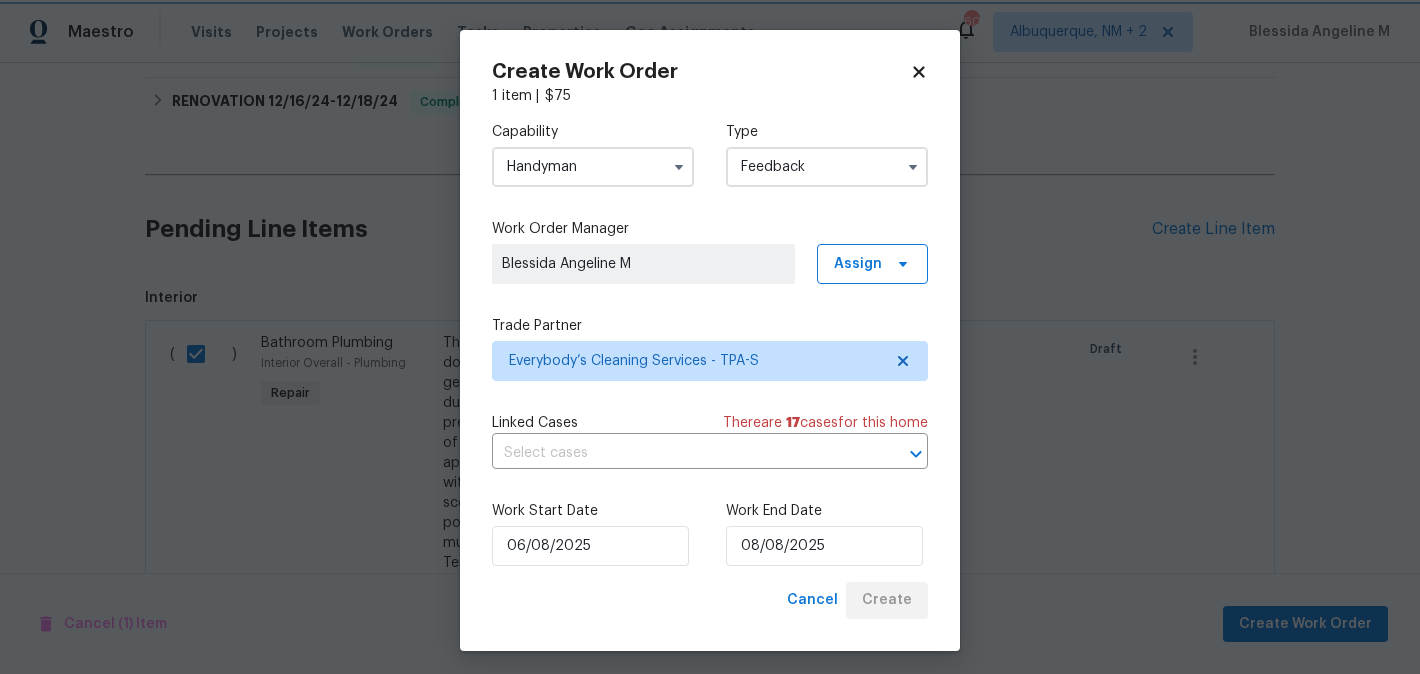 checkbox on "false" 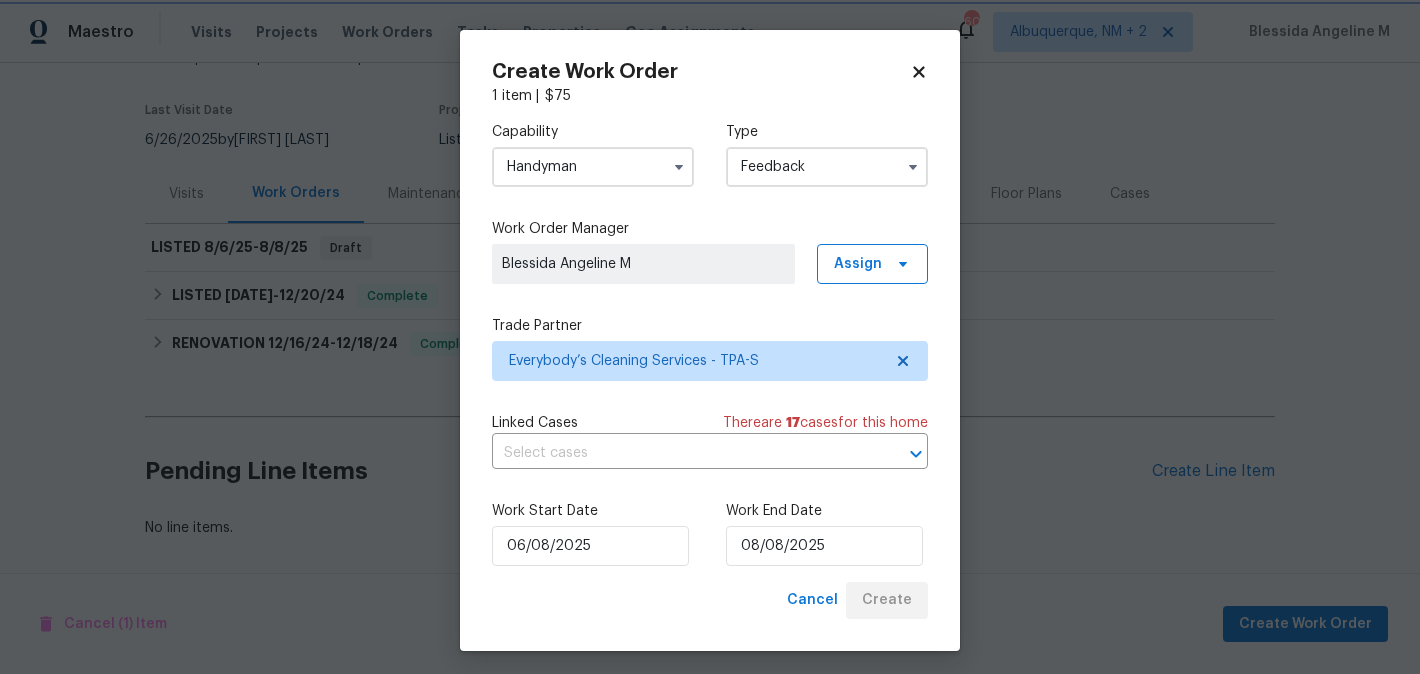 scroll, scrollTop: 139, scrollLeft: 0, axis: vertical 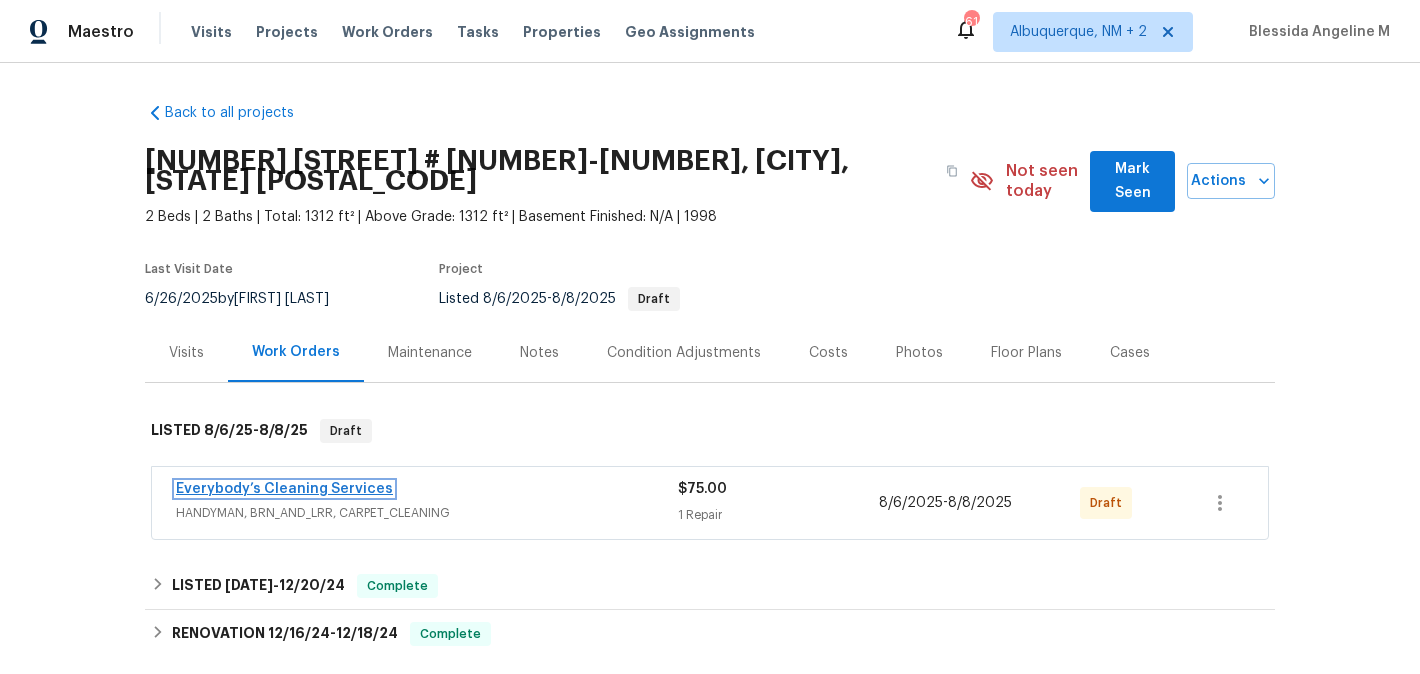 click on "Everybody’s Cleaning Services" at bounding box center [284, 489] 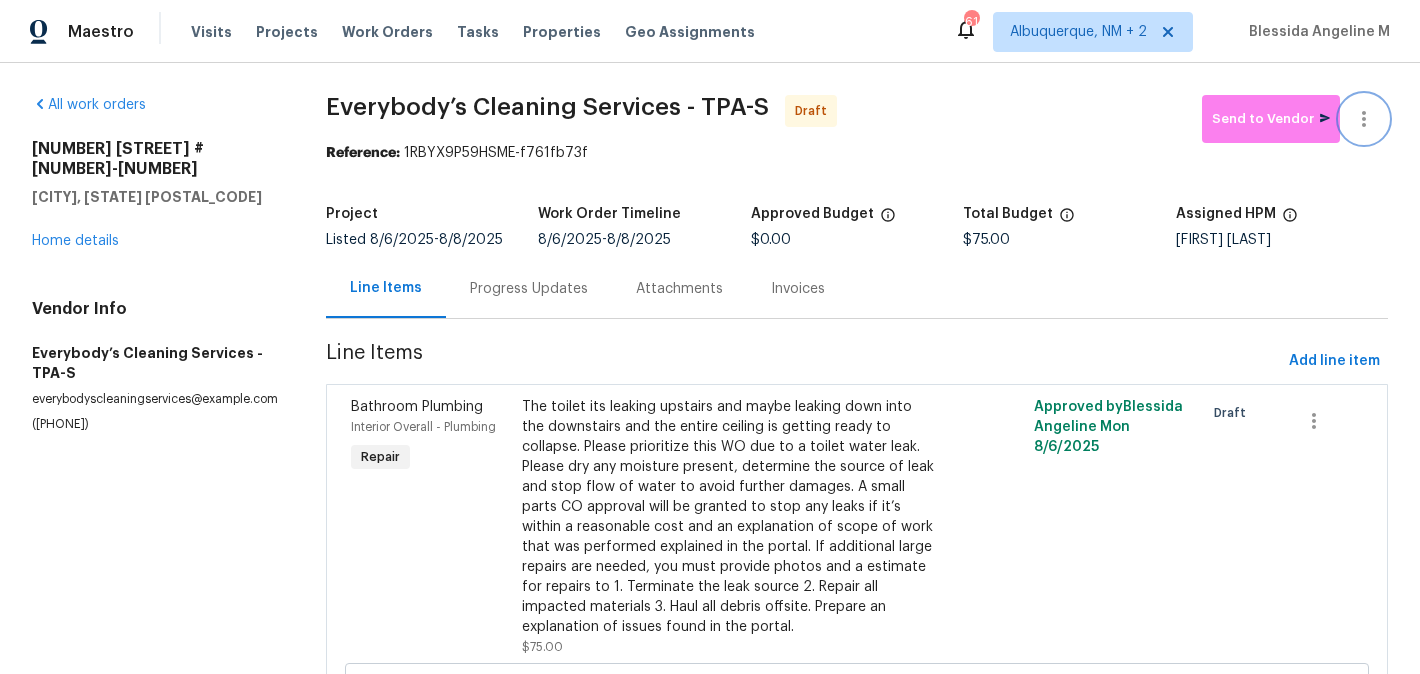 click 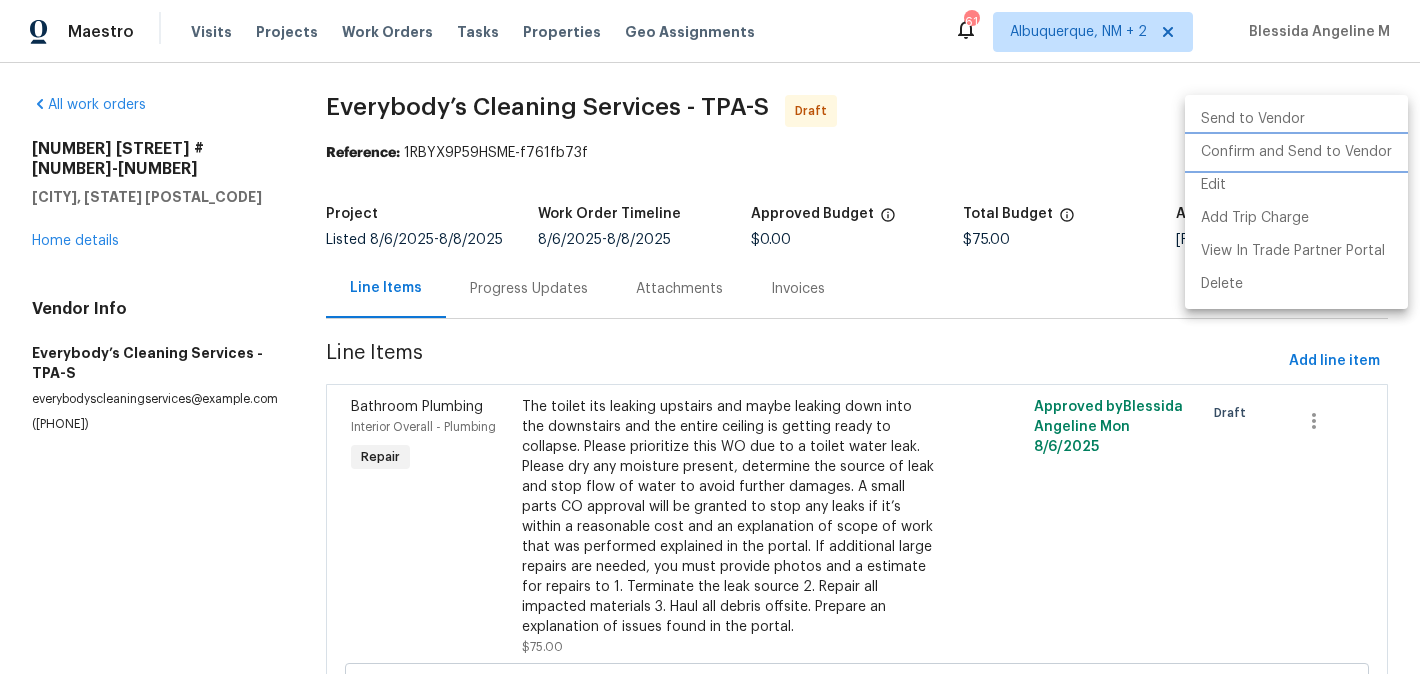 click on "Confirm and Send to Vendor" at bounding box center [1296, 152] 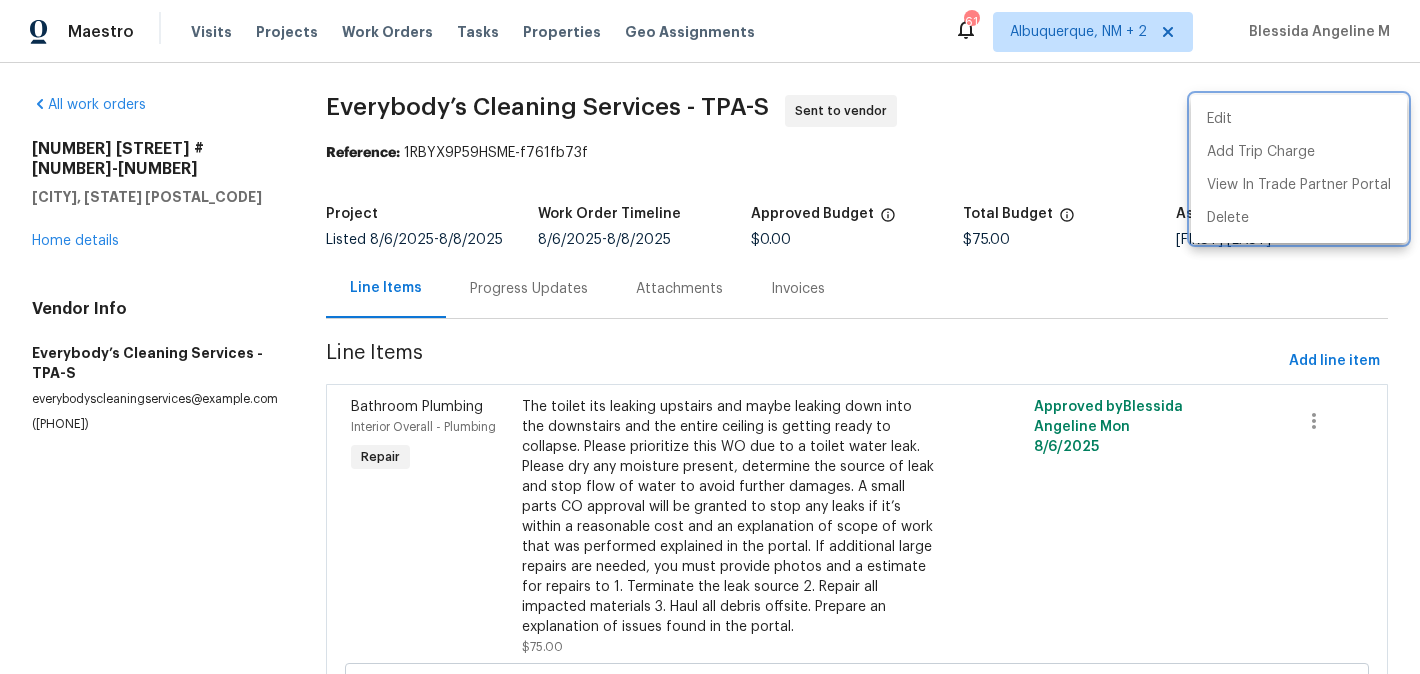 click at bounding box center [710, 337] 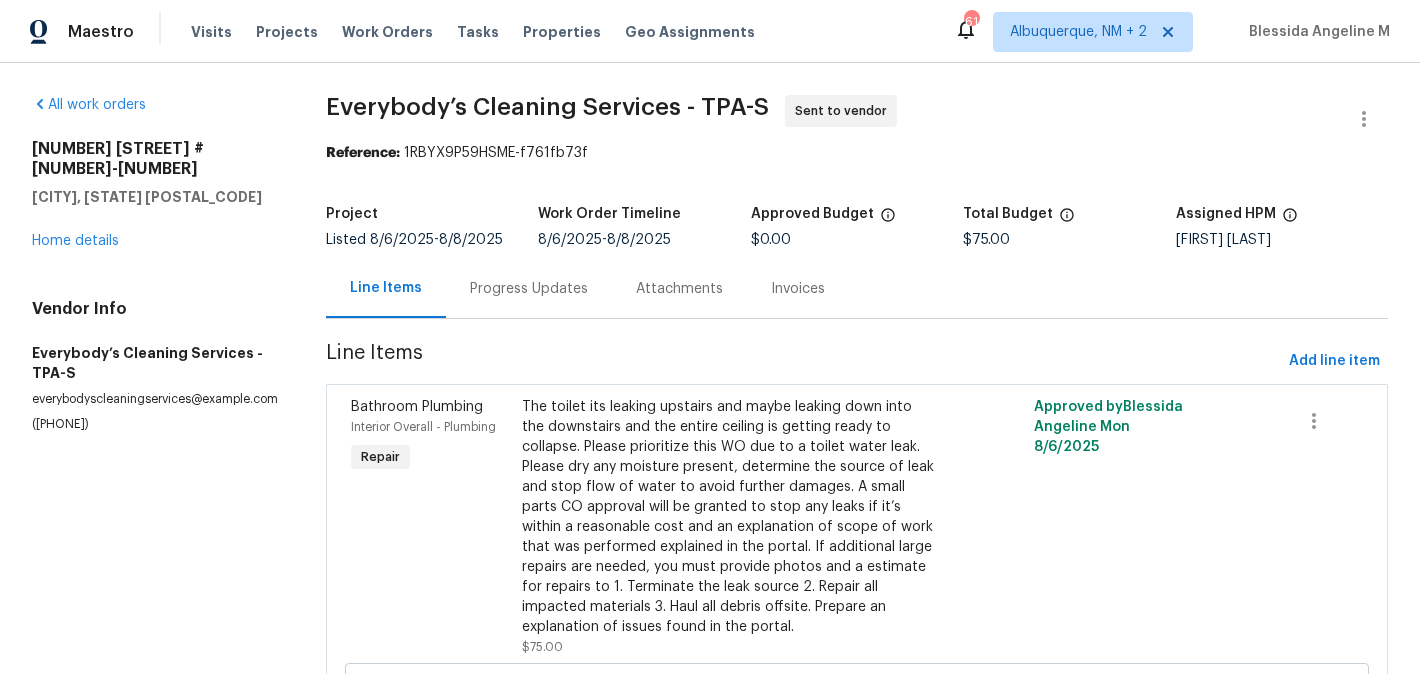 click on "Progress Updates" at bounding box center (529, 288) 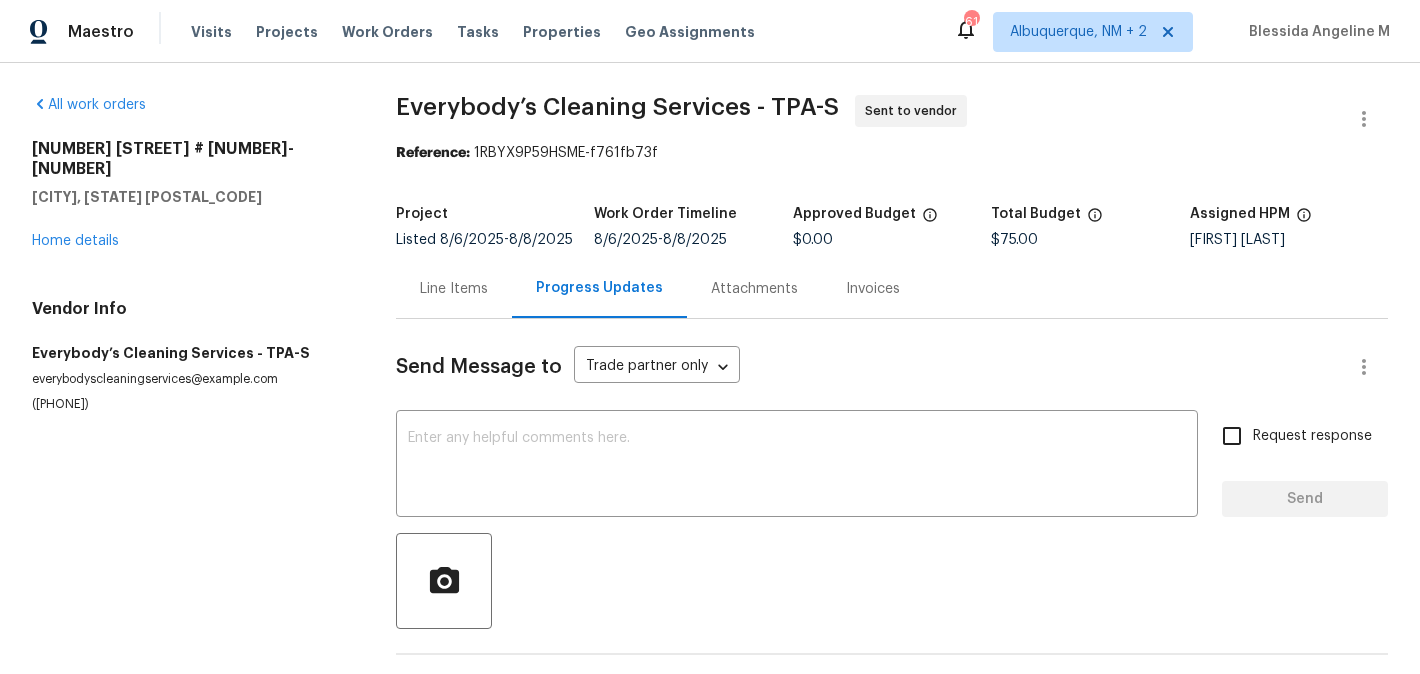 click on "Send Message to Trade partner only Trade partner only ​ x ​ Request response Send Trade Partner Updates On-site Worker Updates" at bounding box center [892, 517] 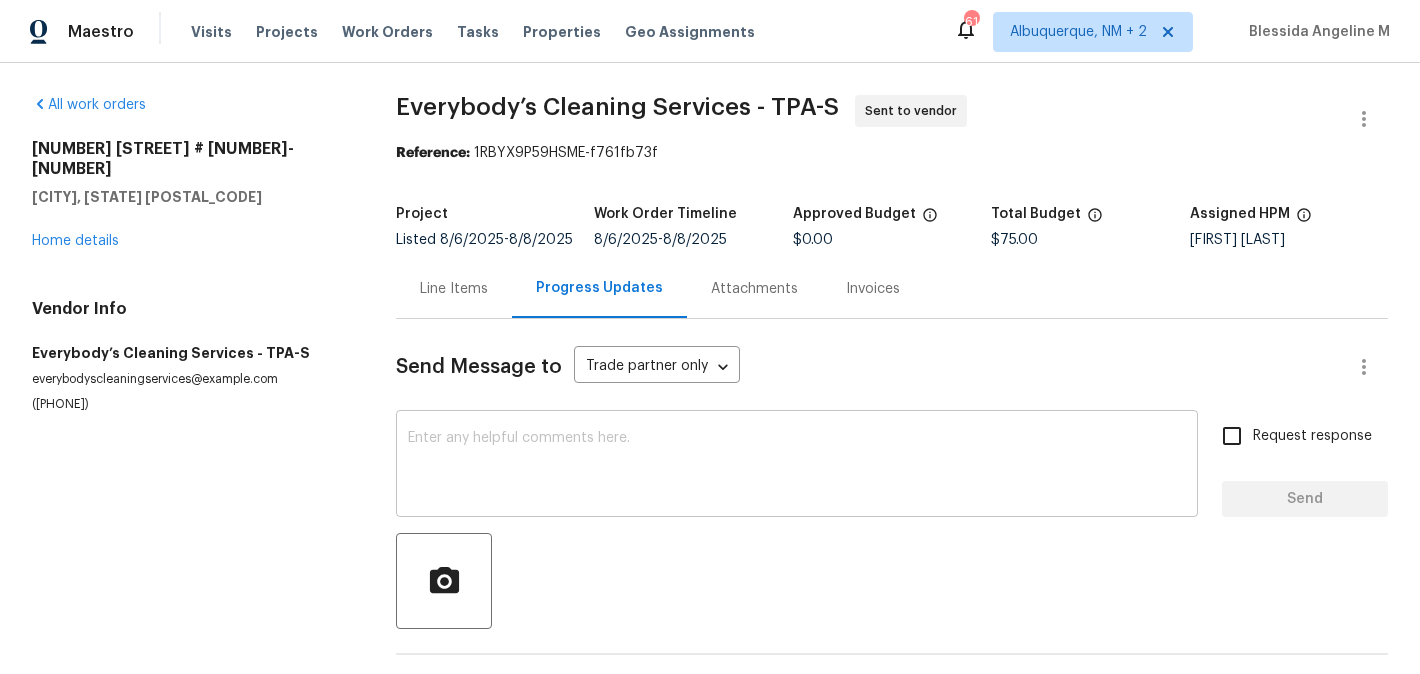 click at bounding box center (797, 466) 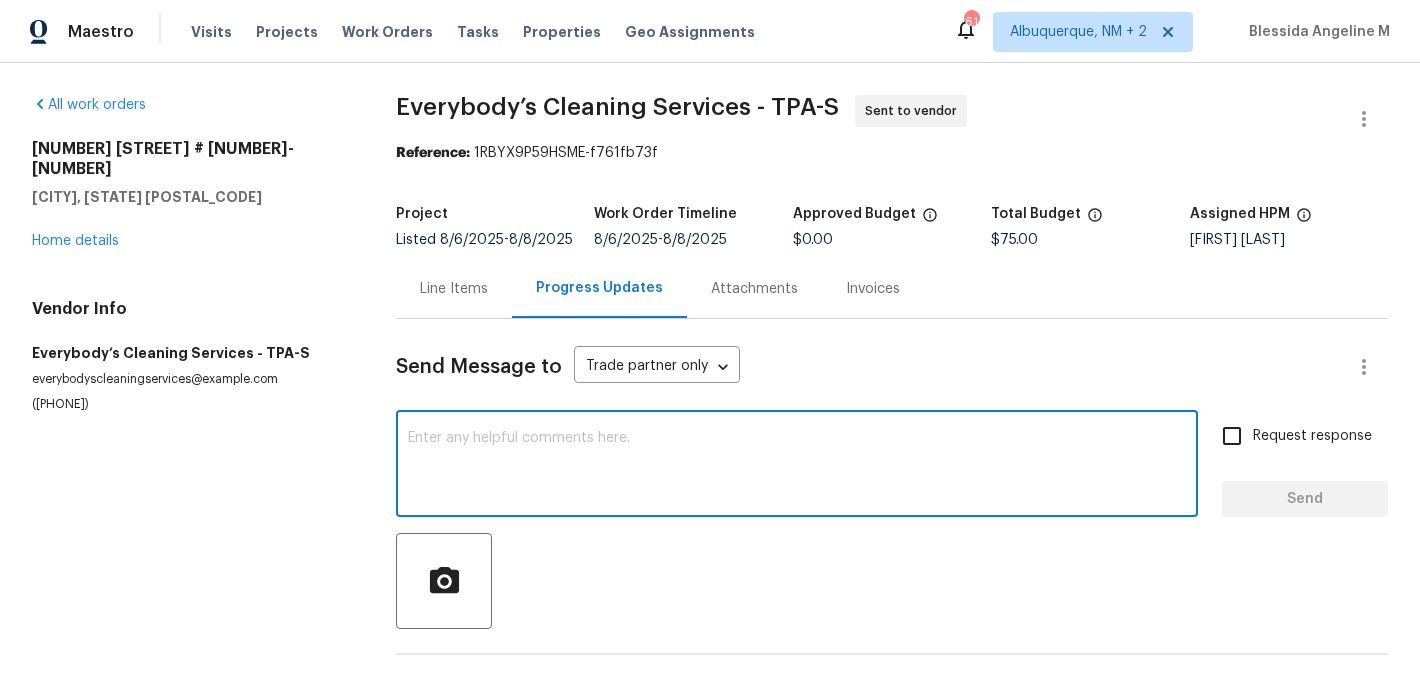 paste on "Hi, this is [FIRST] [LAST] with Opendoor. I’m confirming you received the WO for the property at ([ADDRESS]). Please review and accept the WO within 24 hours and provide a schedule date. Please disregard the contact information for the HPM included in the WO. Our Centralised LWO Team is responsible for Listed WOs. The team can be reached through the portal or by phone at ([PHONE])." 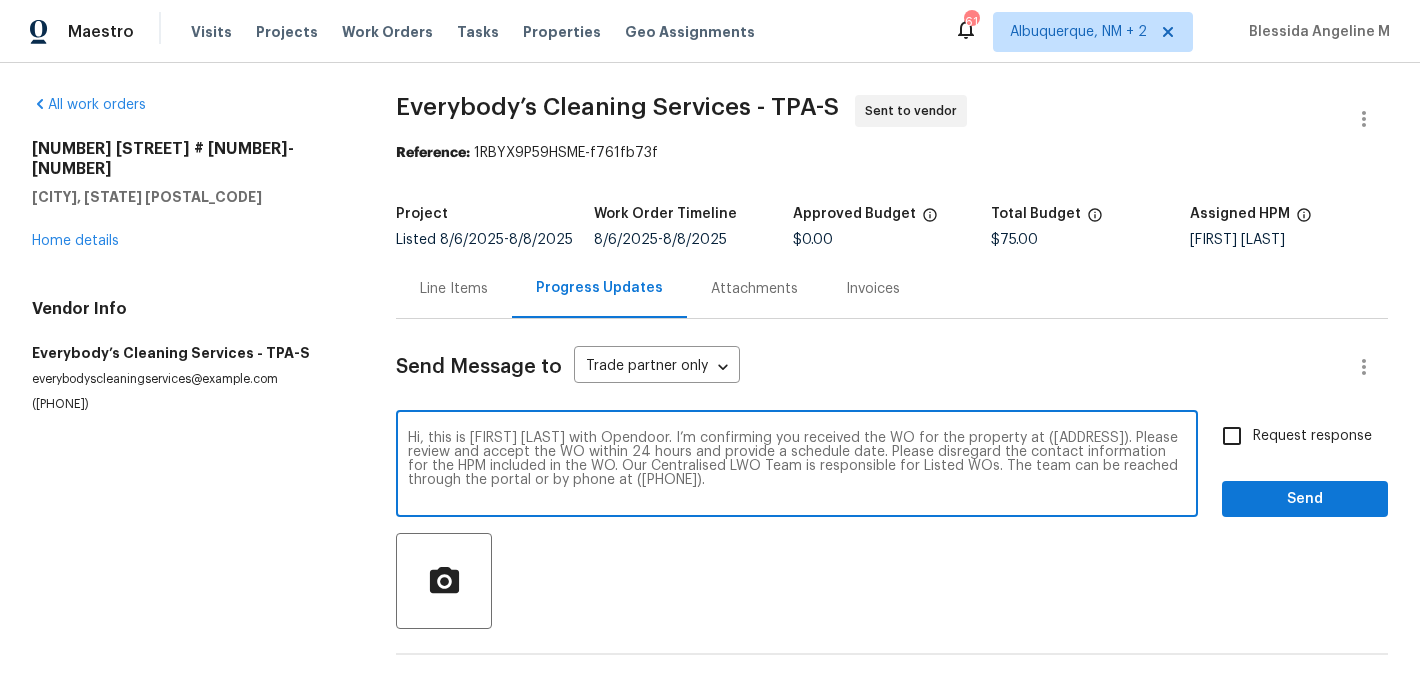 click on "Hi, this is [FIRST] [LAST] with Opendoor. I’m confirming you received the WO for the property at ([ADDRESS]). Please review and accept the WO within 24 hours and provide a schedule date. Please disregard the contact information for the HPM included in the WO. Our Centralised LWO Team is responsible for Listed WOs. The team can be reached through the portal or by phone at ([PHONE])." at bounding box center (797, 466) 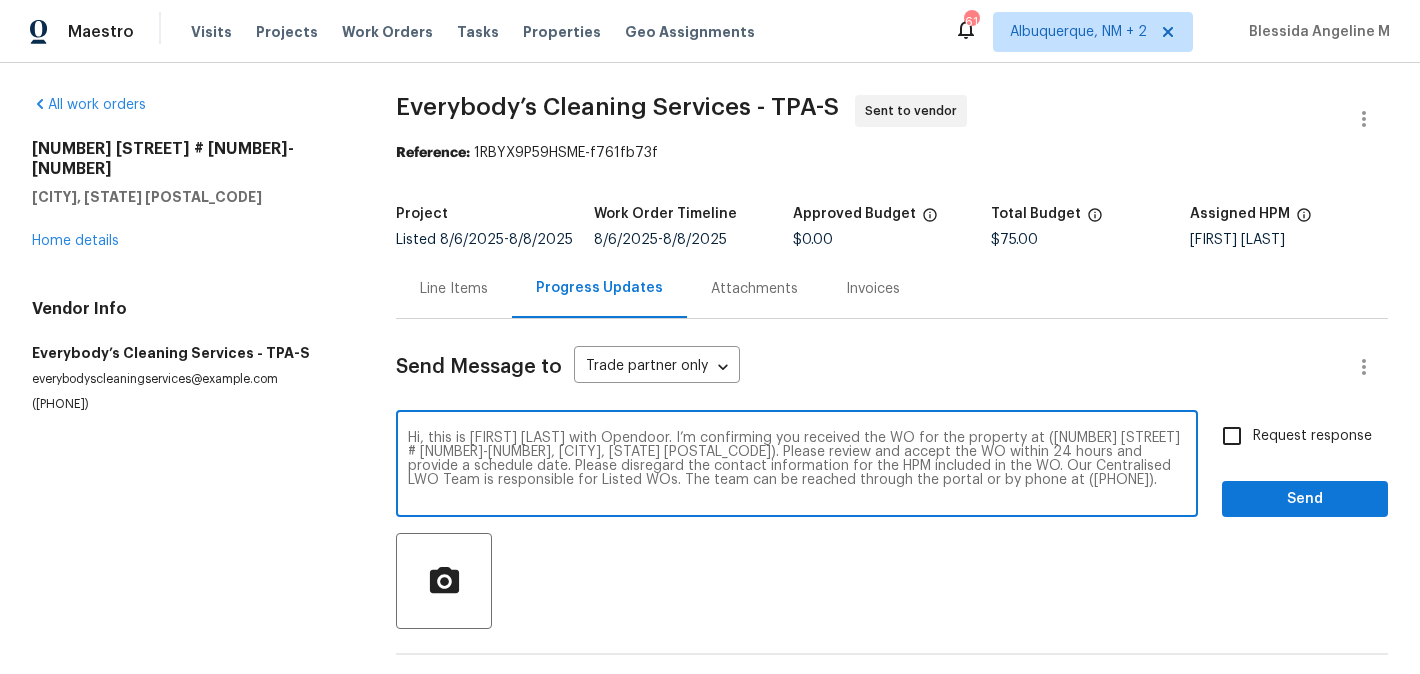 type on "Hi, this is [FIRST] [LAST] with Opendoor. I’m confirming you received the WO for the property at ([NUMBER] [STREET] # [NUMBER]-[NUMBER], [CITY], [STATE] [POSTAL_CODE]). Please review and accept the WO within 24 hours and provide a schedule date. Please disregard the contact information for the HPM included in the WO. Our Centralised LWO Team is responsible for Listed WOs. The team can be reached through the portal or by phone at ([PHONE])." 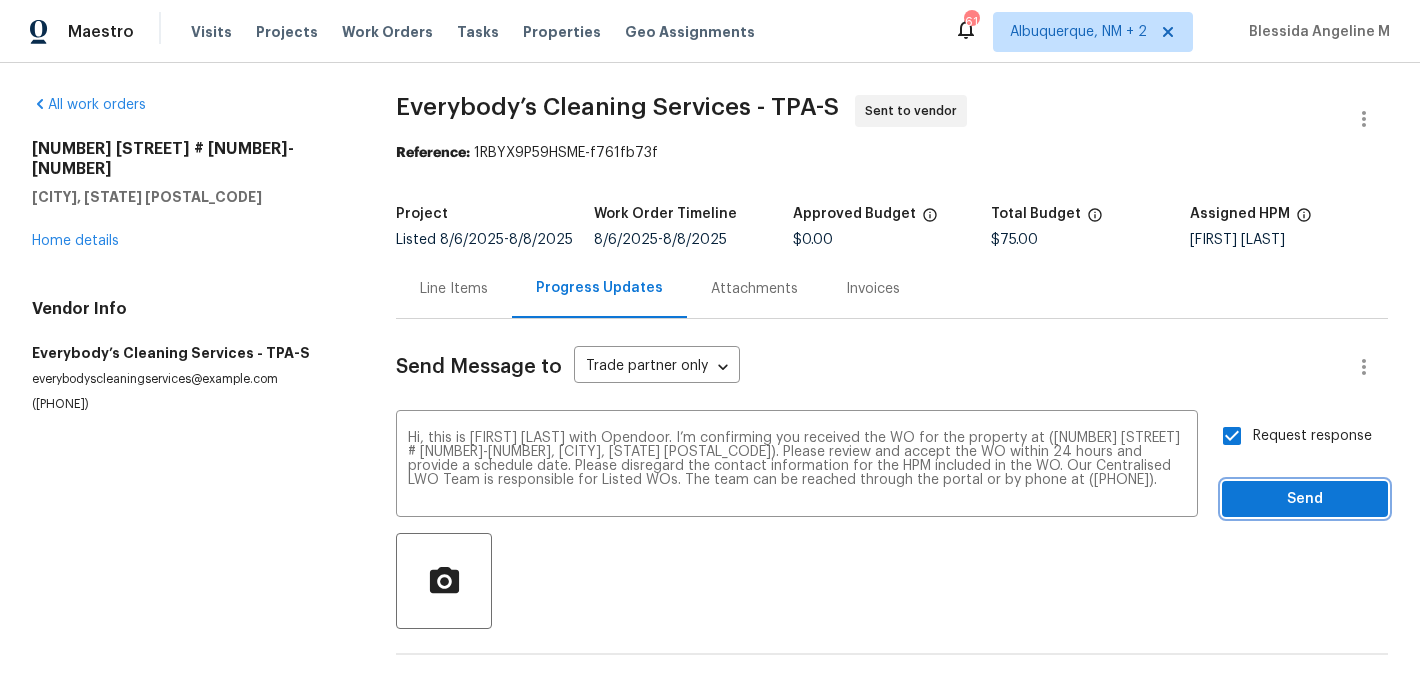 click on "Send" at bounding box center [1305, 499] 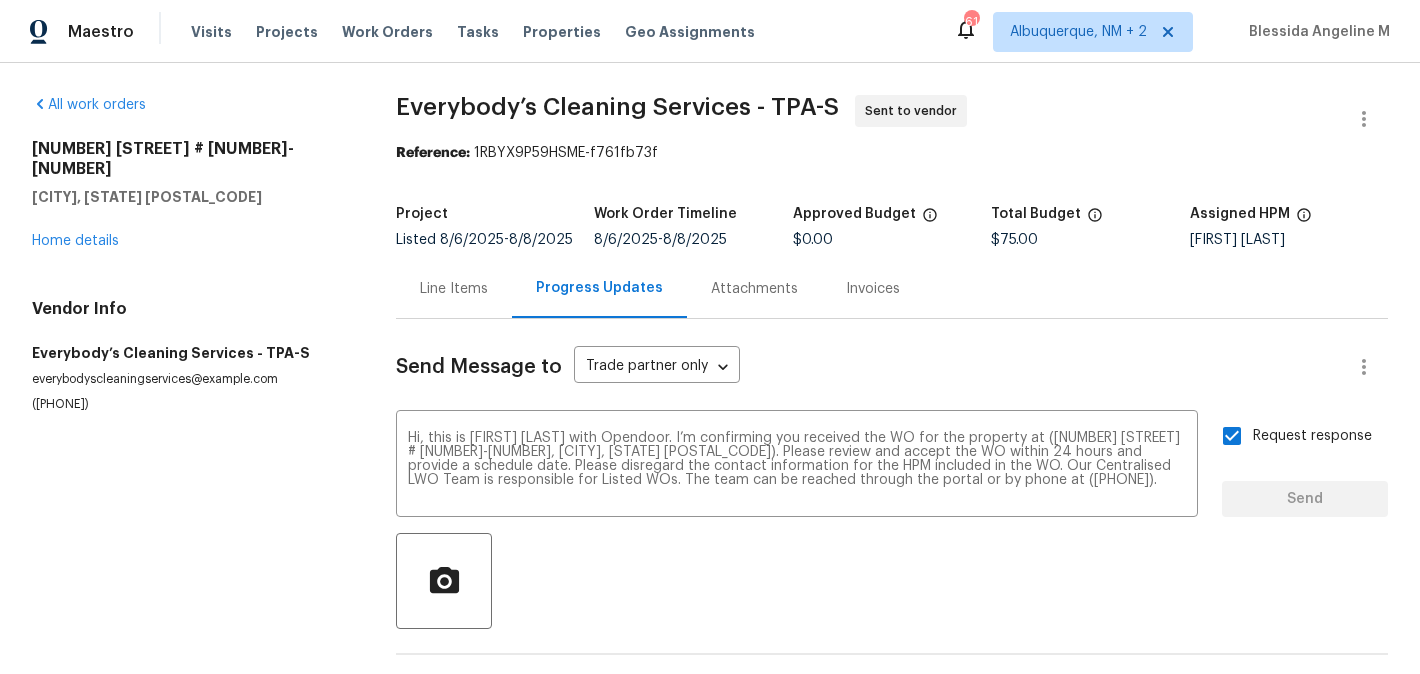 type 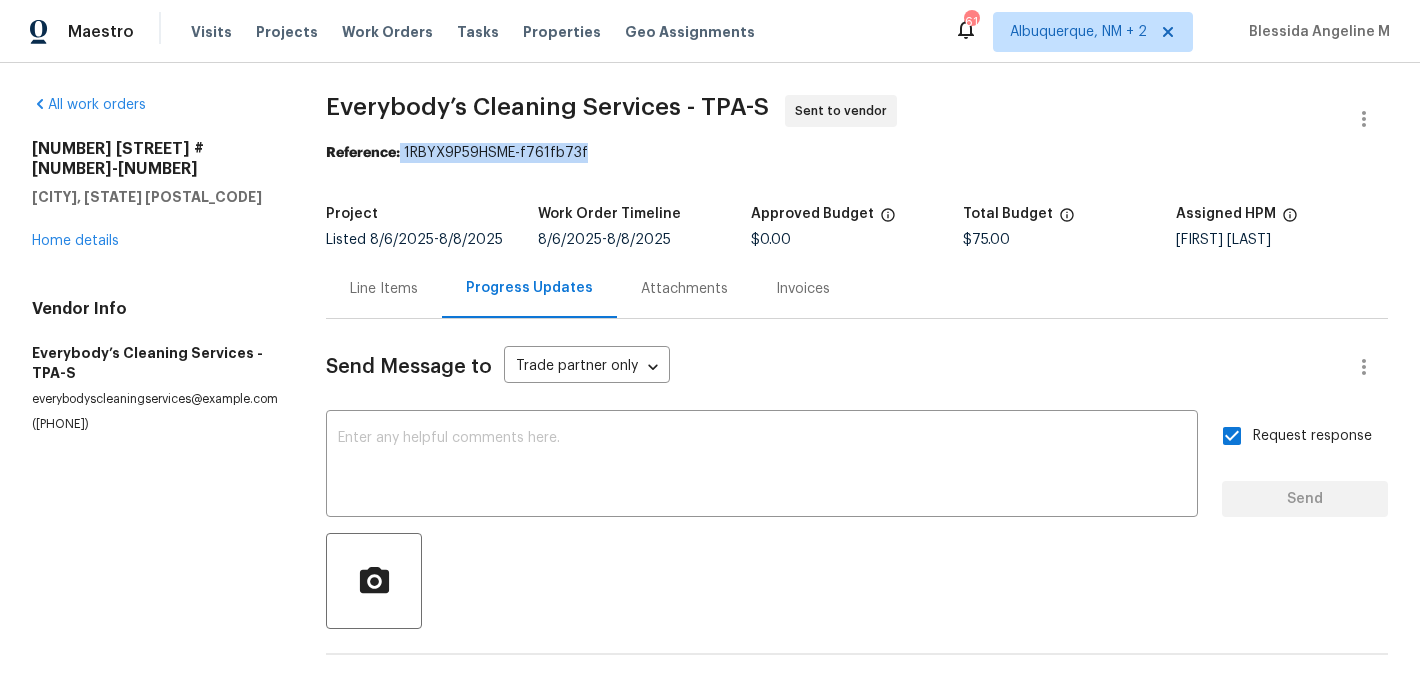 drag, startPoint x: 385, startPoint y: 152, endPoint x: 608, endPoint y: 153, distance: 223.00224 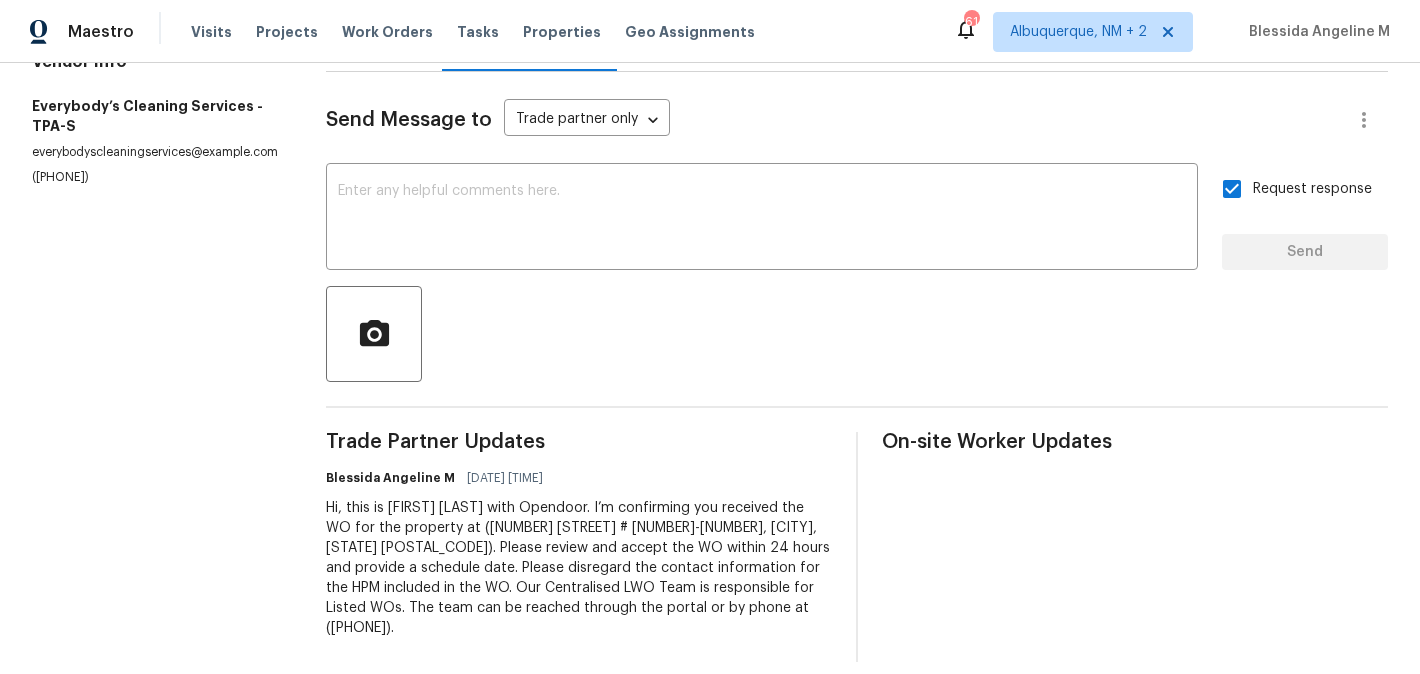 scroll, scrollTop: 0, scrollLeft: 0, axis: both 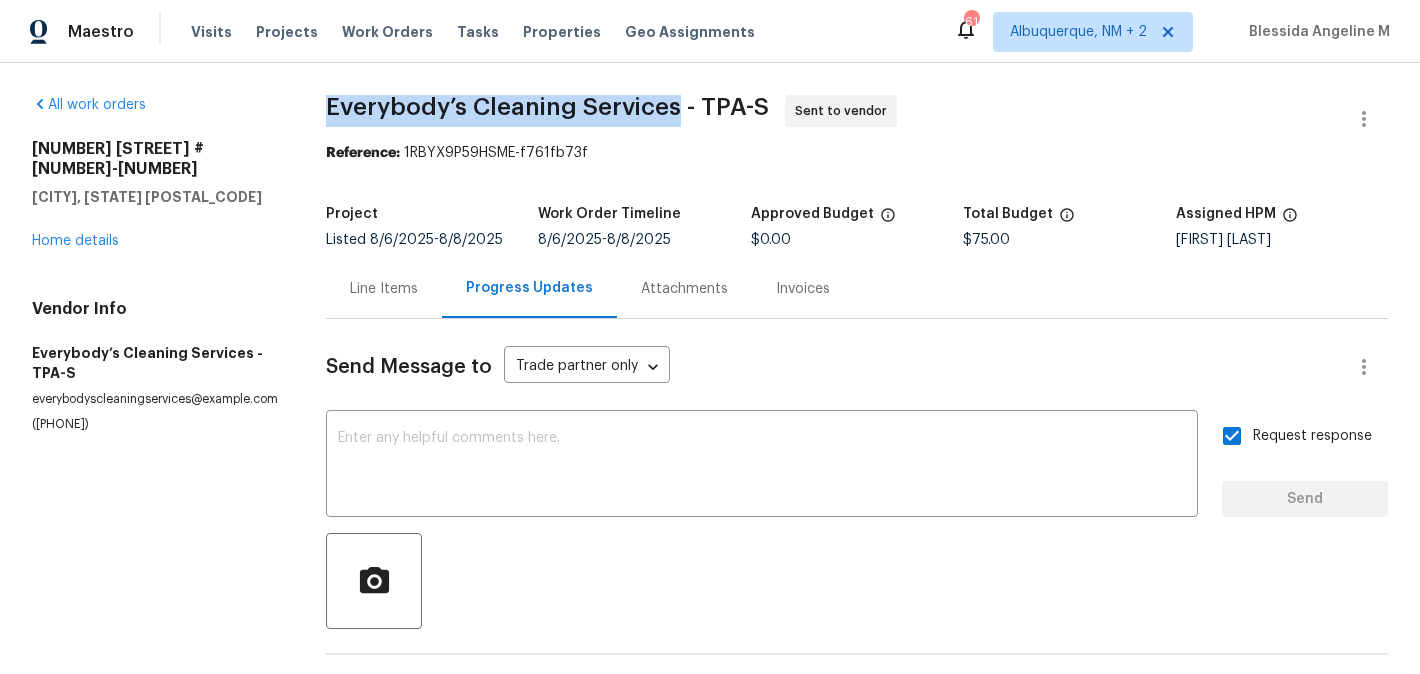 drag, startPoint x: 301, startPoint y: 103, endPoint x: 655, endPoint y: 103, distance: 354 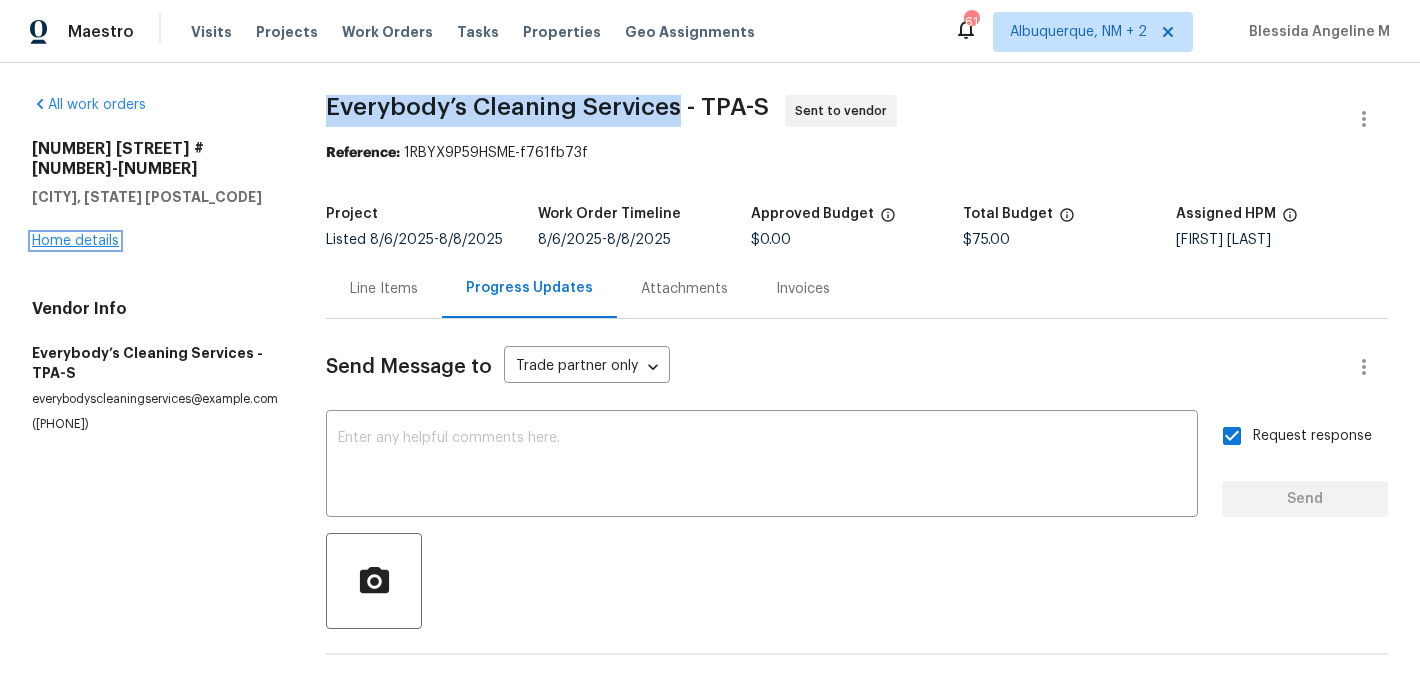 click on "Home details" at bounding box center [75, 241] 